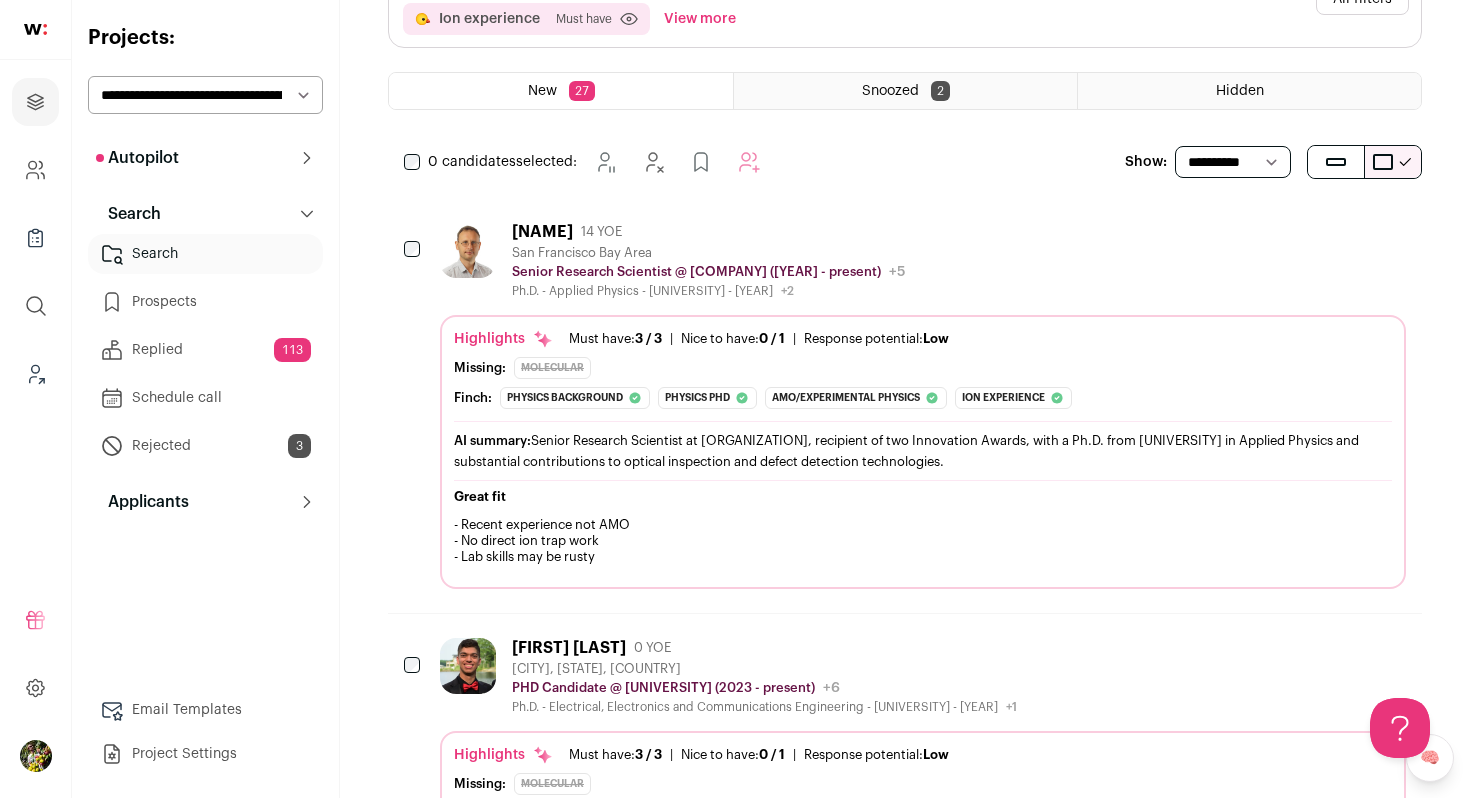 scroll, scrollTop: 0, scrollLeft: 0, axis: both 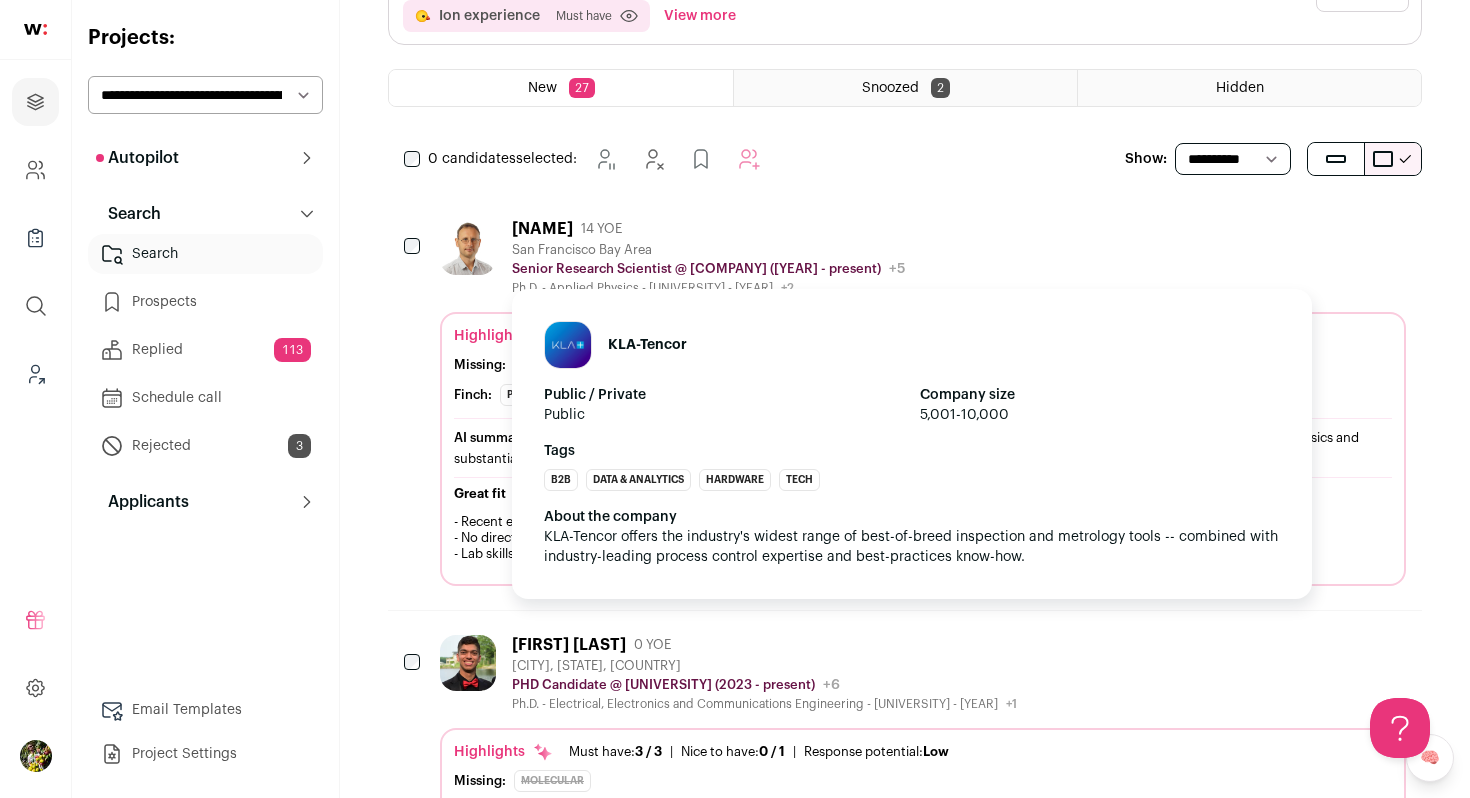click on "Senior Research Scientist @ KLA-Tencor
(2011 - present)" at bounding box center (696, 269) 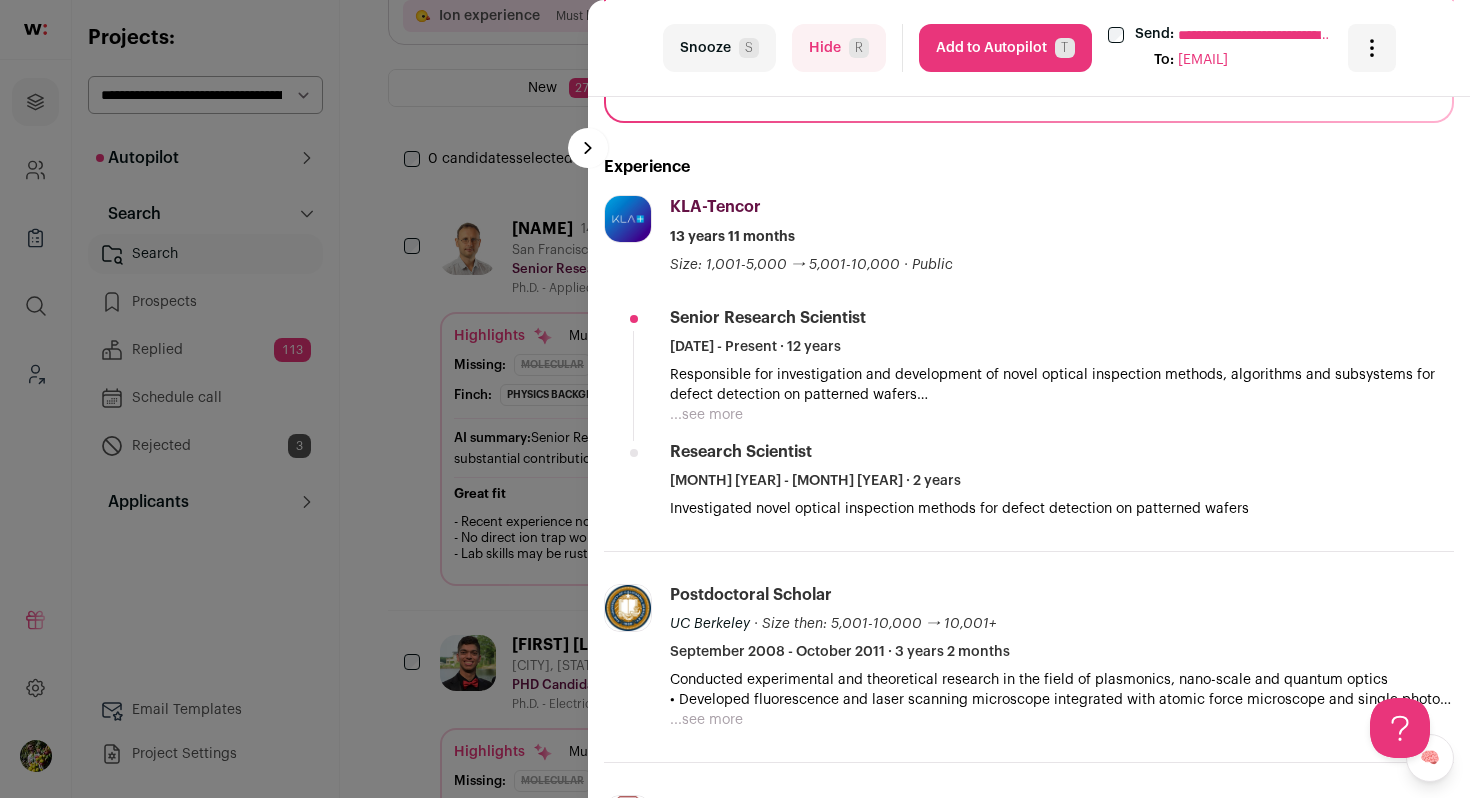 scroll, scrollTop: 531, scrollLeft: 0, axis: vertical 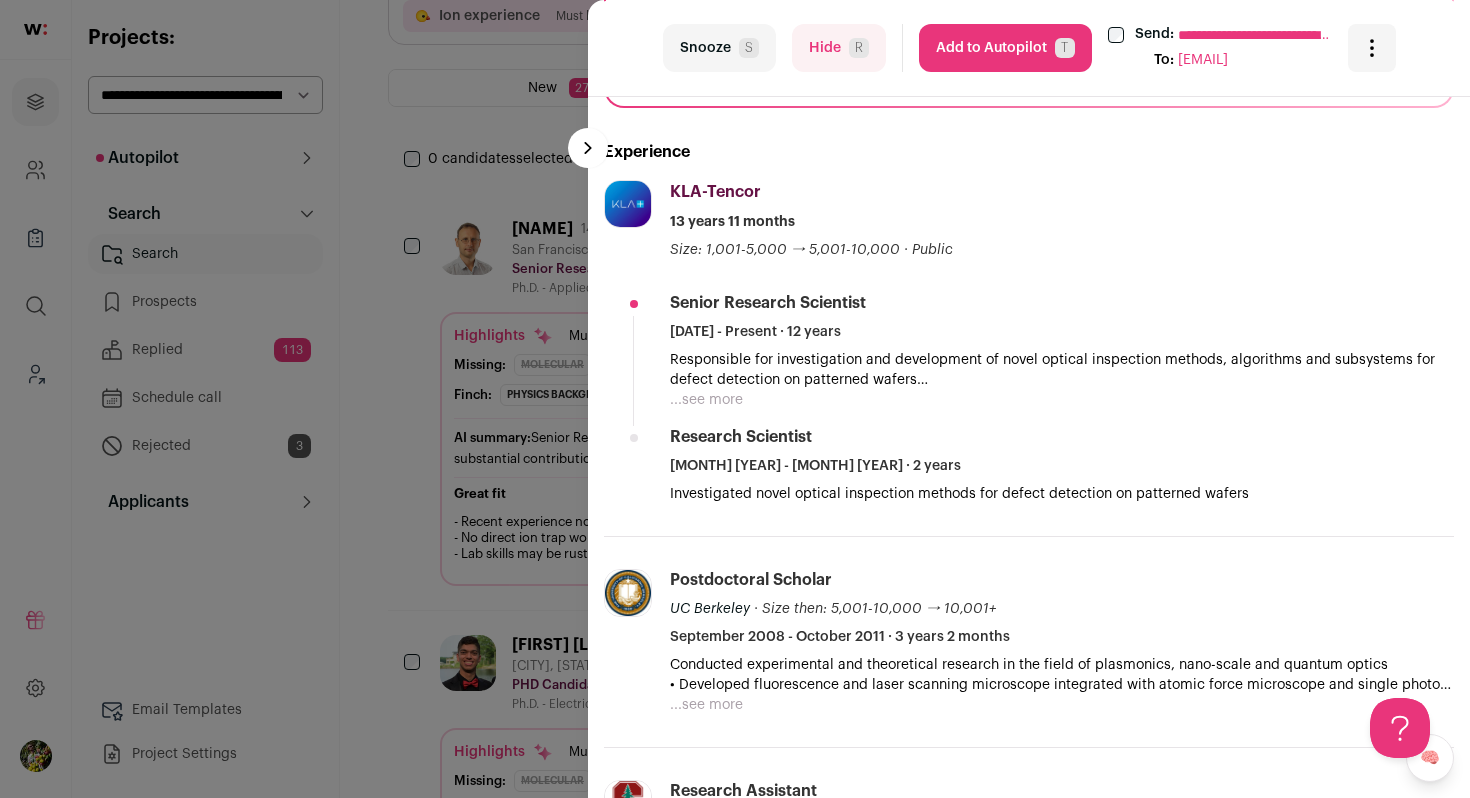 click on "Senior Research Scientist
September 2013 - Present · 12 years
Responsible for investigation and development of novel optical inspection methods, algorithms and subsystems for defect detection on patterned wafers
•	Developed convolution neural network based defect detection and filtering technique for optical wafer inspection.
•	Developed optimized linear filter and matched filter-type algorithms to enhance defect detection.
•	Developed 3D imaging and inspection through focus methods for 3D NAND wafers. As a sub-system, developed camera sensor calibration method. Developed decision tree (Random Forest) based filtering methods for 3D defect imaging.
•
•	Directly worked with customers and developed solutions to improve yield.
•	Received 5 patents." at bounding box center (1062, 398) 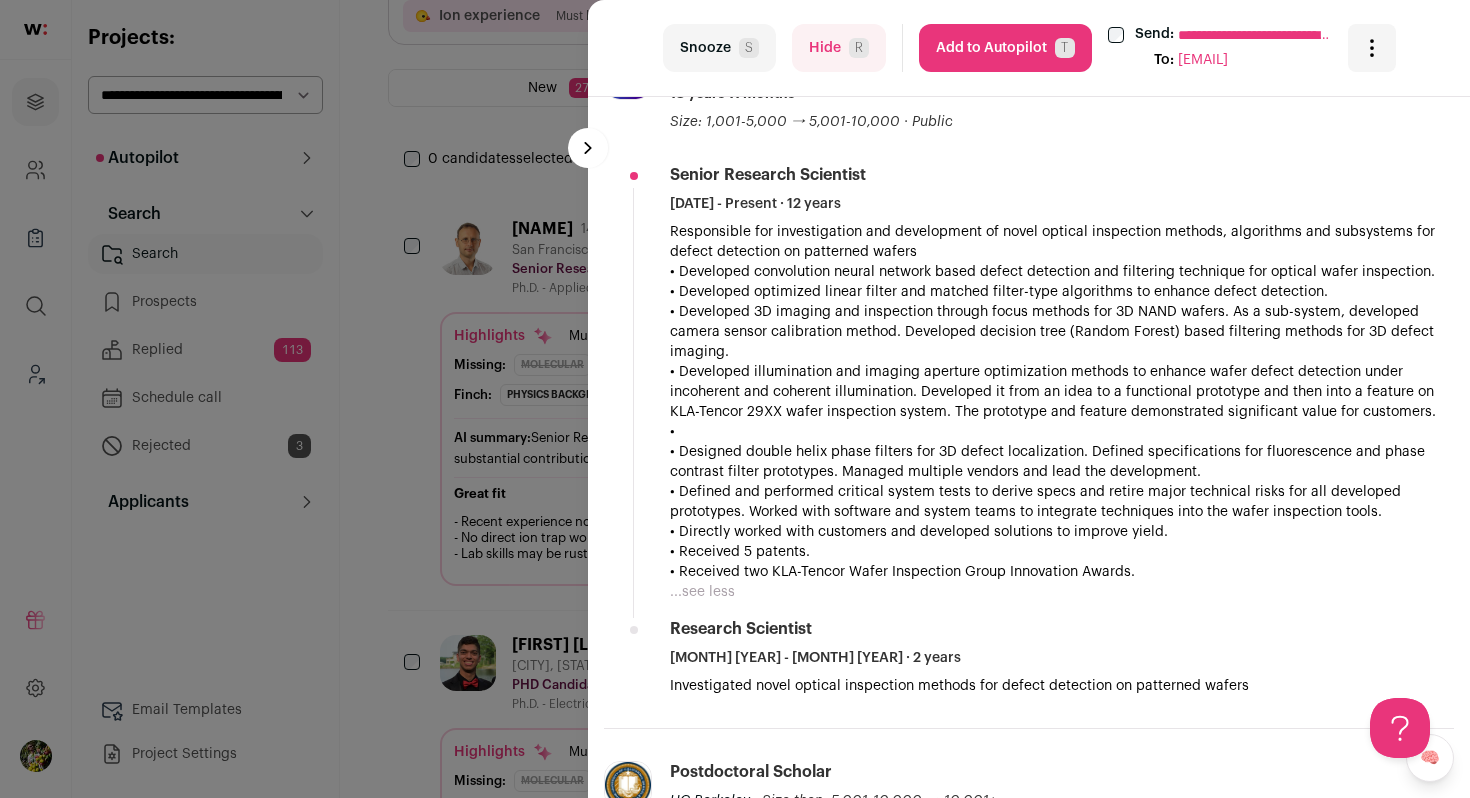 scroll, scrollTop: 732, scrollLeft: 0, axis: vertical 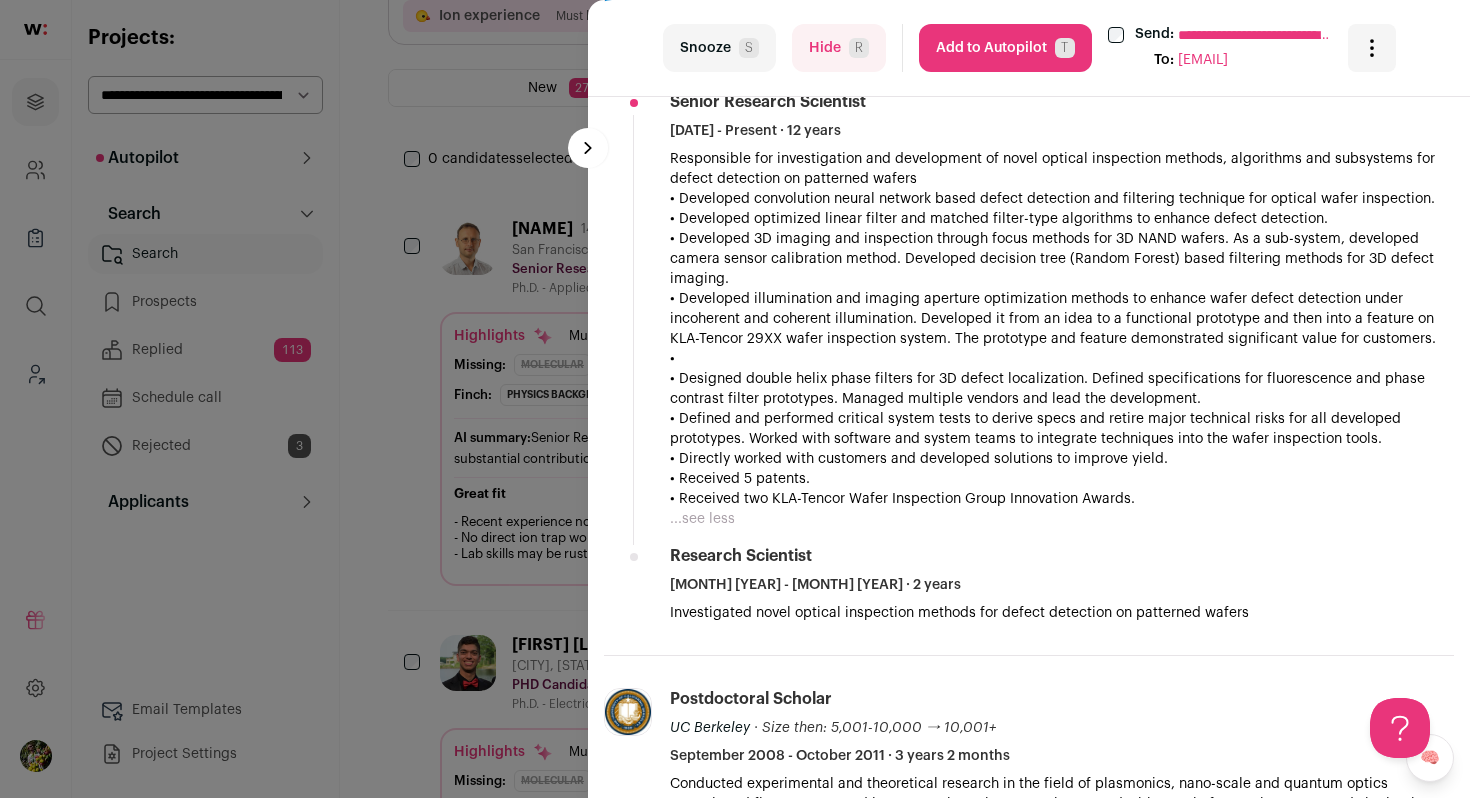 click on "Hide
R" at bounding box center [839, 48] 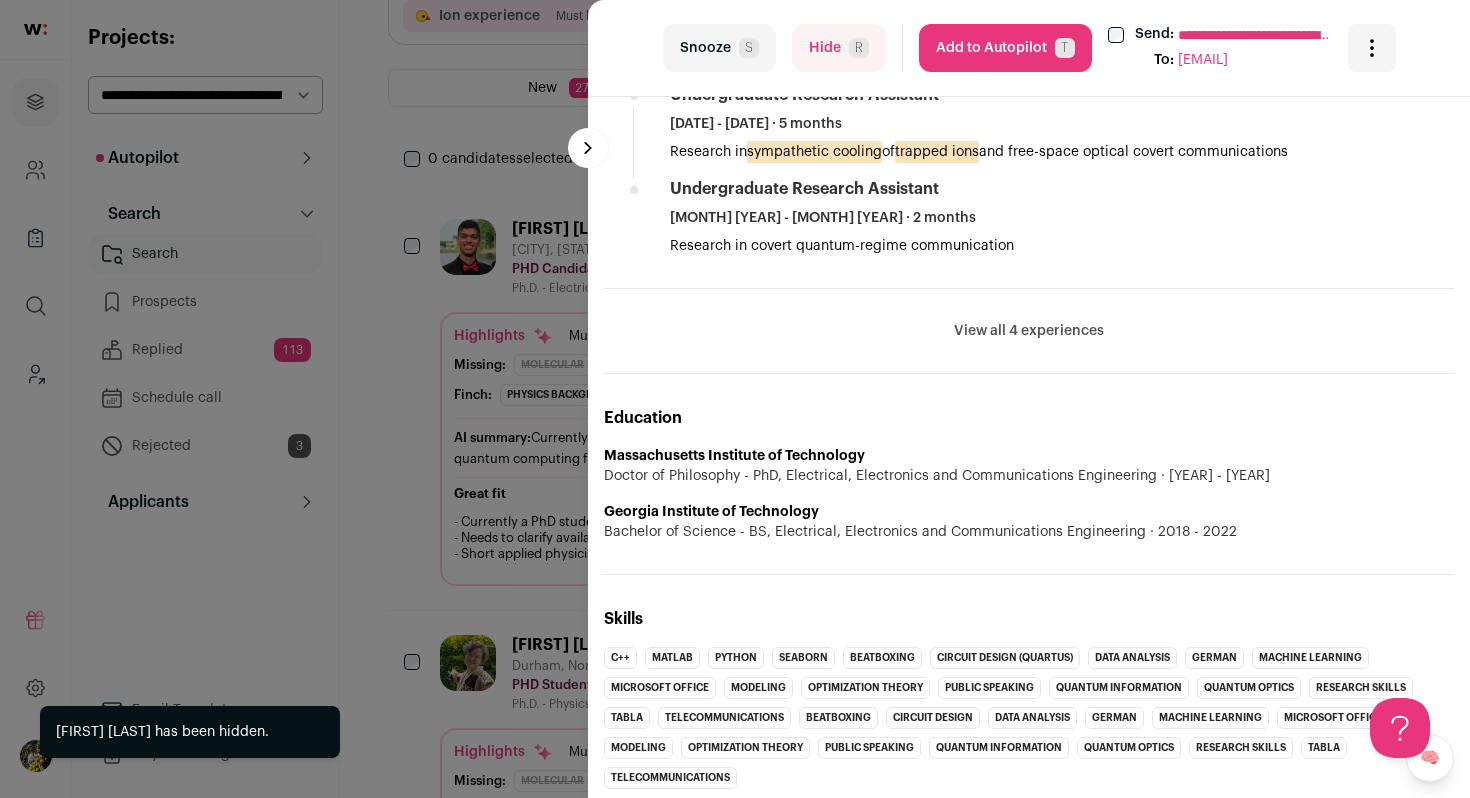 scroll, scrollTop: 1440, scrollLeft: 0, axis: vertical 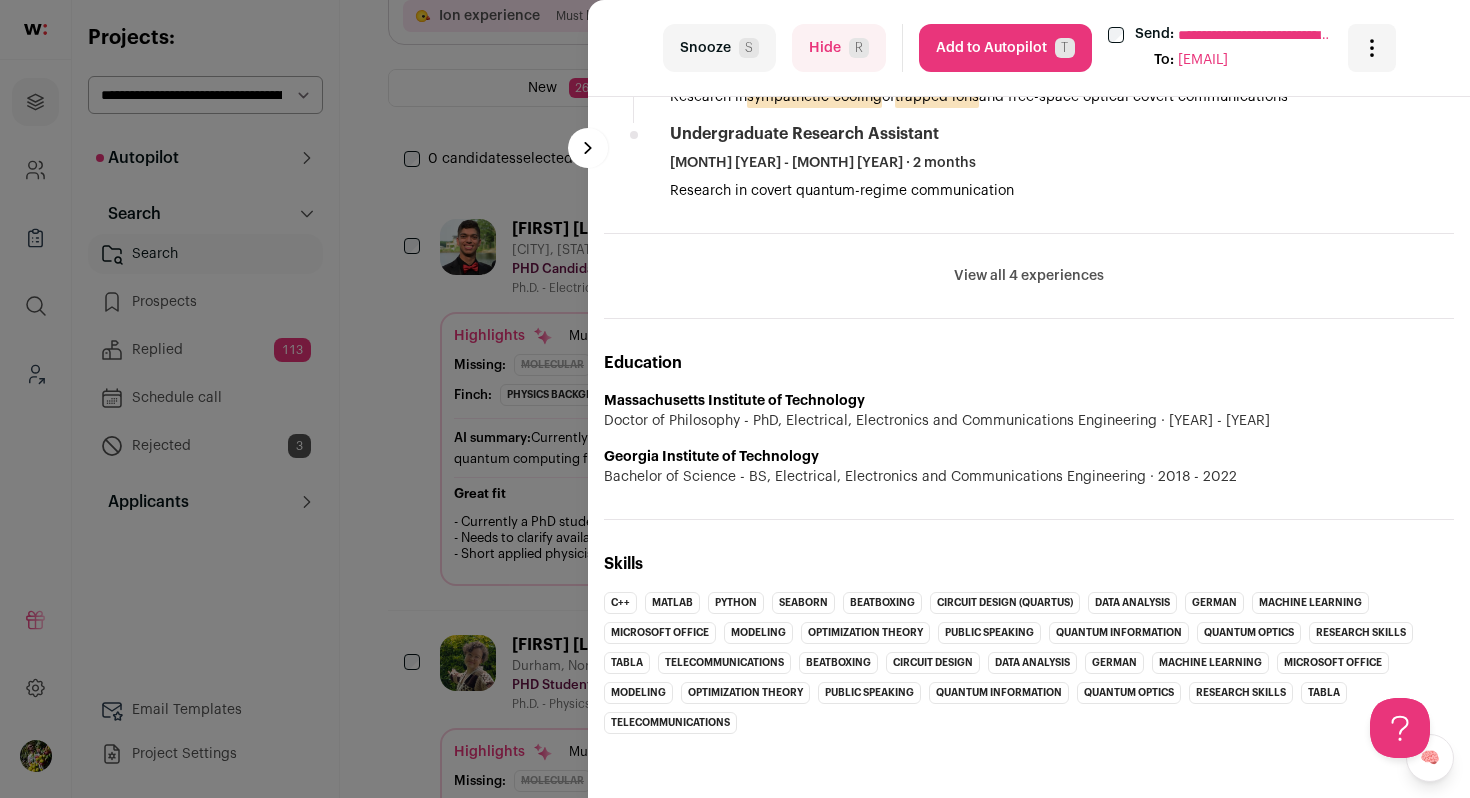 click on "Hide
R" at bounding box center [839, 48] 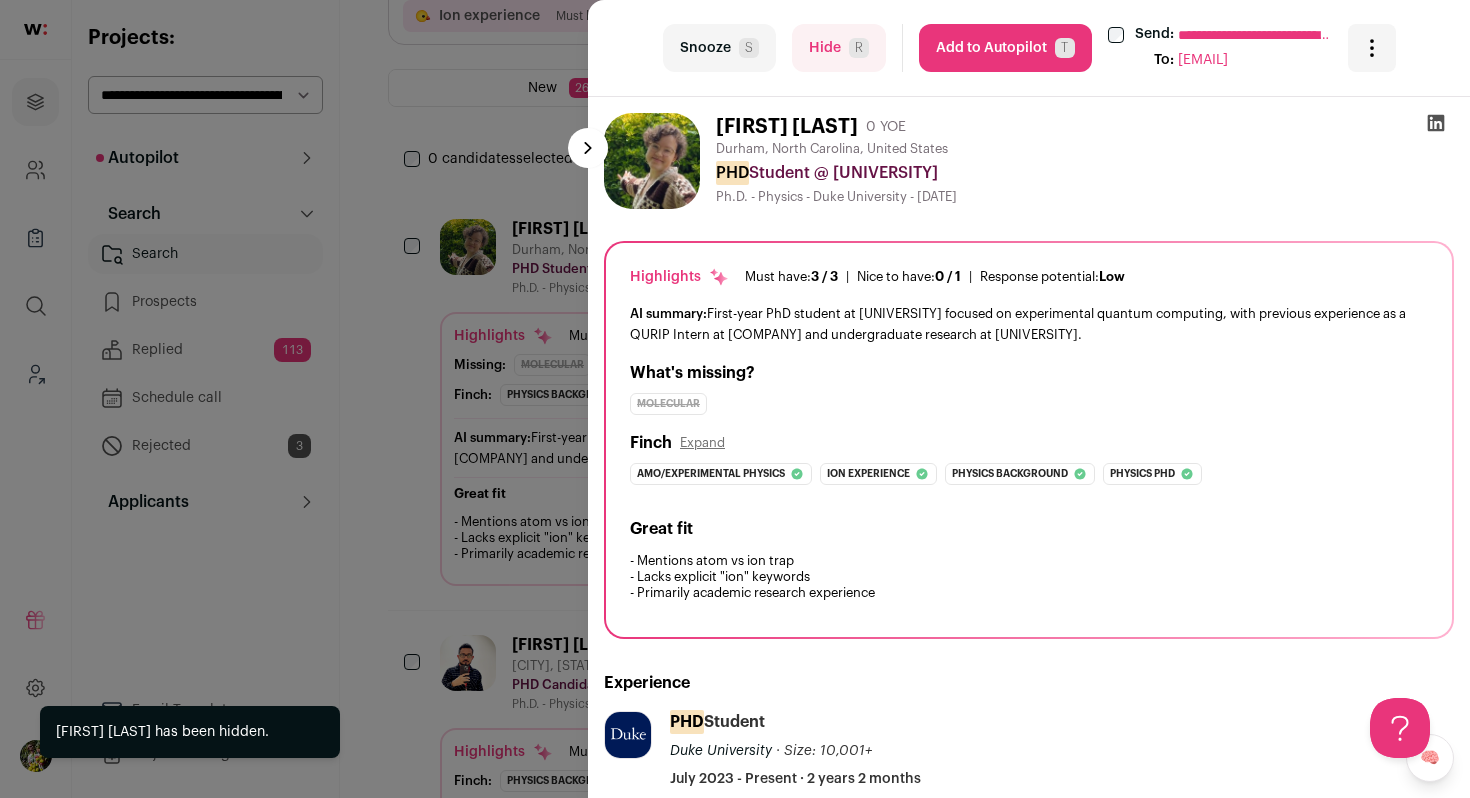 click on "**********" at bounding box center [735, 399] 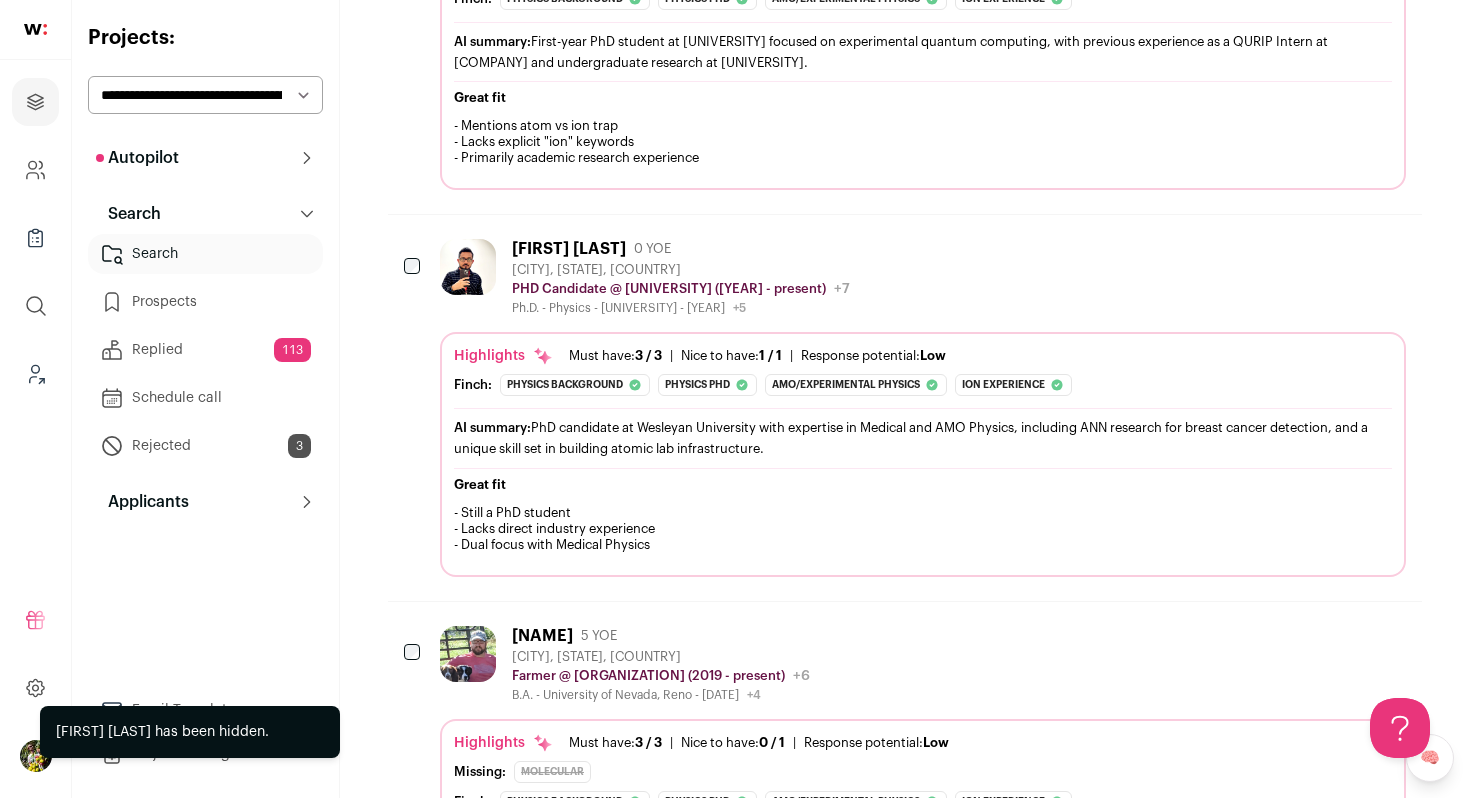 scroll, scrollTop: 0, scrollLeft: 0, axis: both 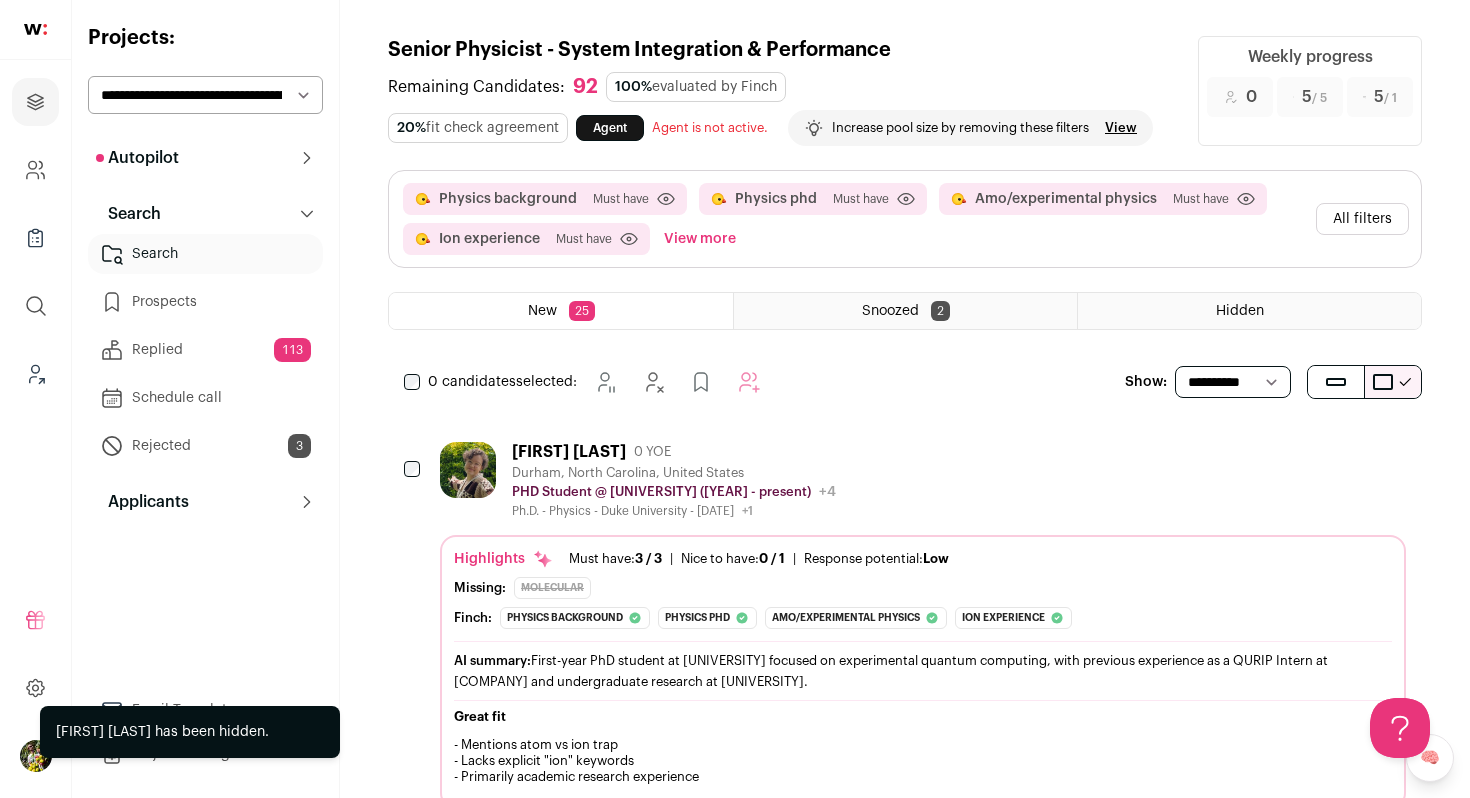 click on "All filters" at bounding box center (1362, 219) 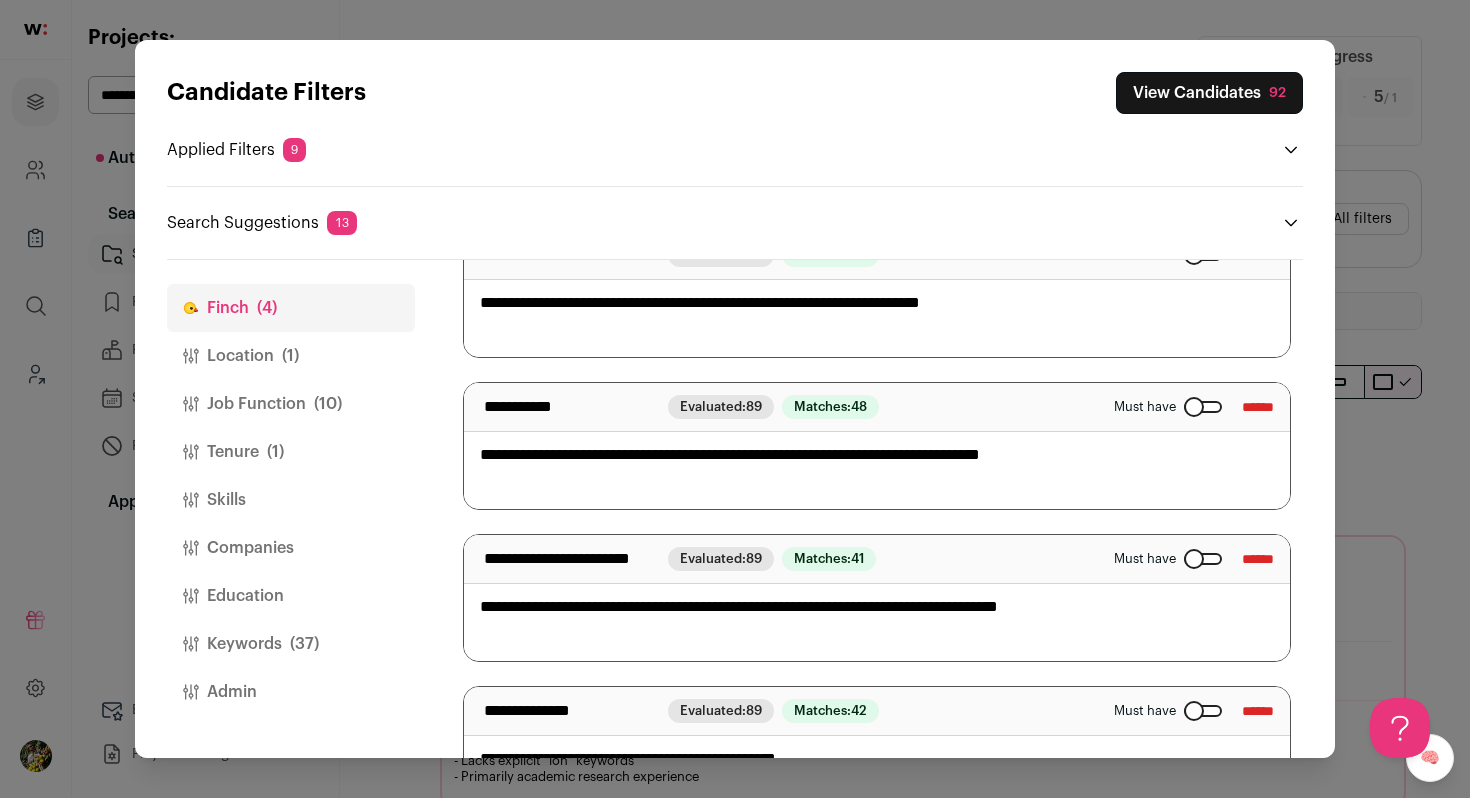 scroll, scrollTop: 257, scrollLeft: 0, axis: vertical 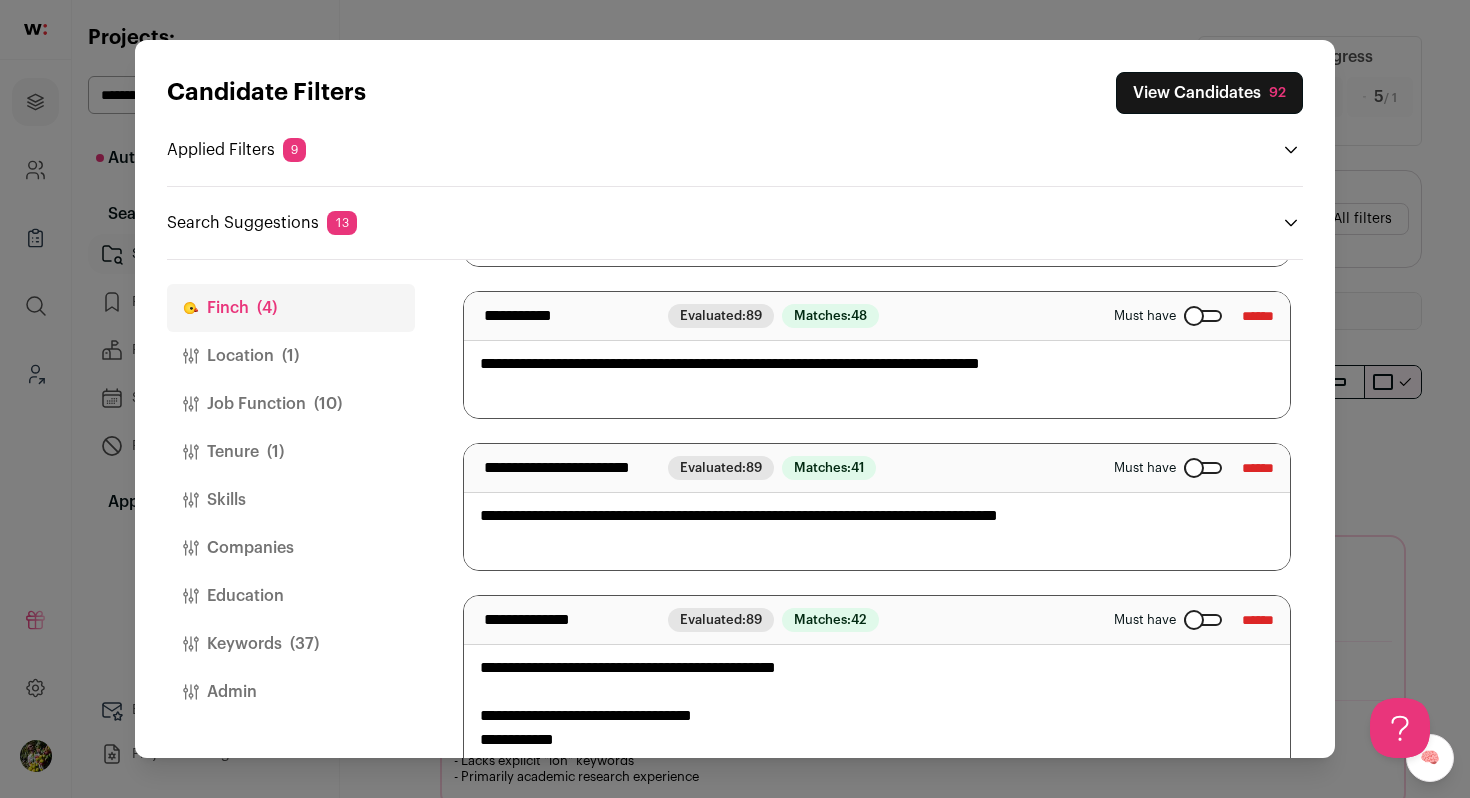 click on "**********" at bounding box center [877, 355] 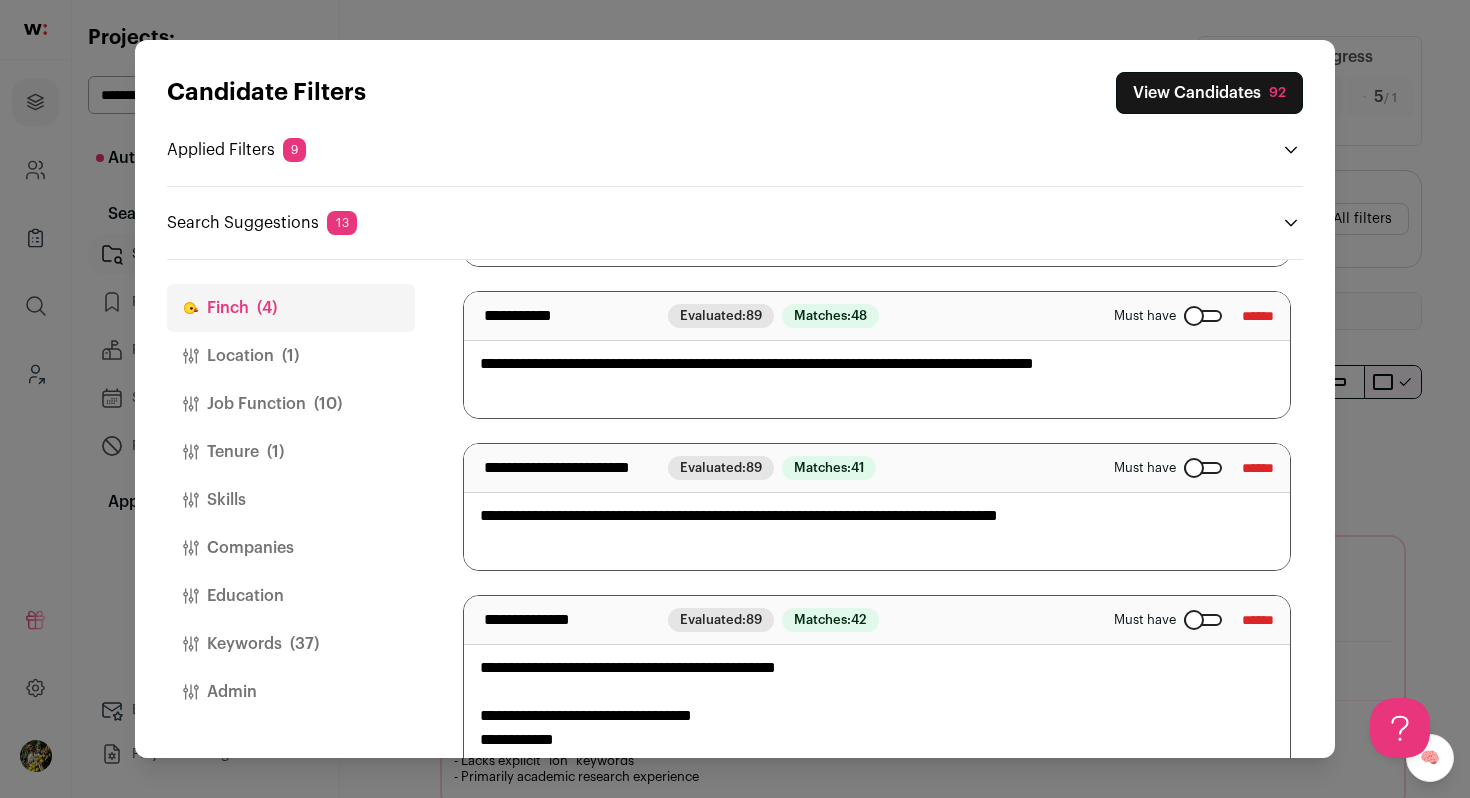 type on "**********" 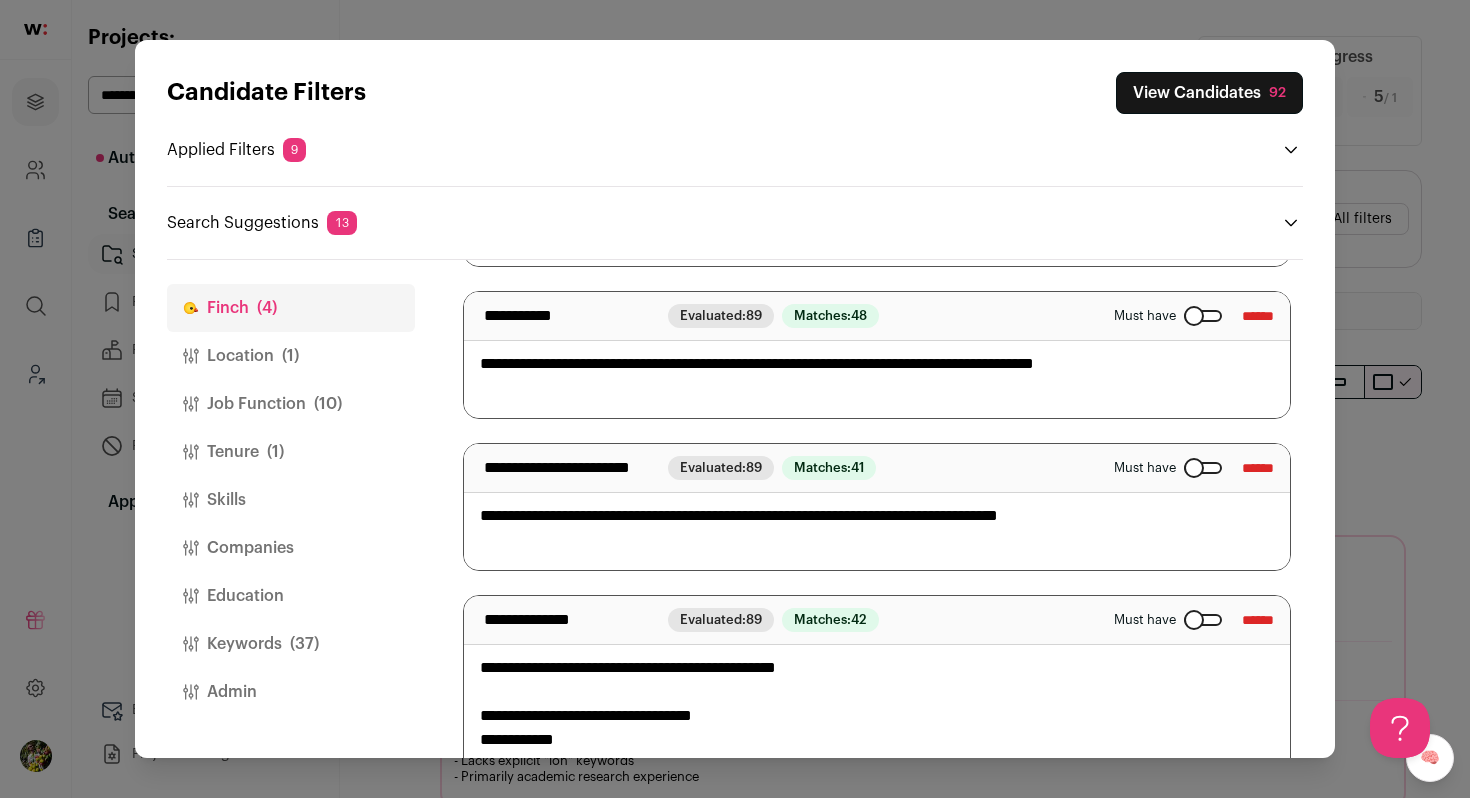 click on "View Candidates
92" at bounding box center [1209, 93] 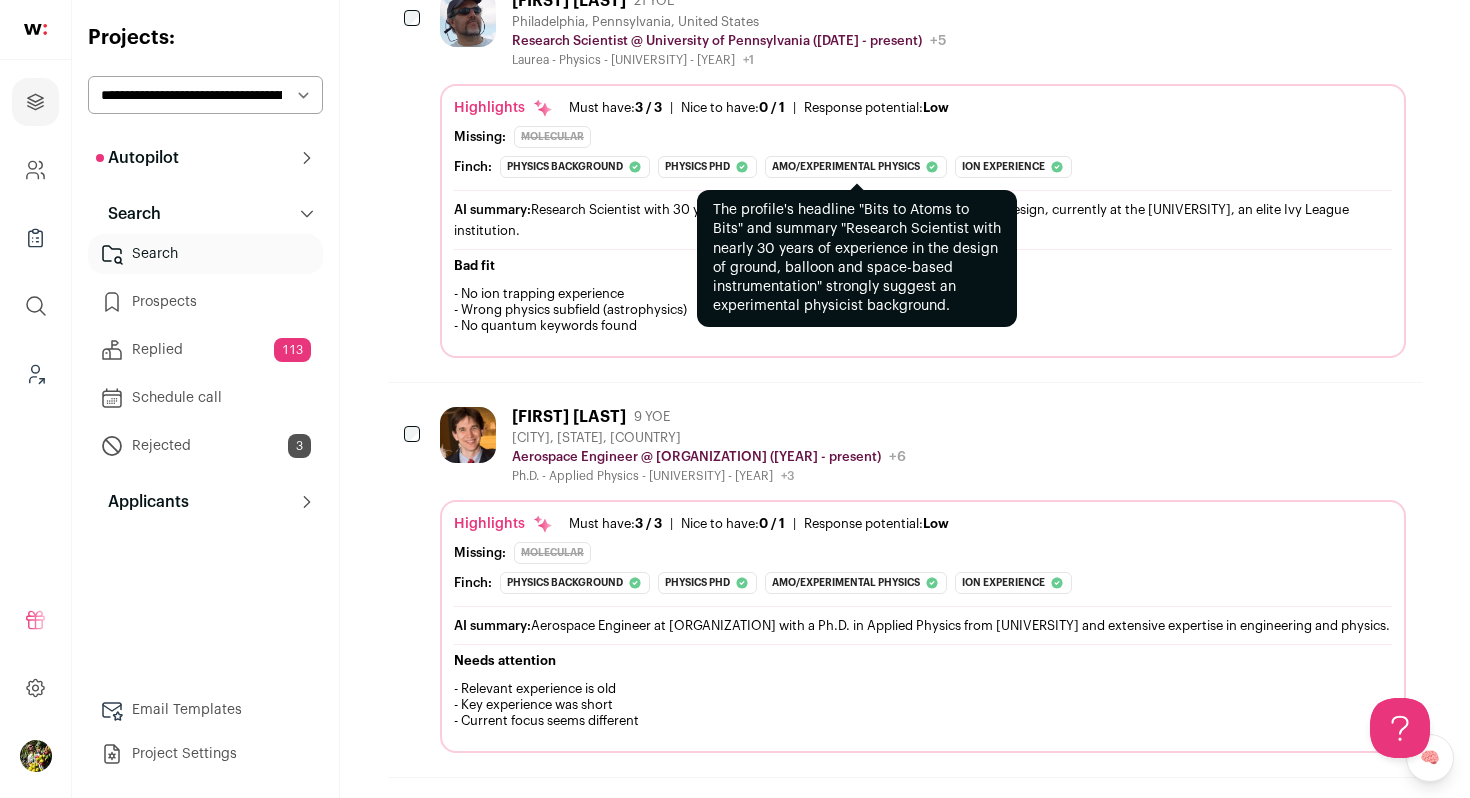 scroll, scrollTop: 434, scrollLeft: 0, axis: vertical 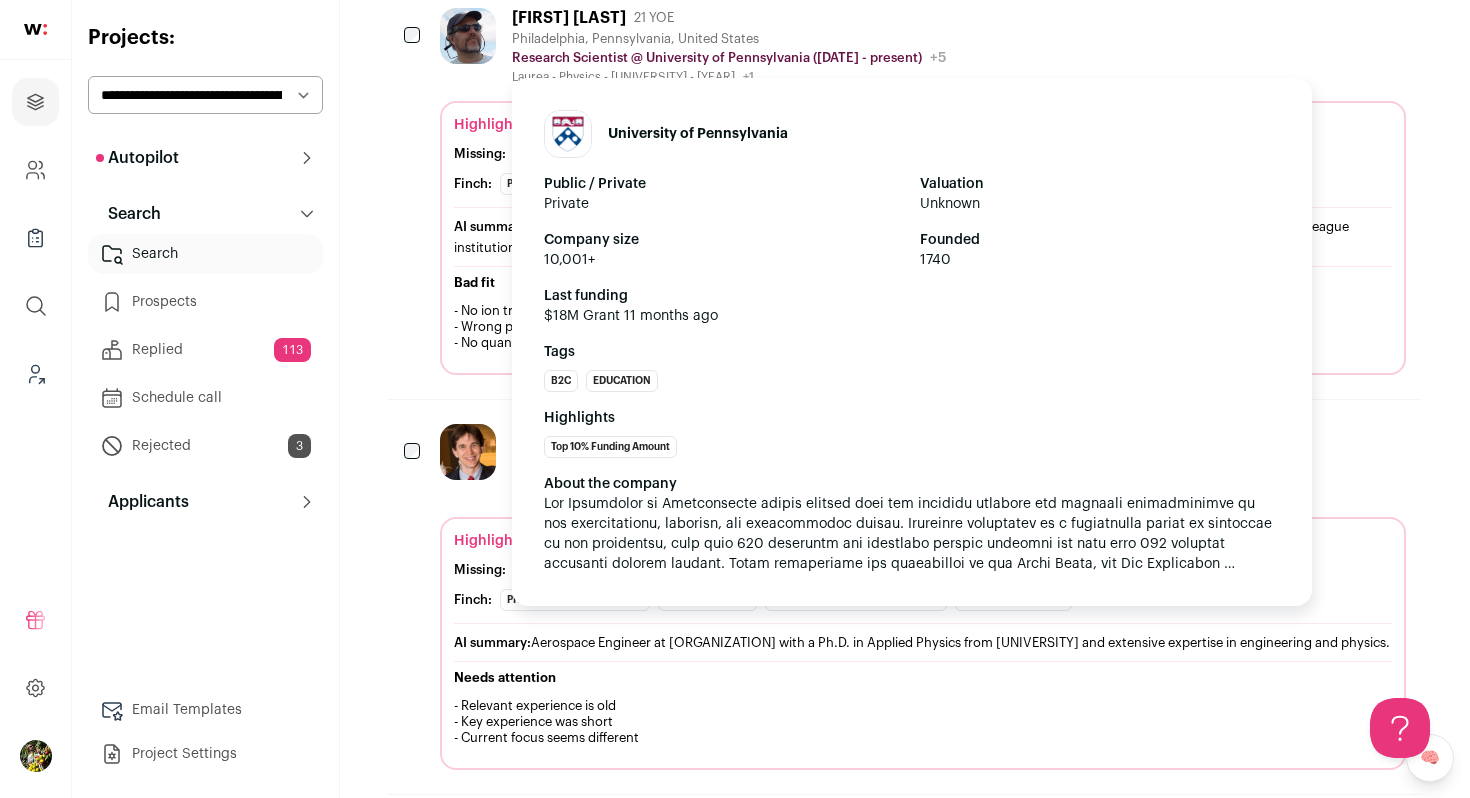 click on "Research Scientist @ University of Pennsylvania
(2017 - present)" at bounding box center (717, 58) 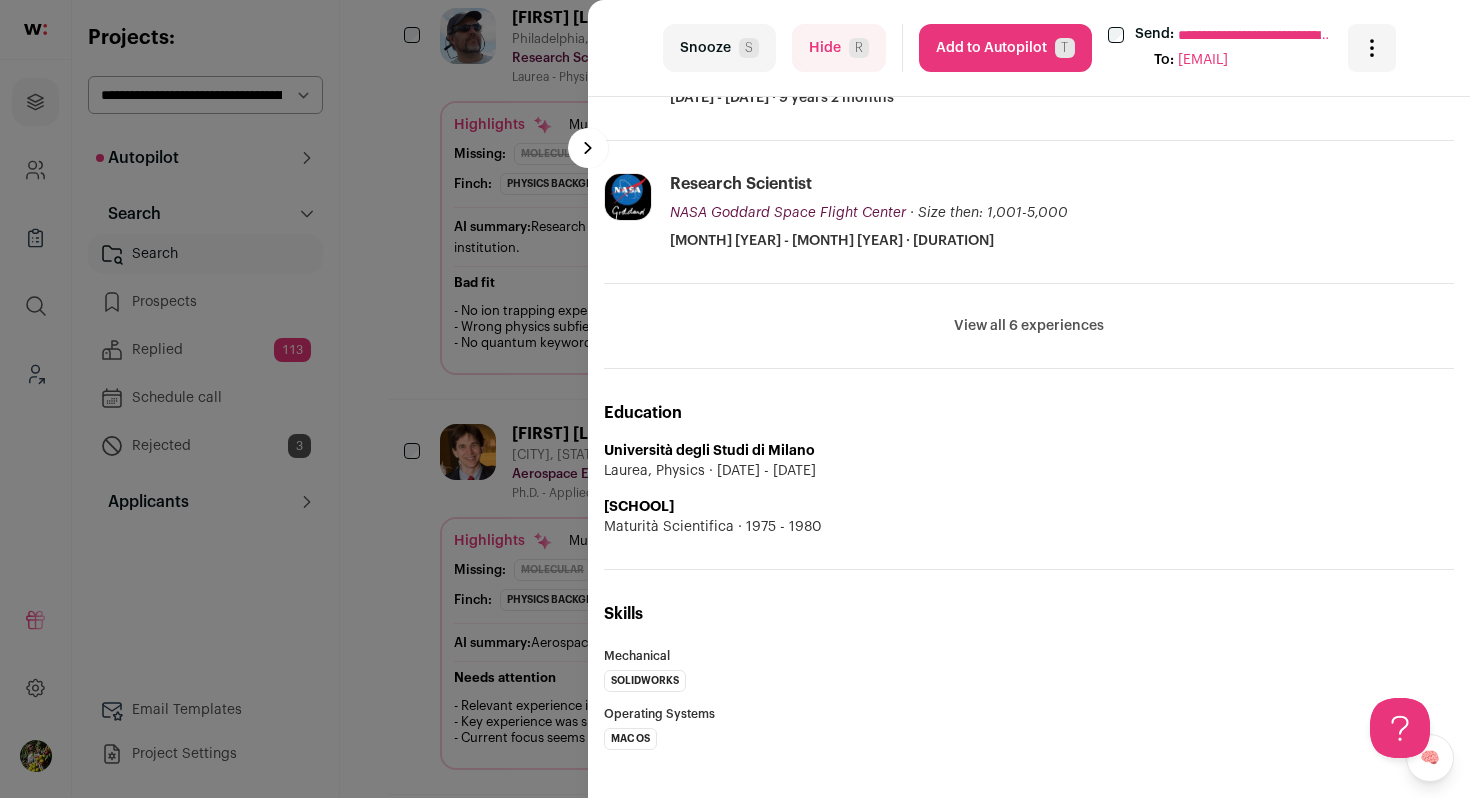 scroll, scrollTop: 840, scrollLeft: 0, axis: vertical 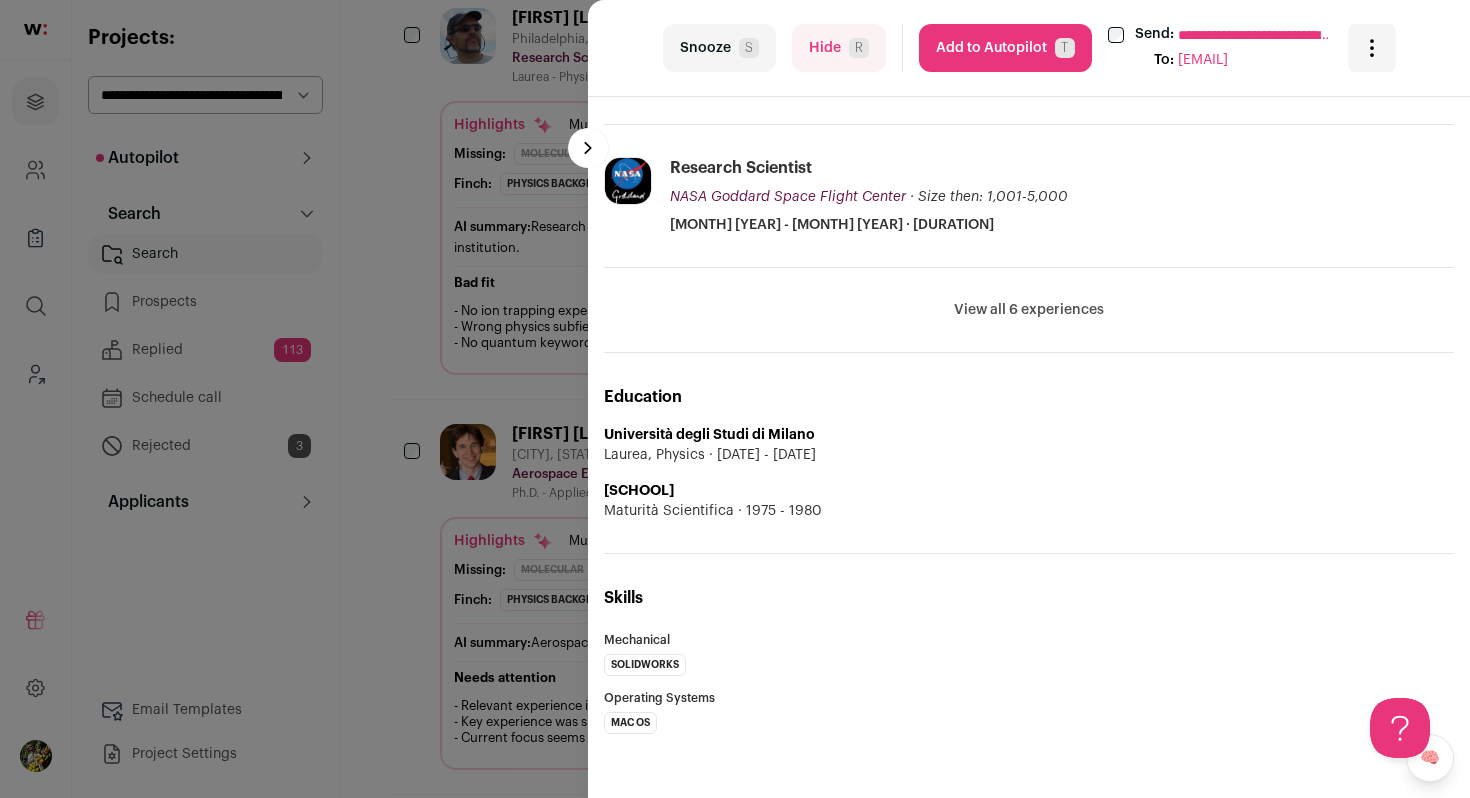 click on "View all 6 experiences" at bounding box center [1029, 310] 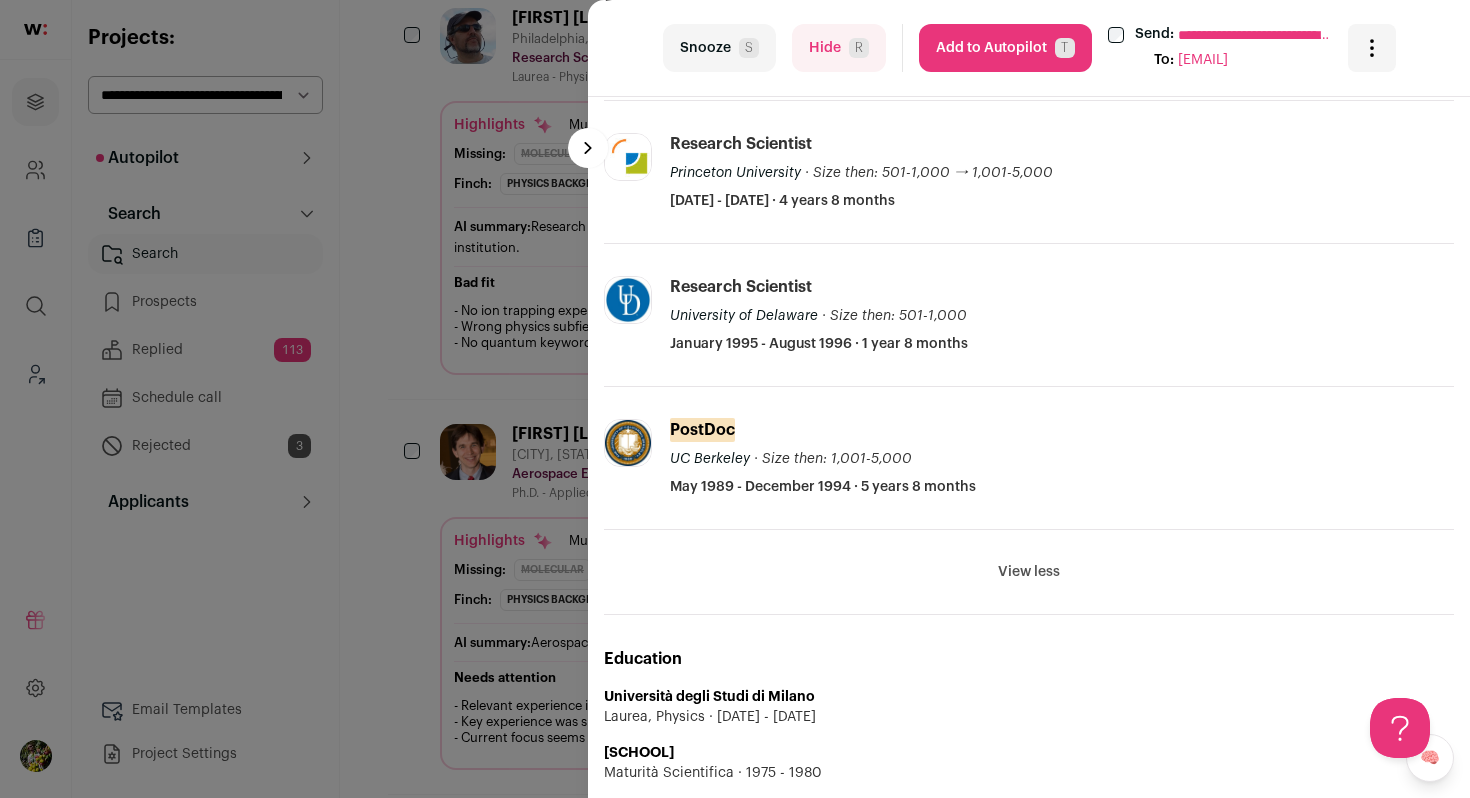 scroll, scrollTop: 1269, scrollLeft: 0, axis: vertical 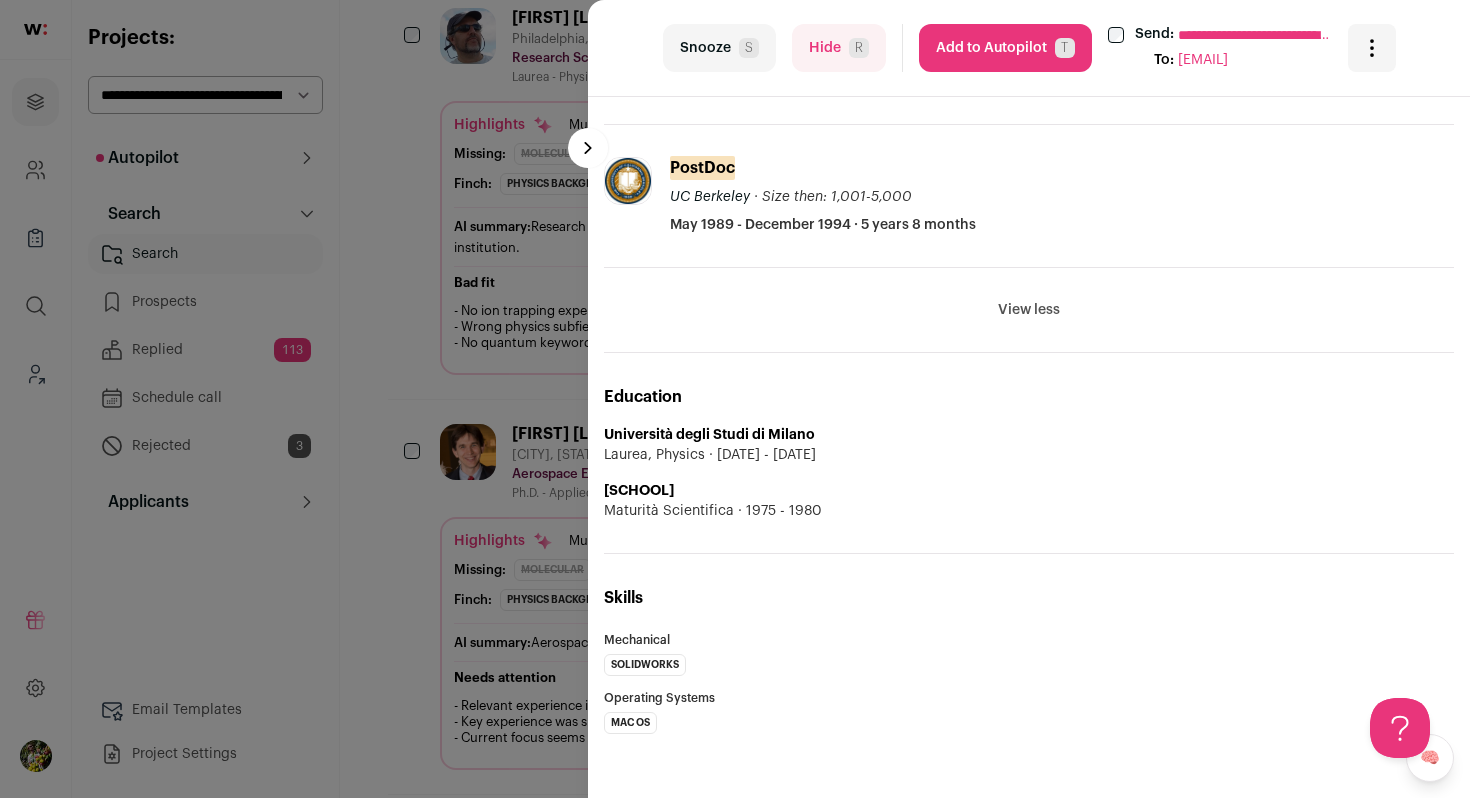 click on "Hide
R" at bounding box center [839, 48] 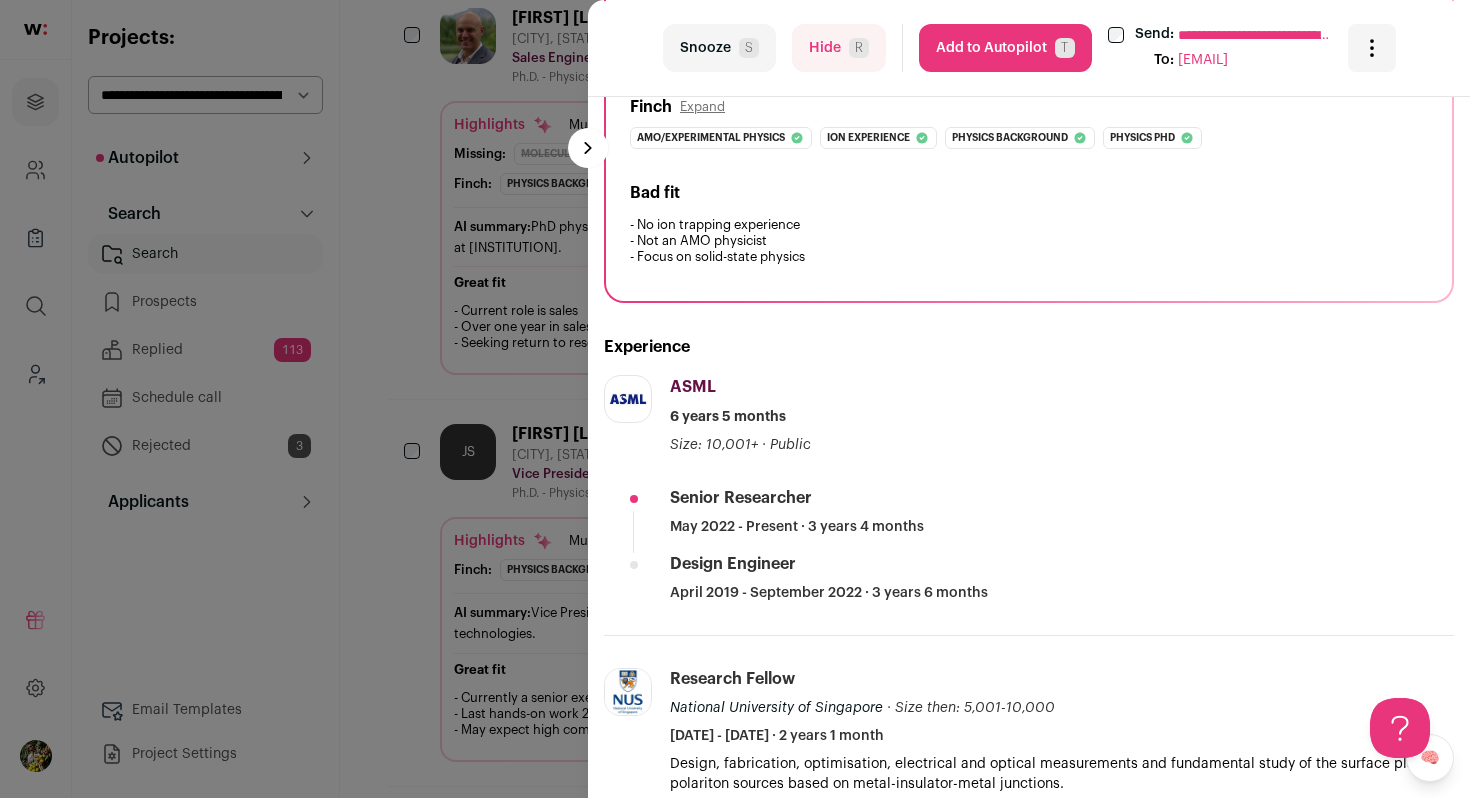 scroll, scrollTop: 0, scrollLeft: 0, axis: both 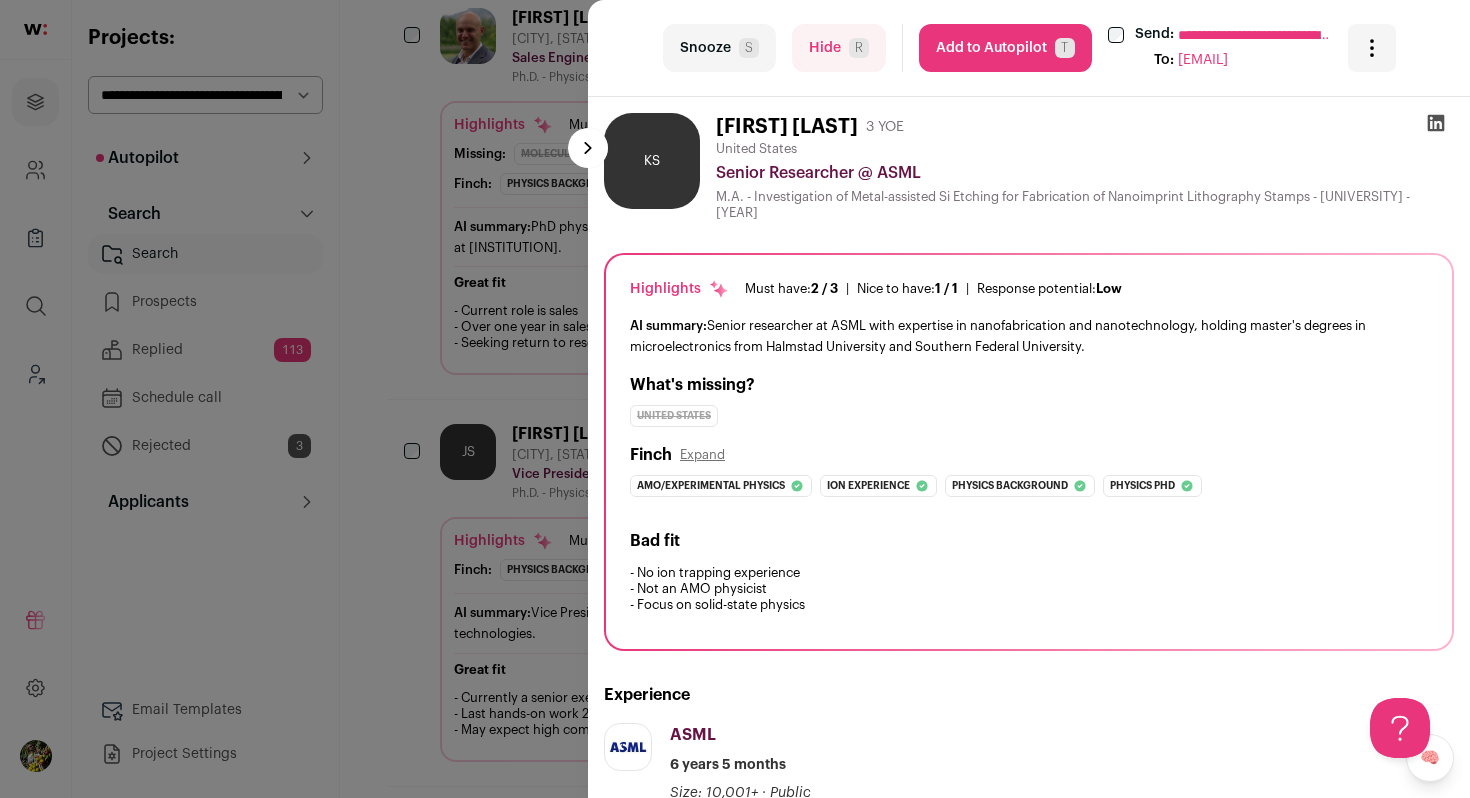 click on "**********" at bounding box center (735, 399) 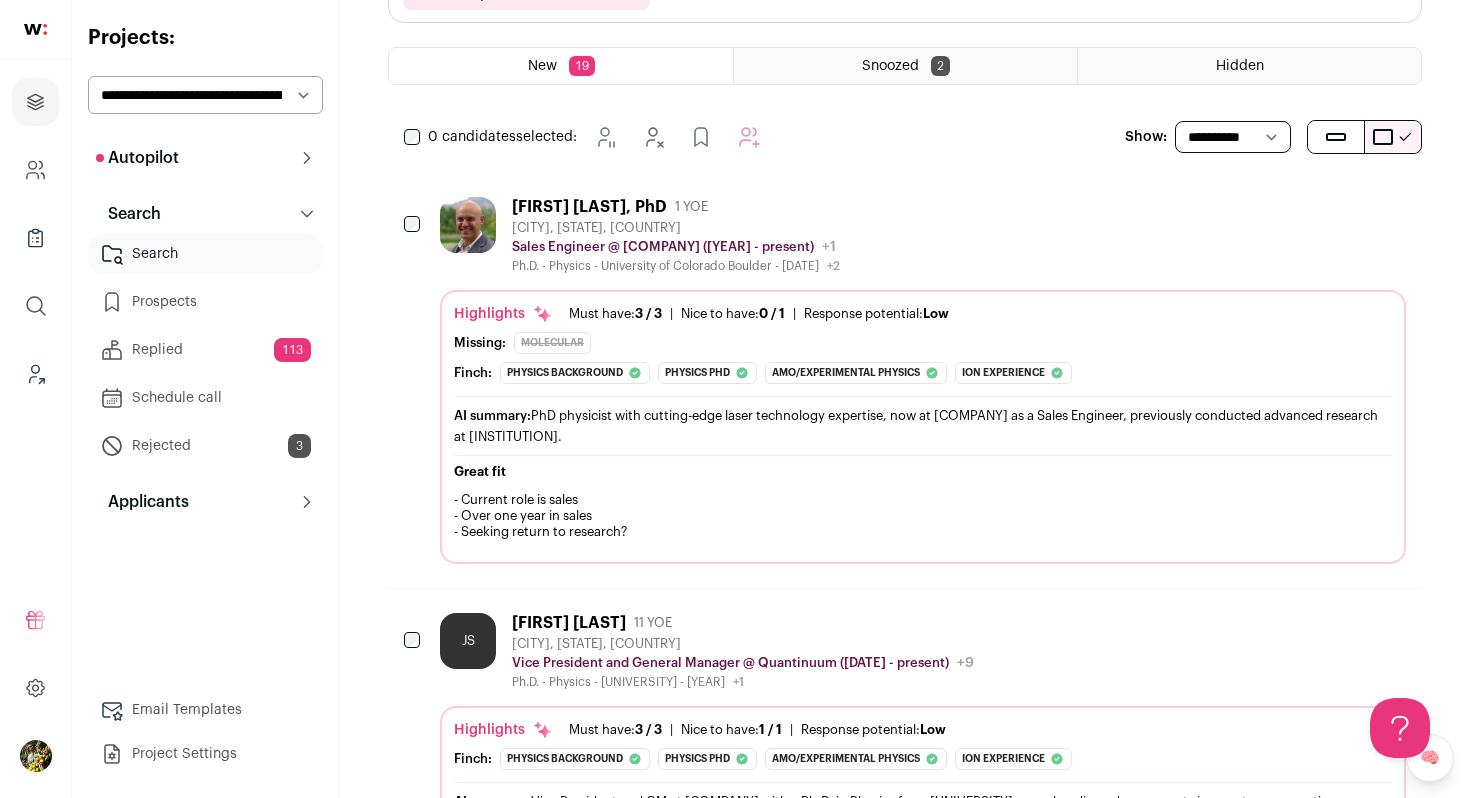 scroll, scrollTop: 233, scrollLeft: 0, axis: vertical 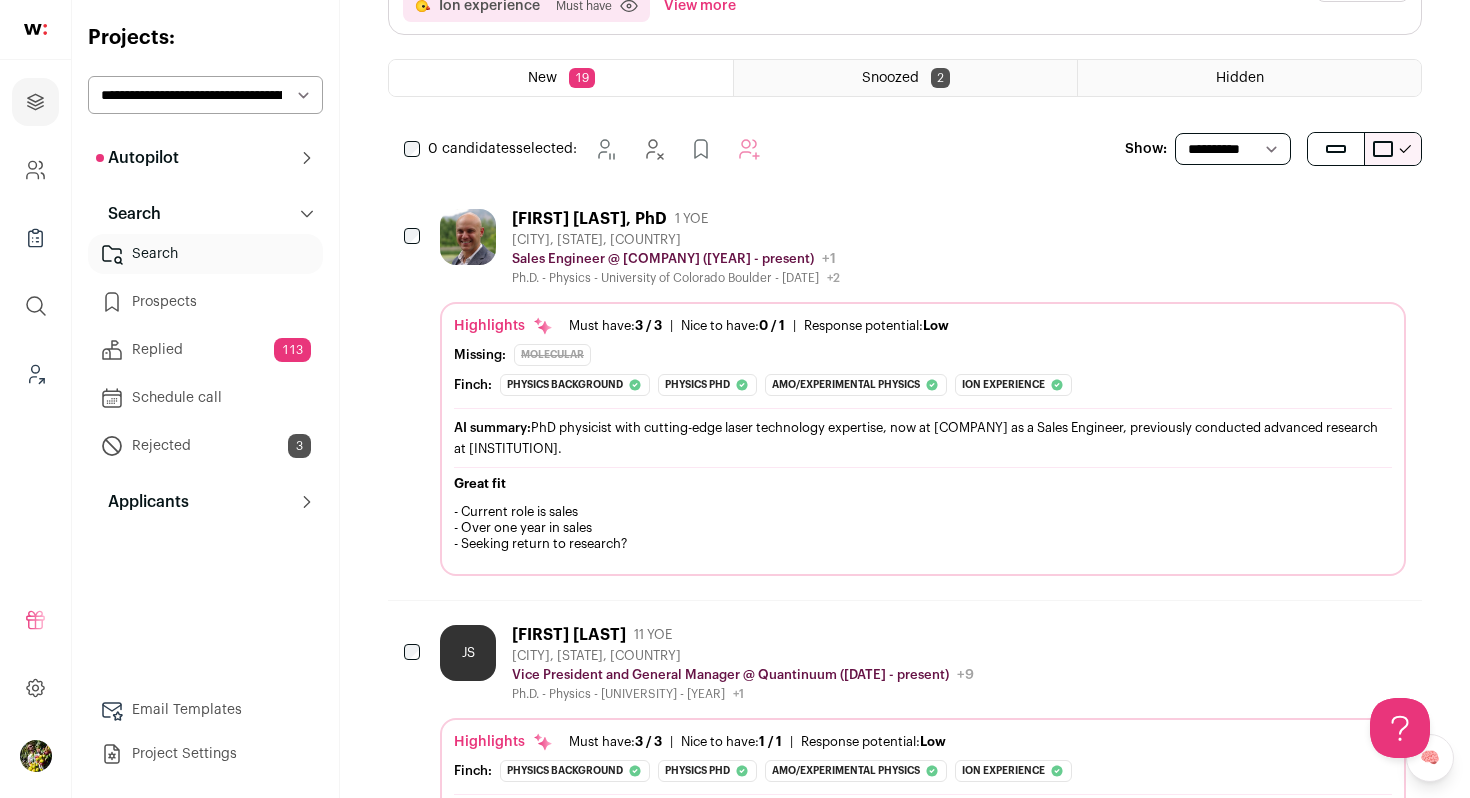 click 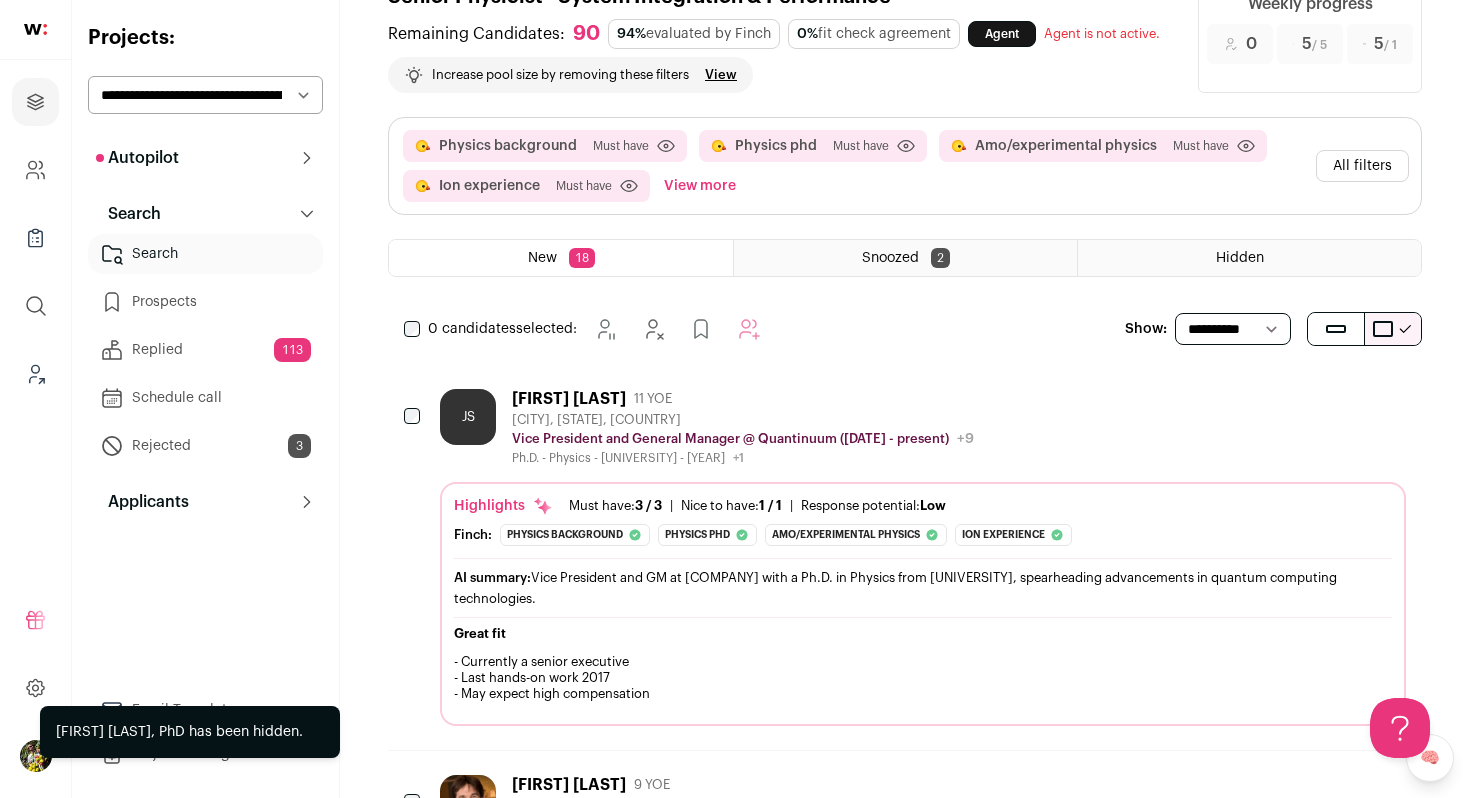 scroll, scrollTop: 56, scrollLeft: 0, axis: vertical 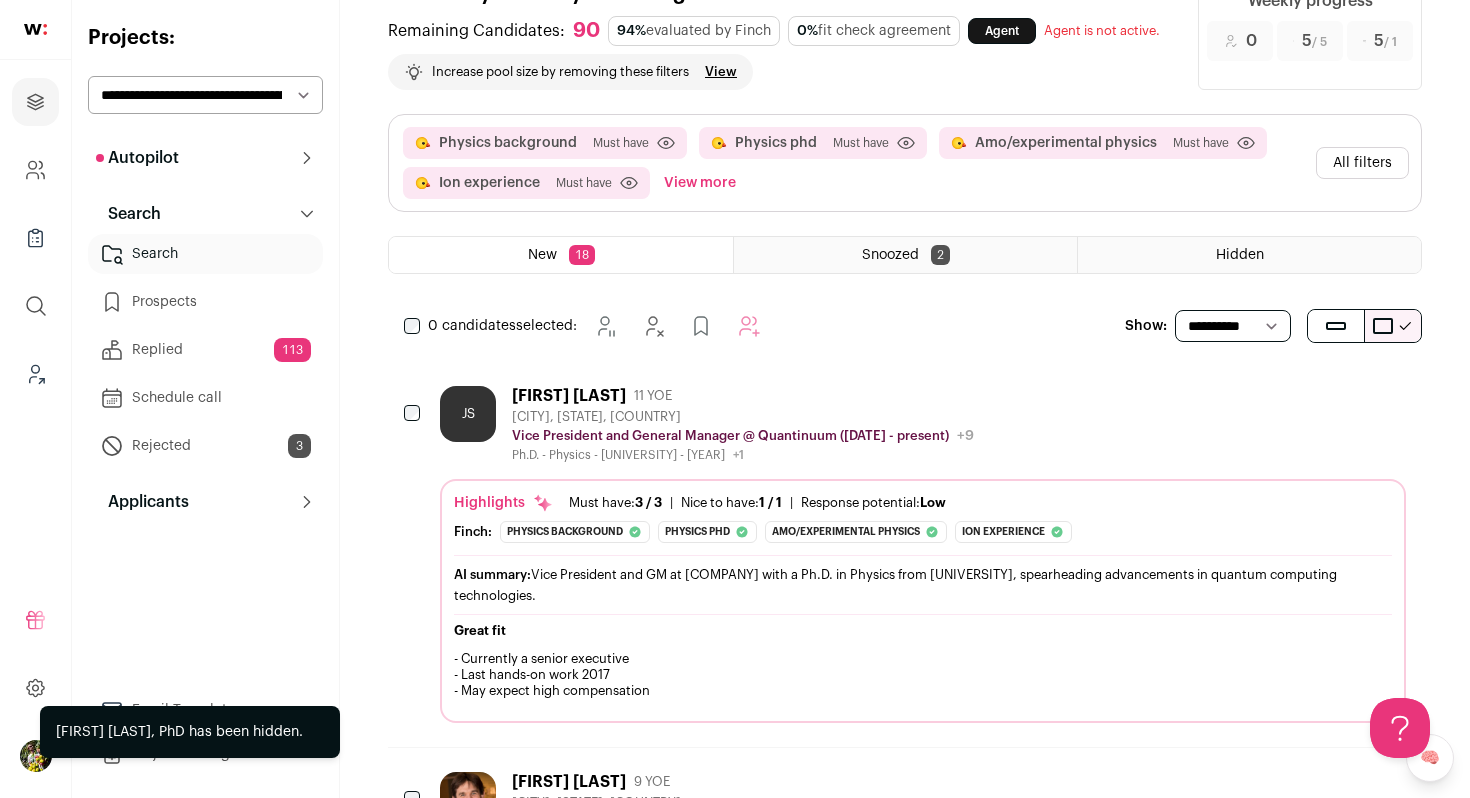 click at bounding box center [1281, 395] 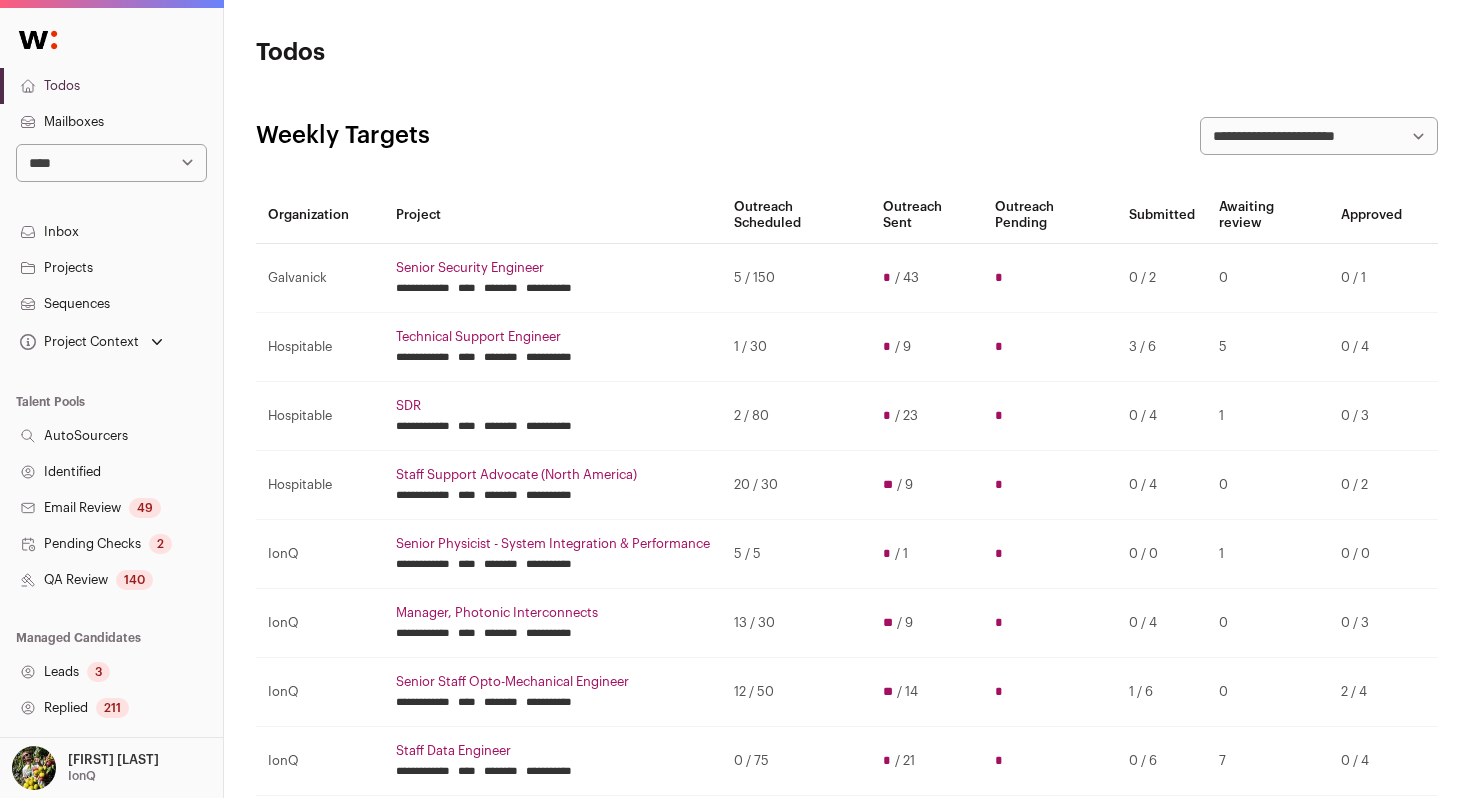 scroll, scrollTop: 0, scrollLeft: 0, axis: both 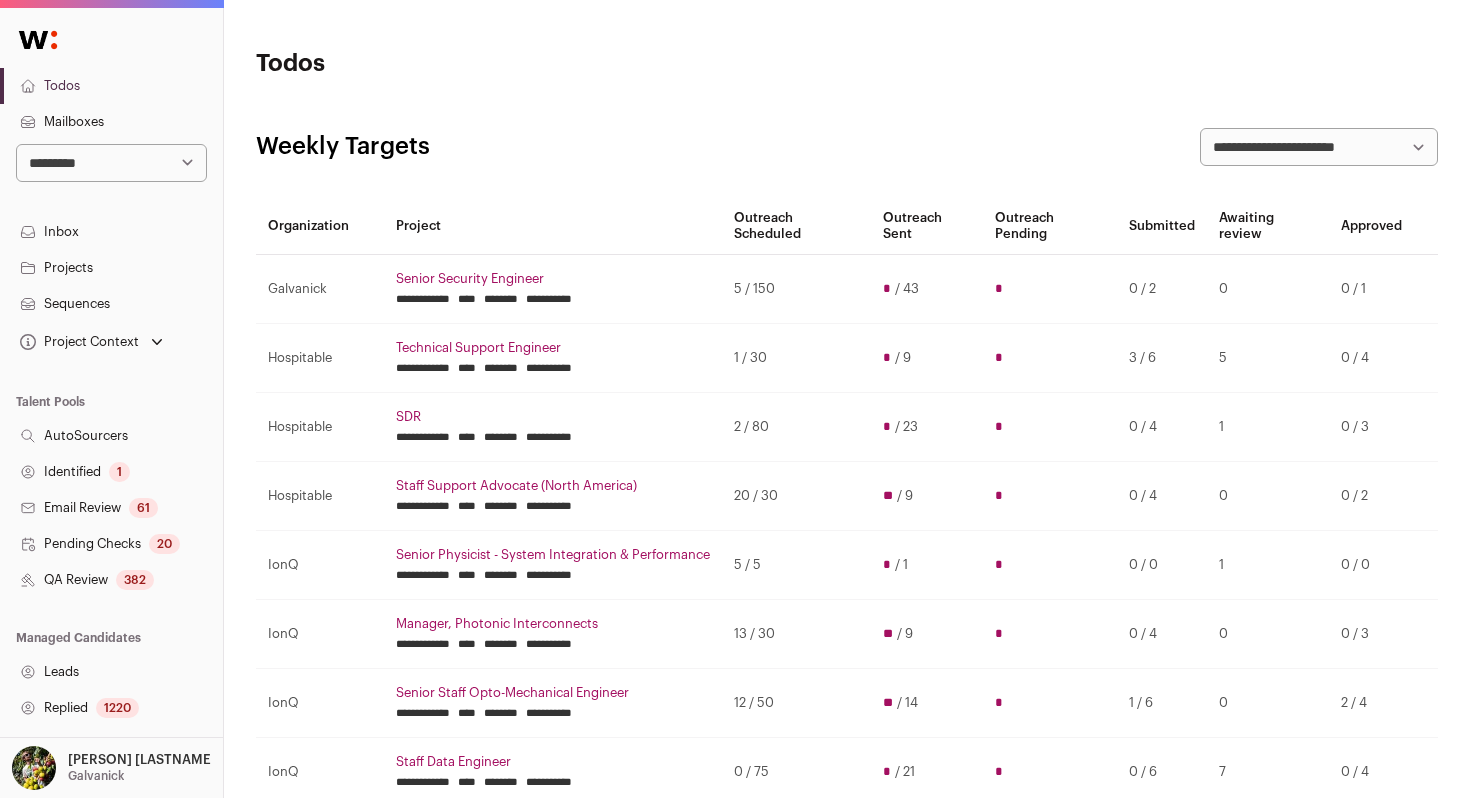 click on "Mailboxes" at bounding box center (111, 122) 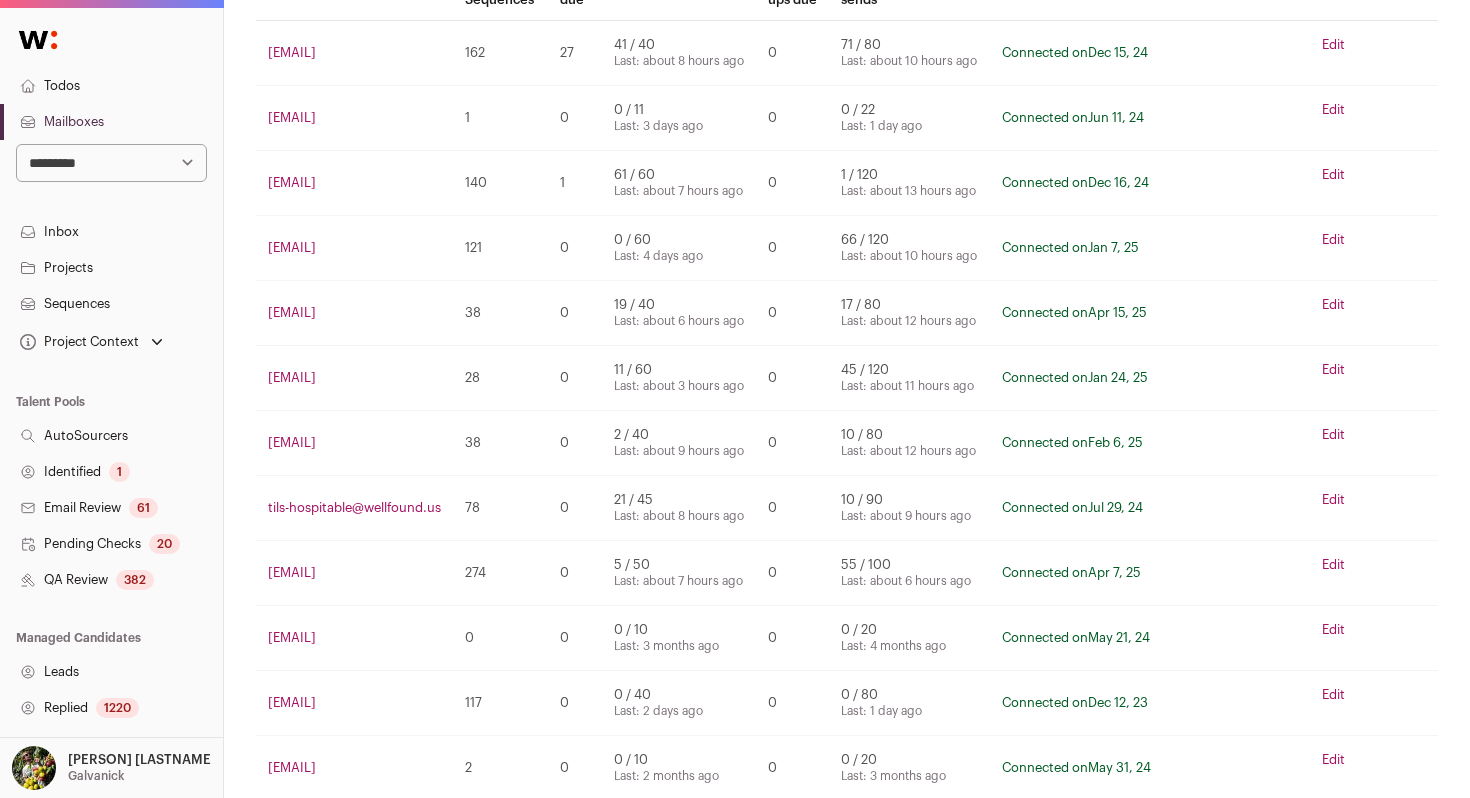 scroll, scrollTop: 183, scrollLeft: 0, axis: vertical 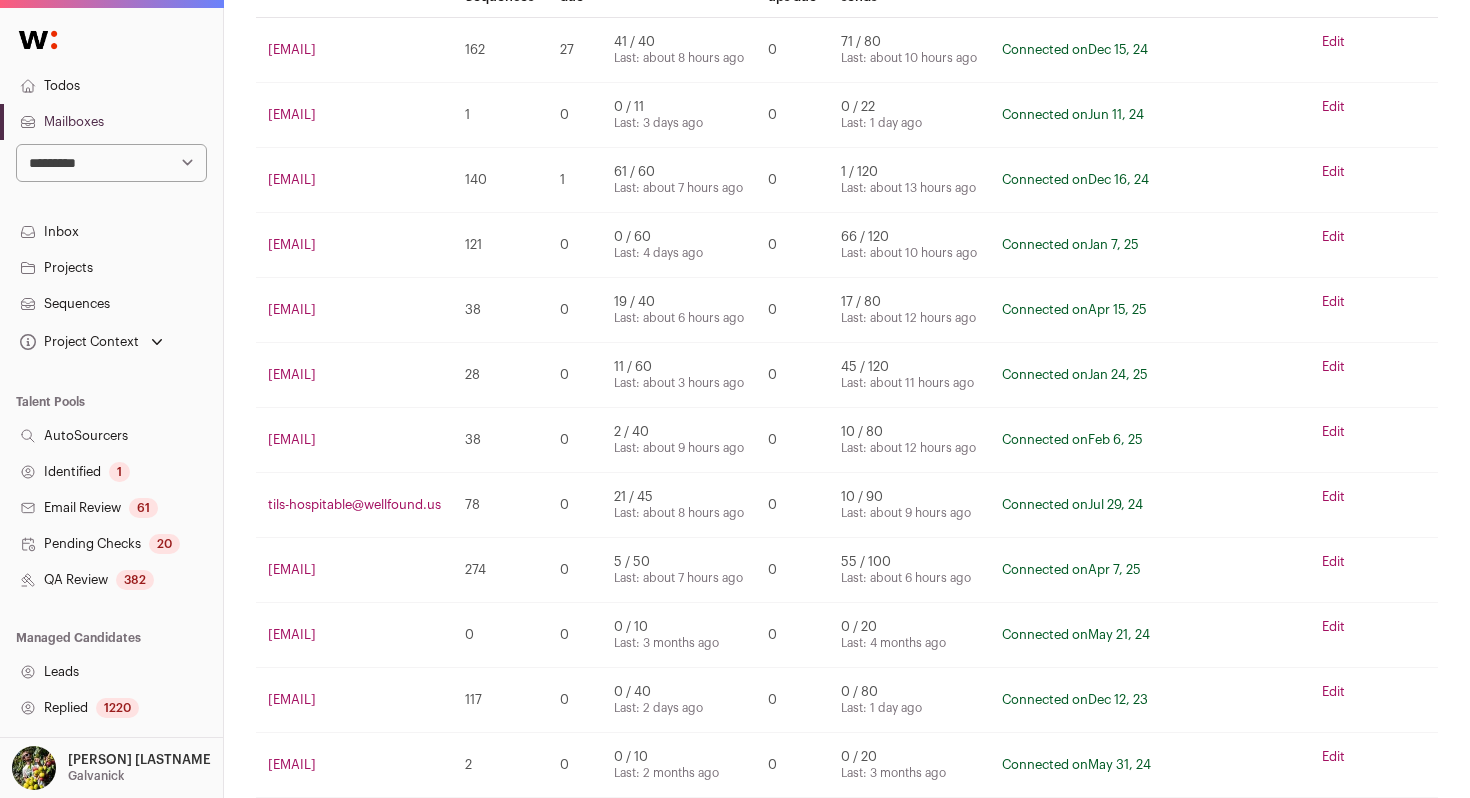 click on "274" at bounding box center [500, 570] 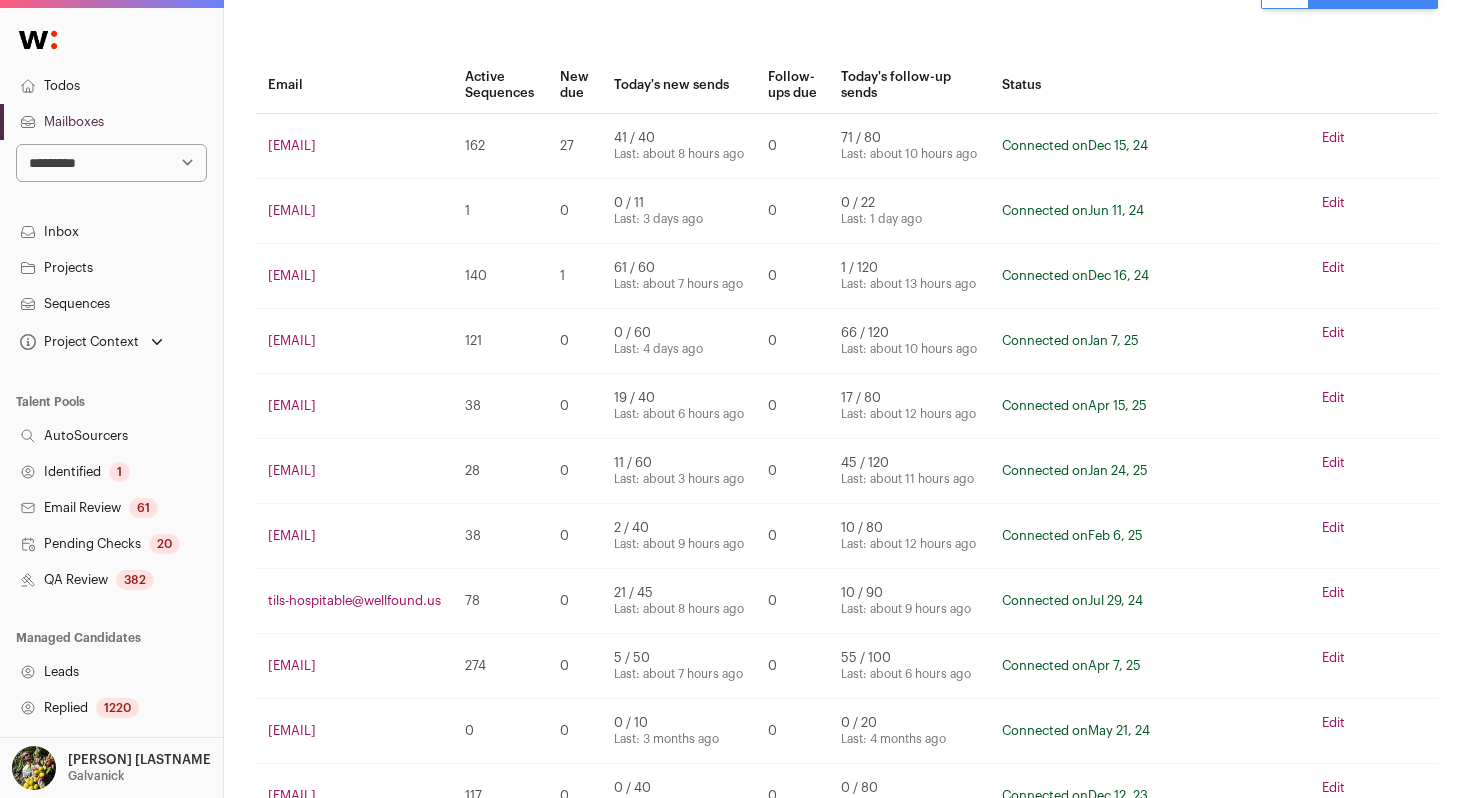 scroll, scrollTop: 161, scrollLeft: 0, axis: vertical 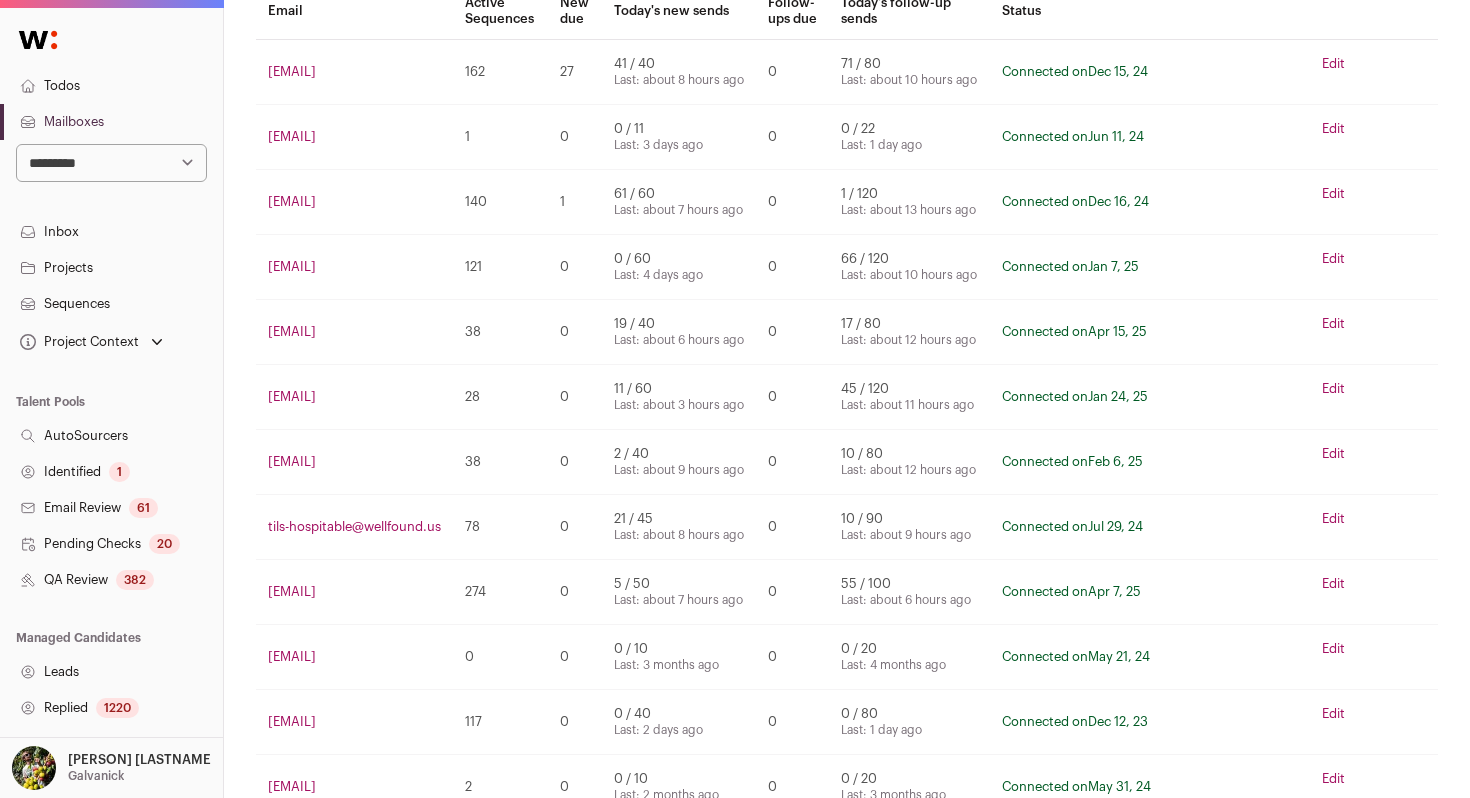 click on "Sequences" at bounding box center [111, 304] 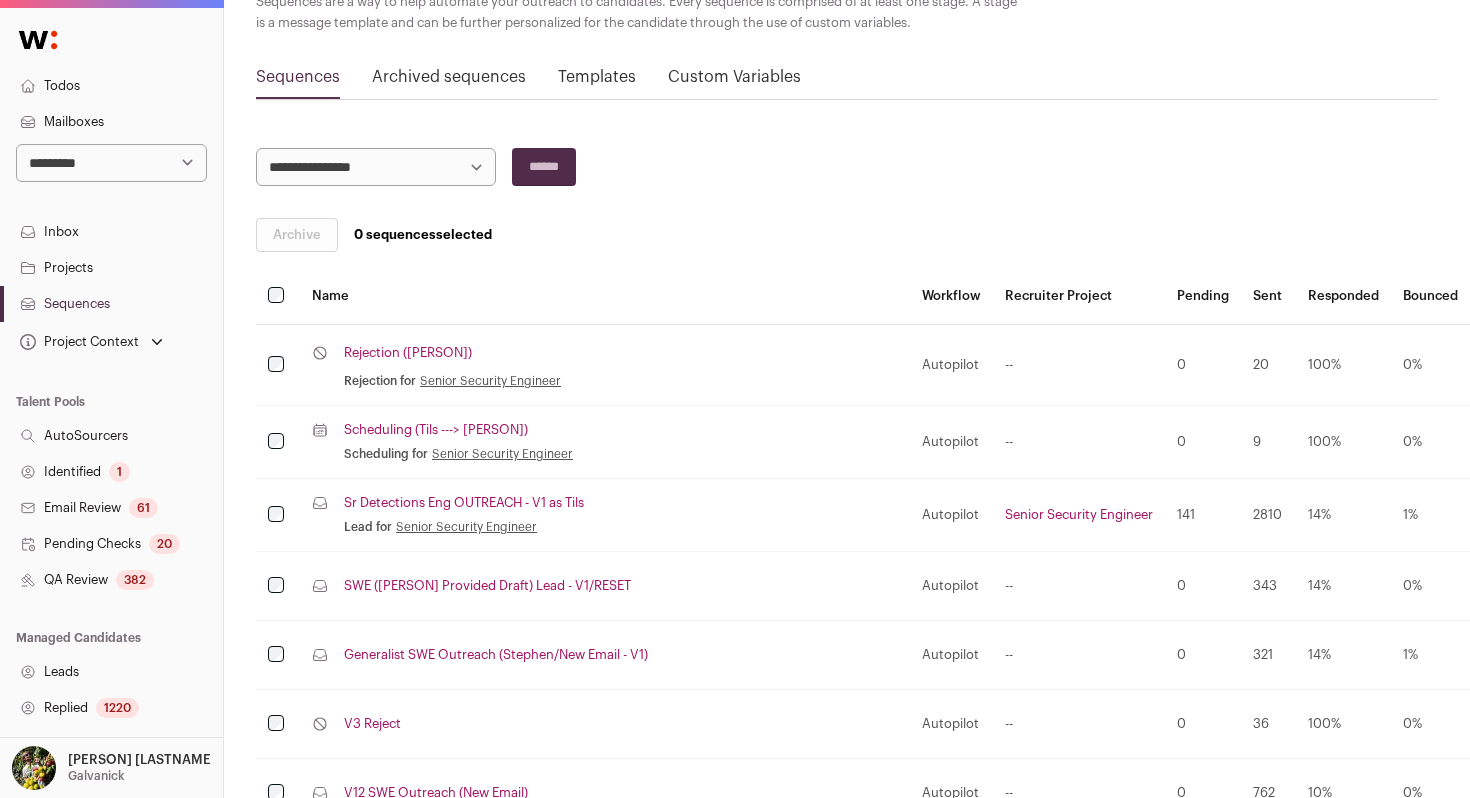 scroll, scrollTop: 0, scrollLeft: 0, axis: both 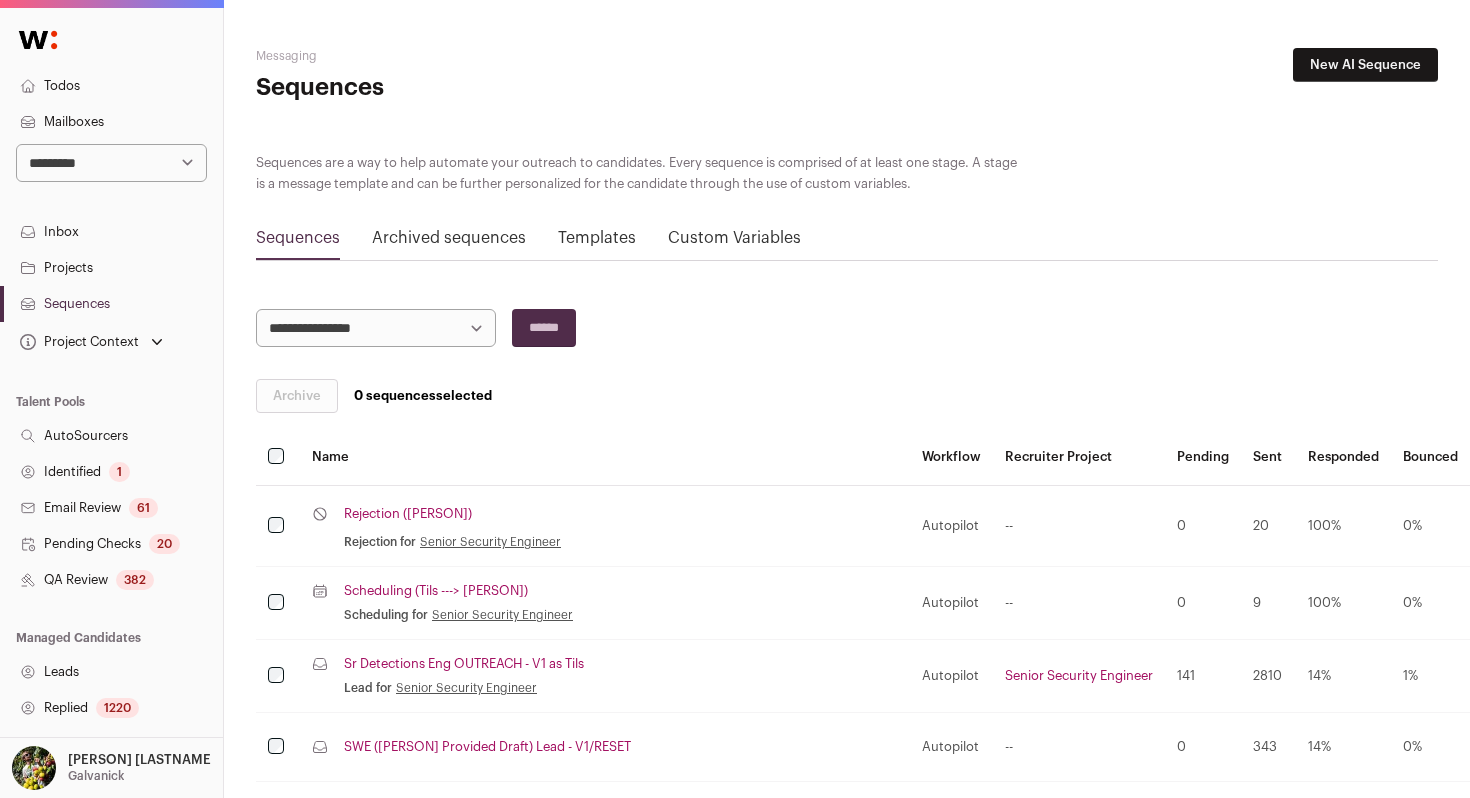 click on "Projects" at bounding box center (111, 268) 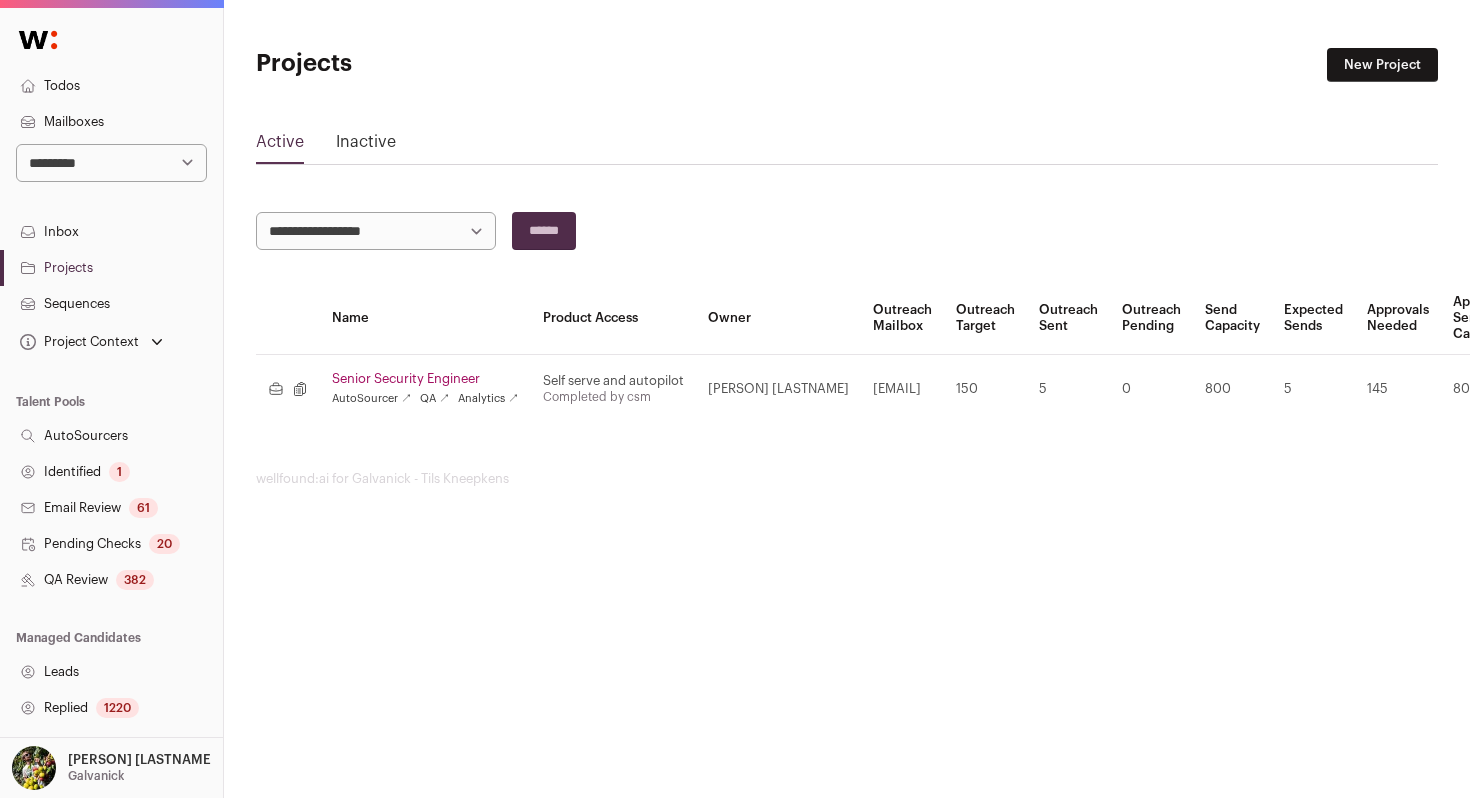 click on "Senior Security Engineer" at bounding box center [425, 379] 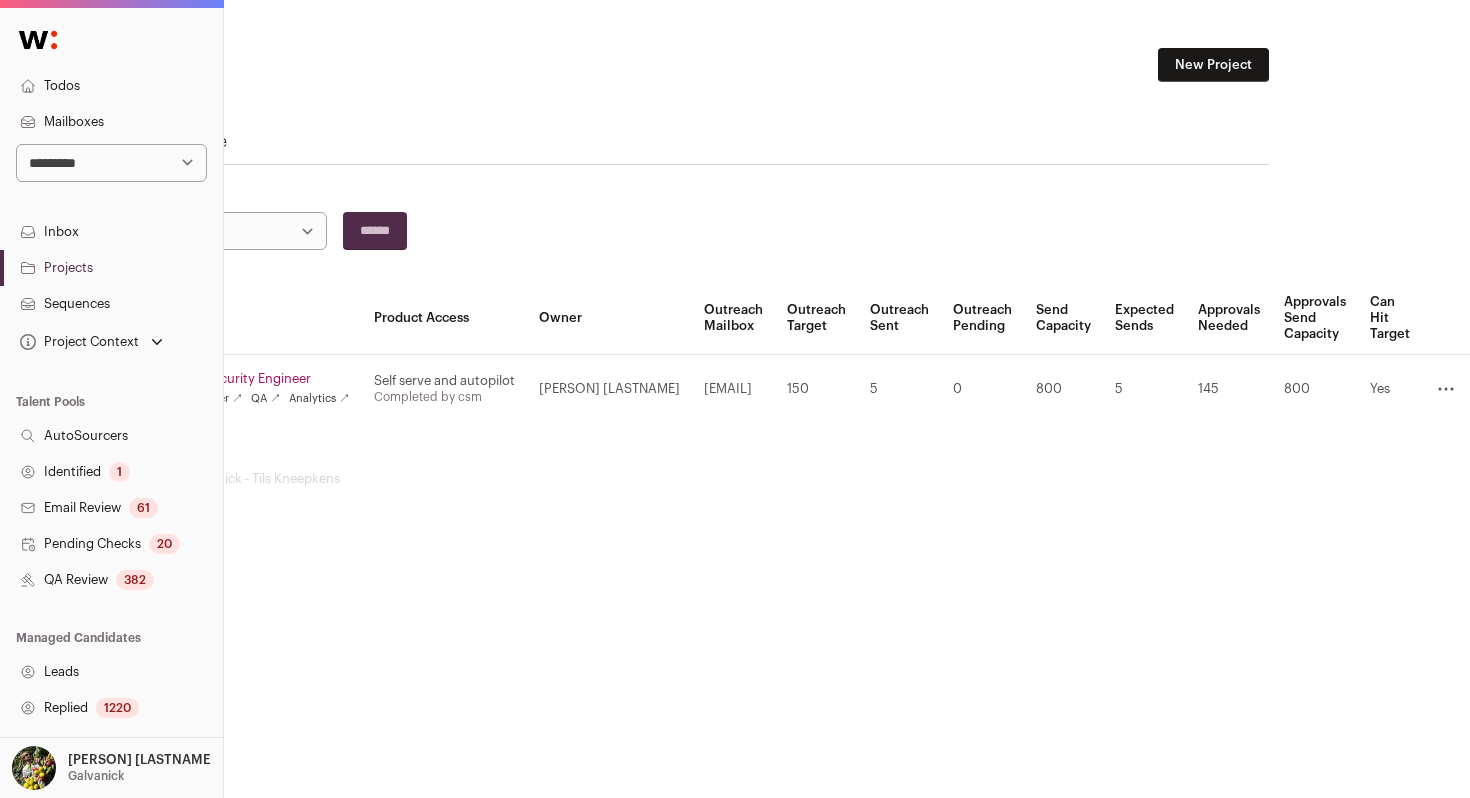 scroll, scrollTop: 0, scrollLeft: 220, axis: horizontal 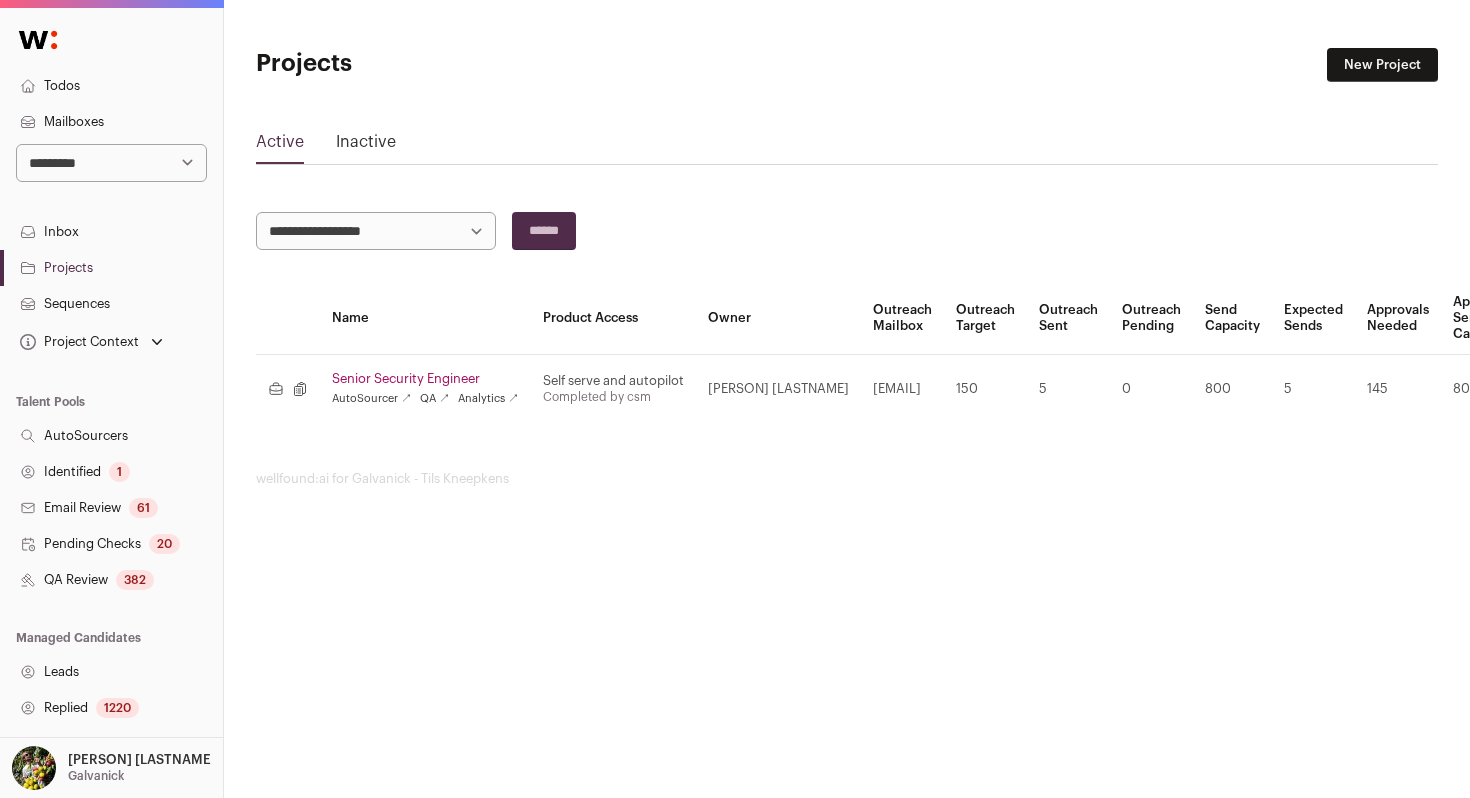 click on "Senior Security Engineer" at bounding box center (425, 379) 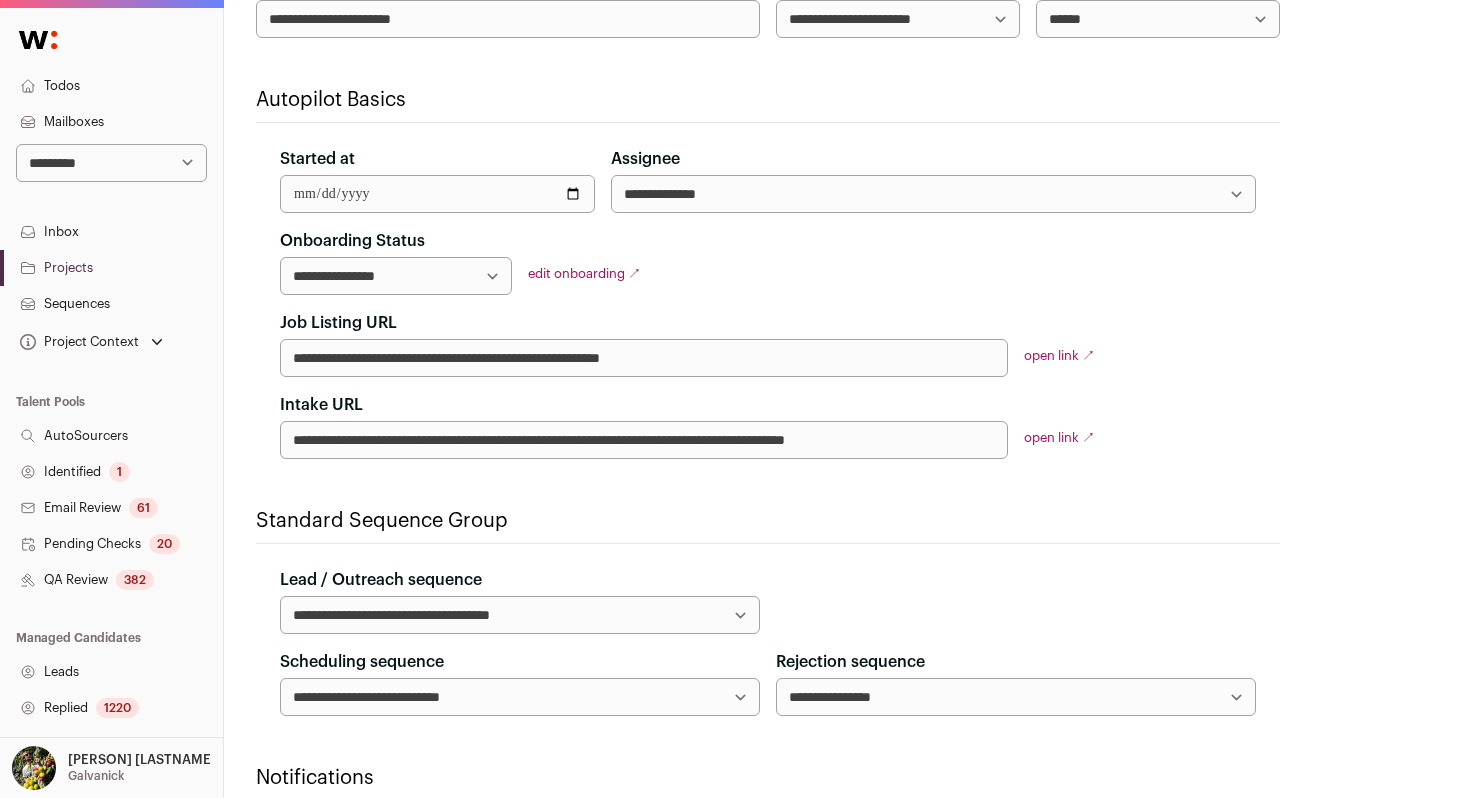 scroll, scrollTop: 0, scrollLeft: 0, axis: both 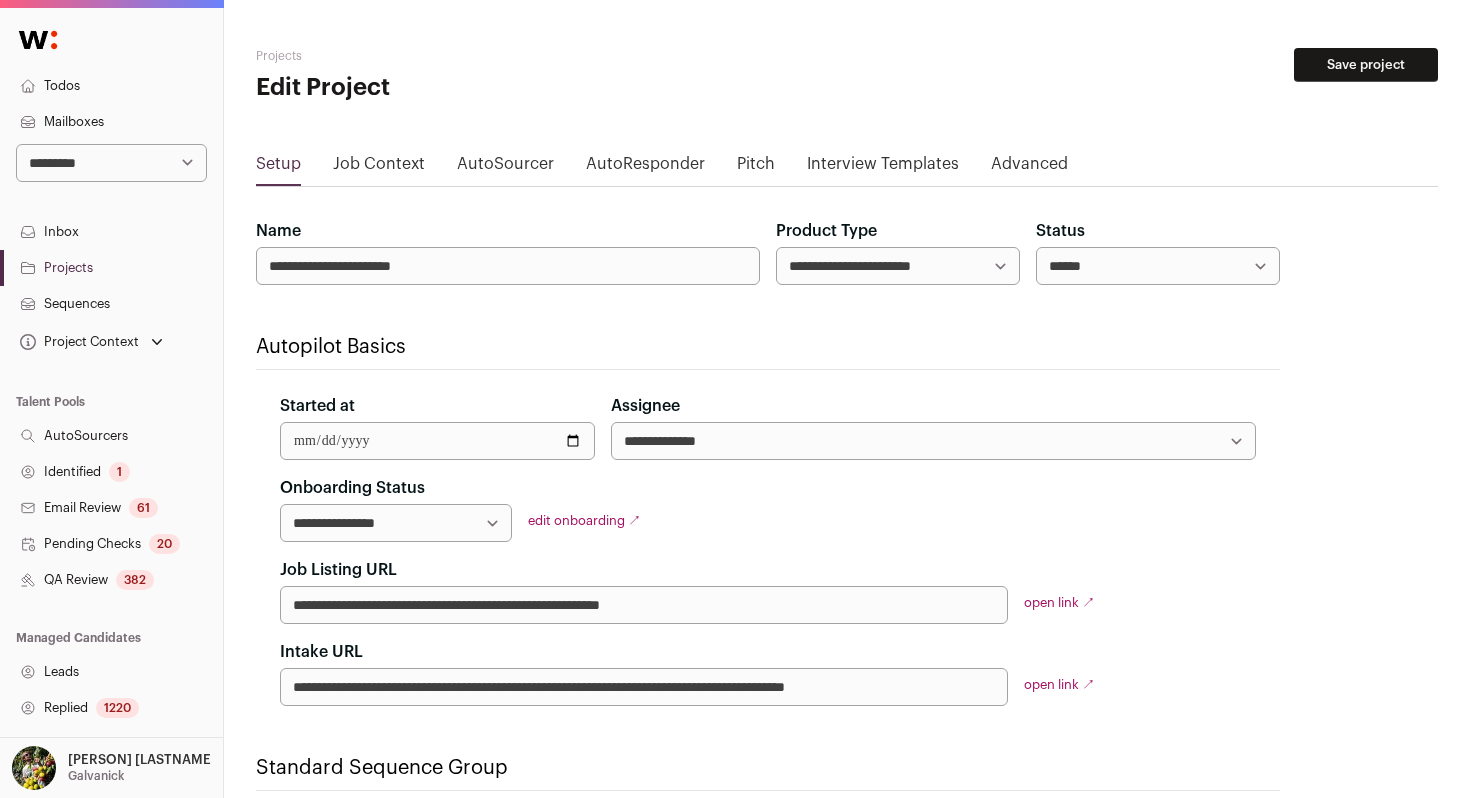 click on "Sequences" at bounding box center [111, 304] 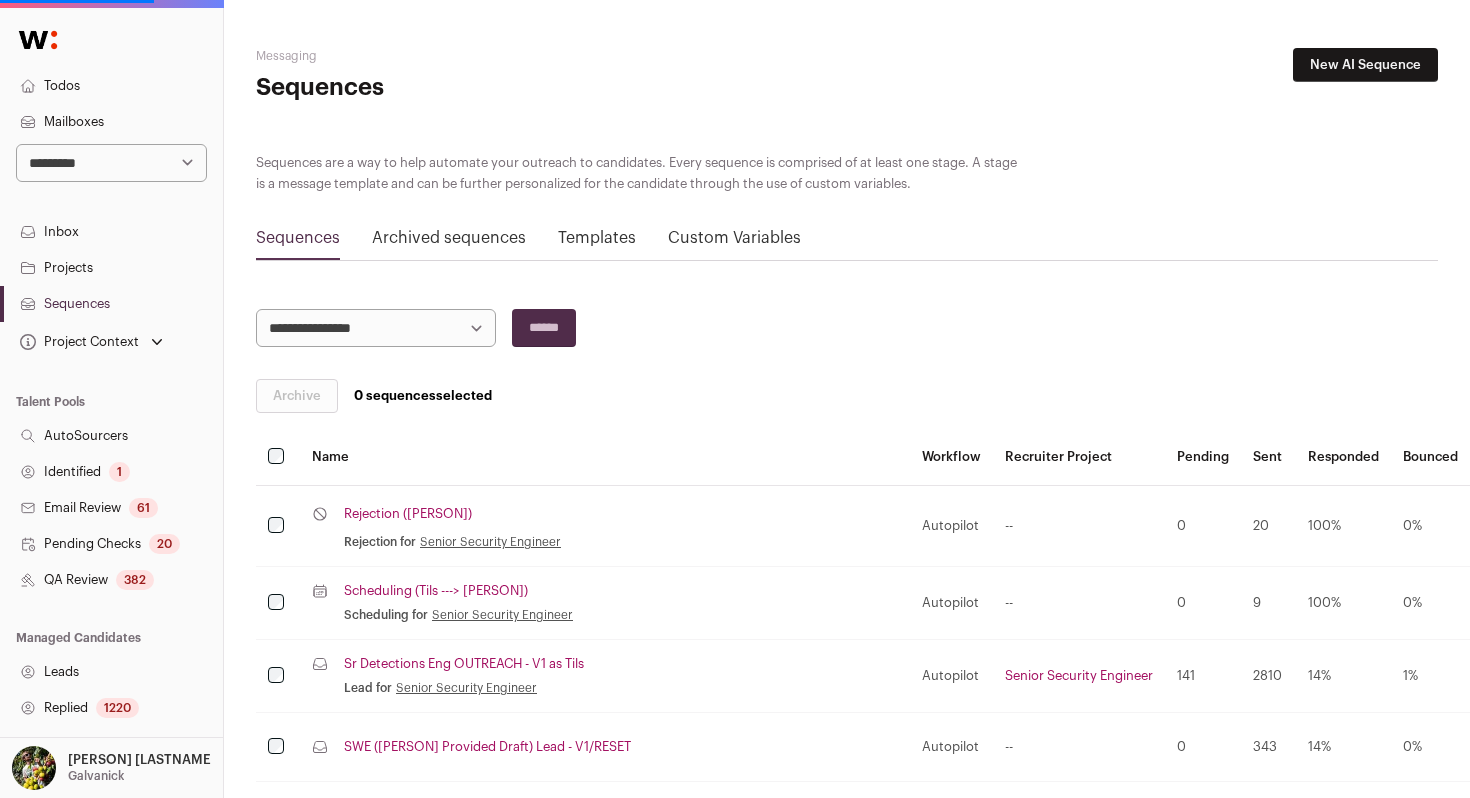 click on "**********" at bounding box center (111, 163) 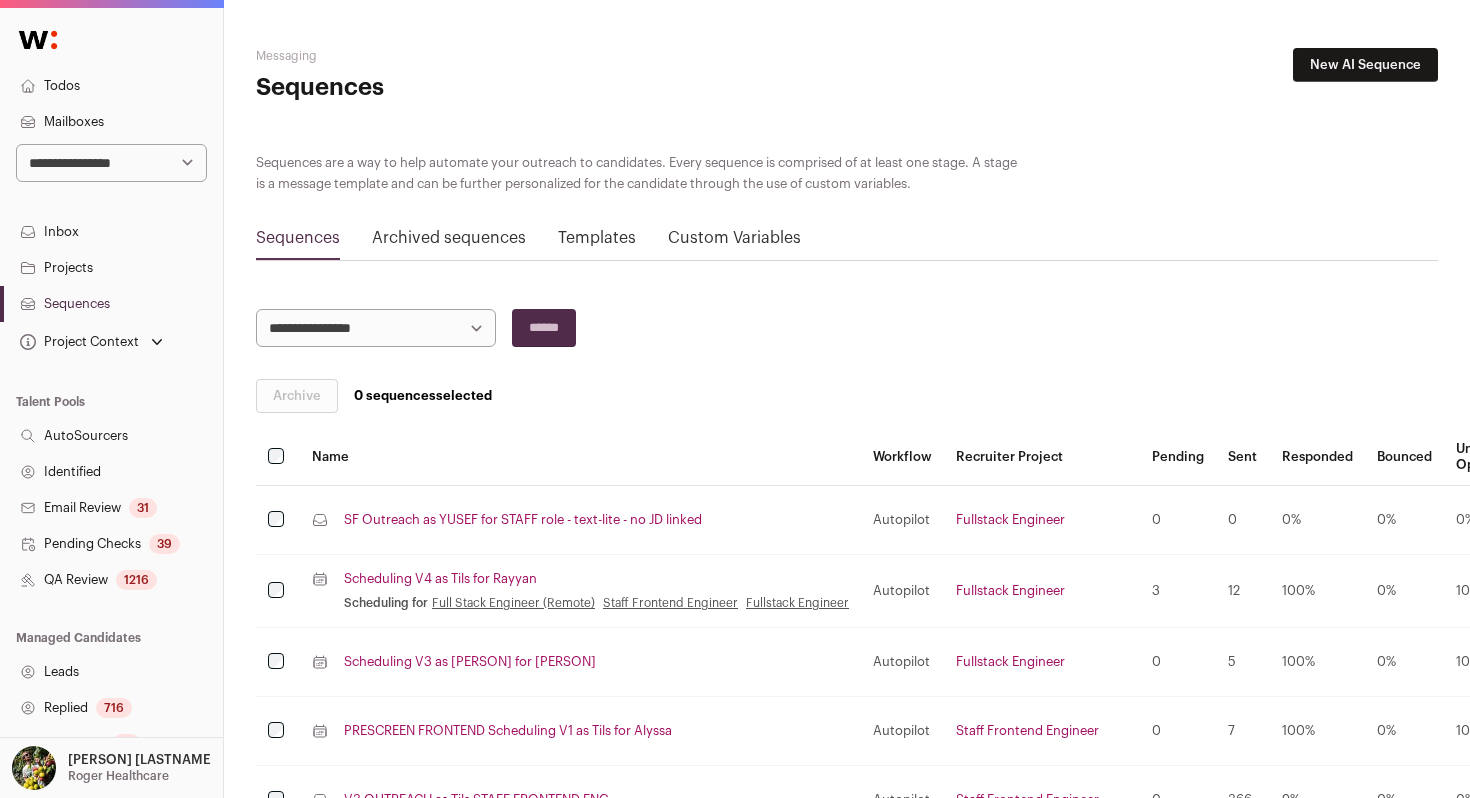 click on "Sequences" at bounding box center [111, 304] 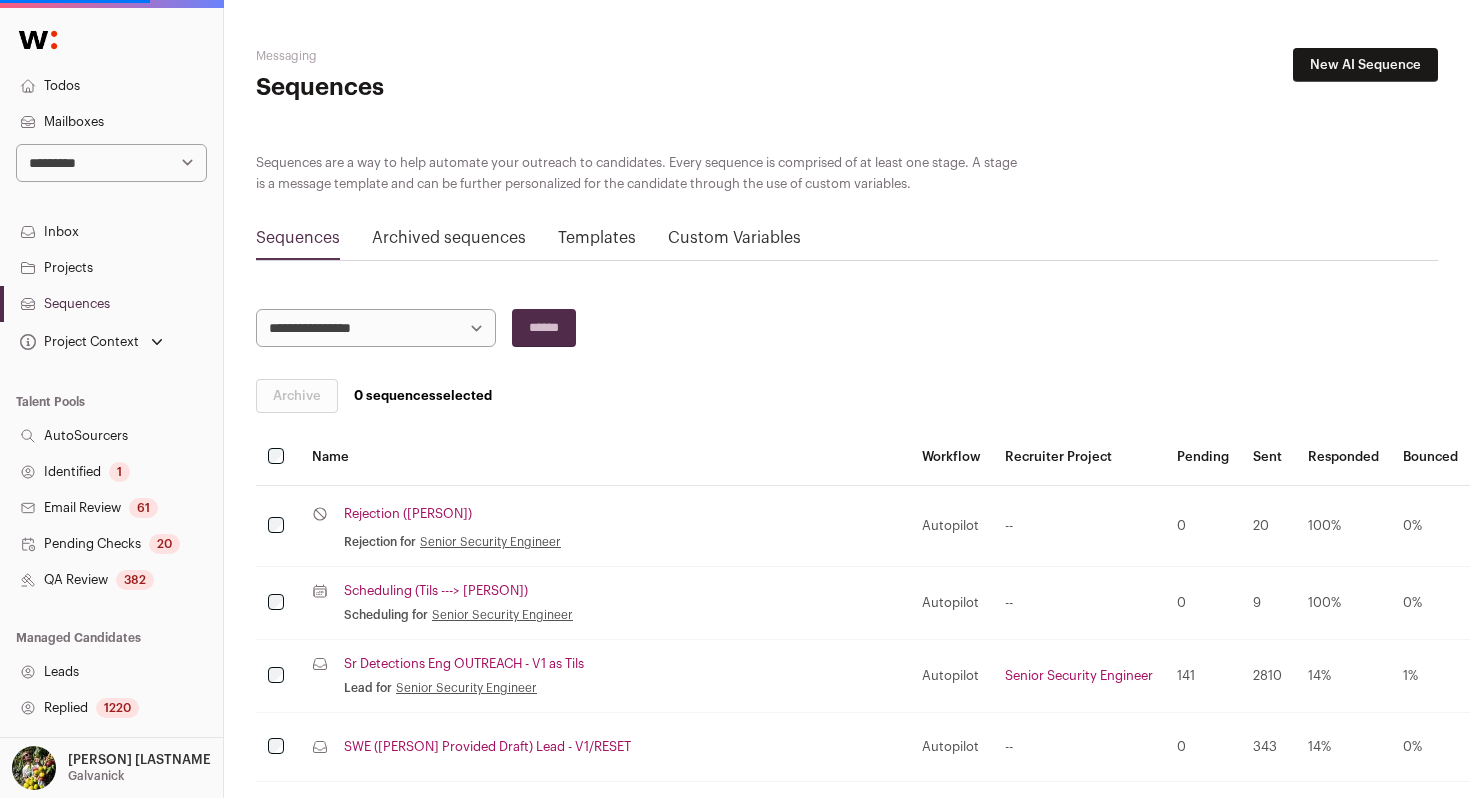 click on "**********" at bounding box center [376, 328] 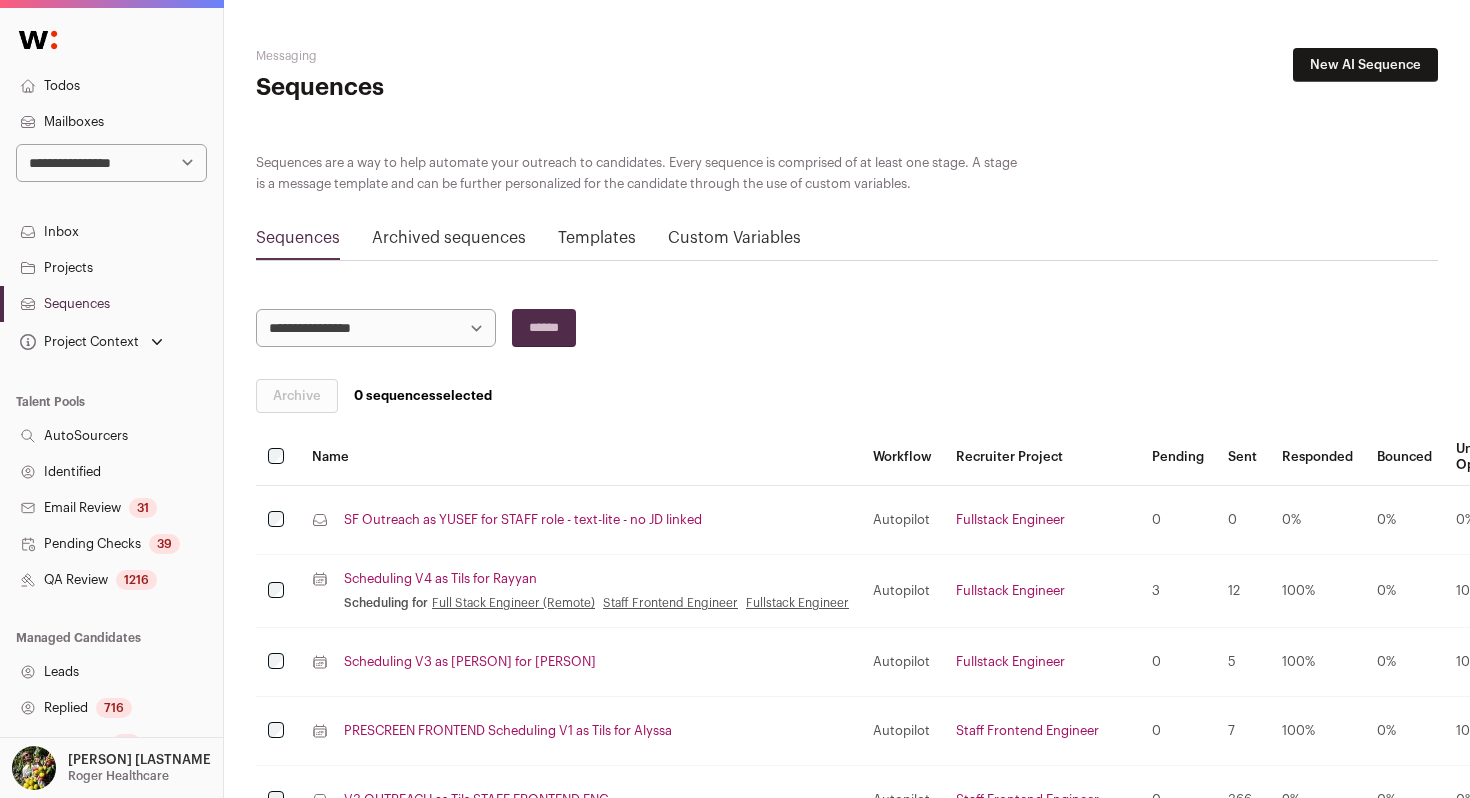 click on "**********" at bounding box center [376, 328] 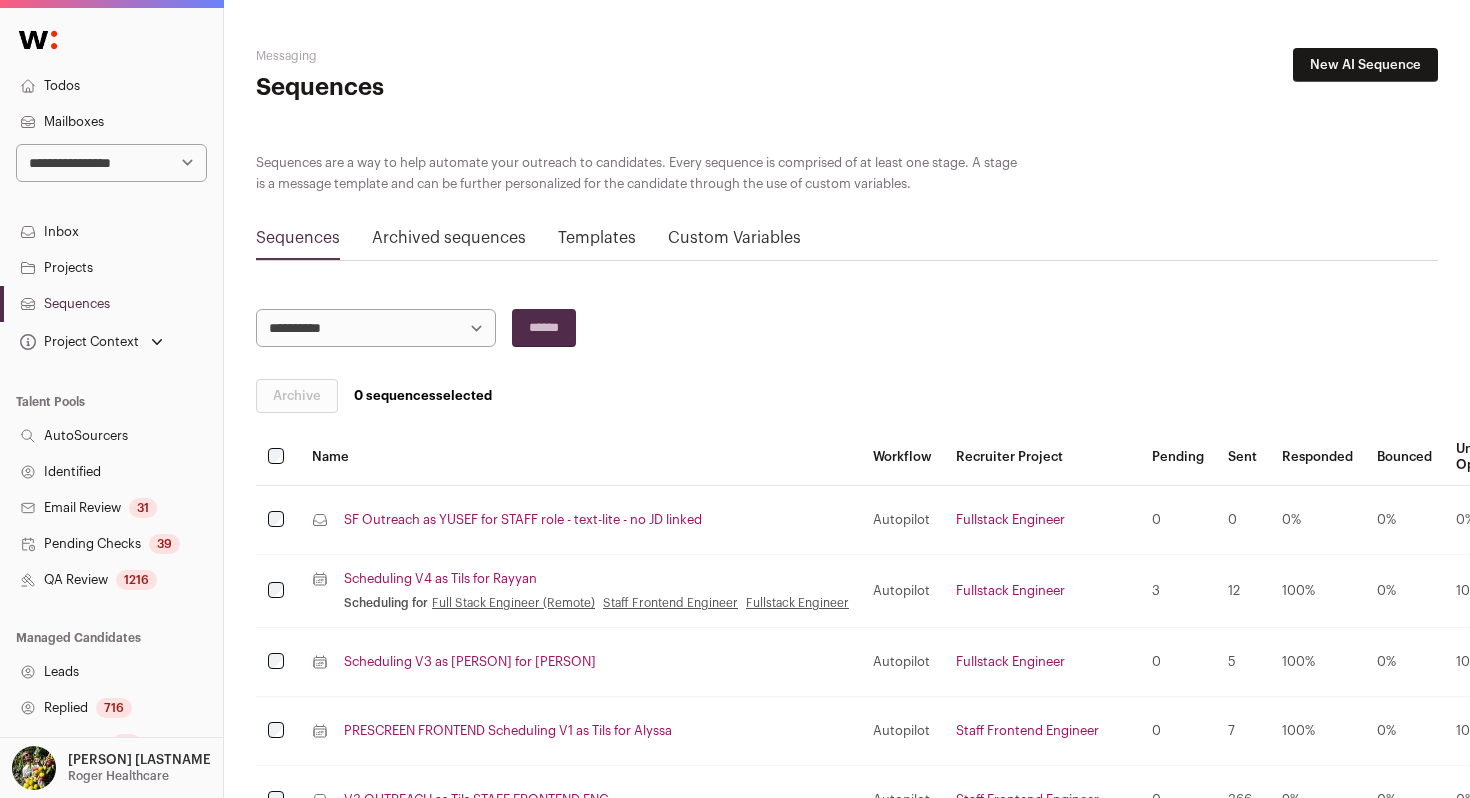 click on "******" at bounding box center (544, 328) 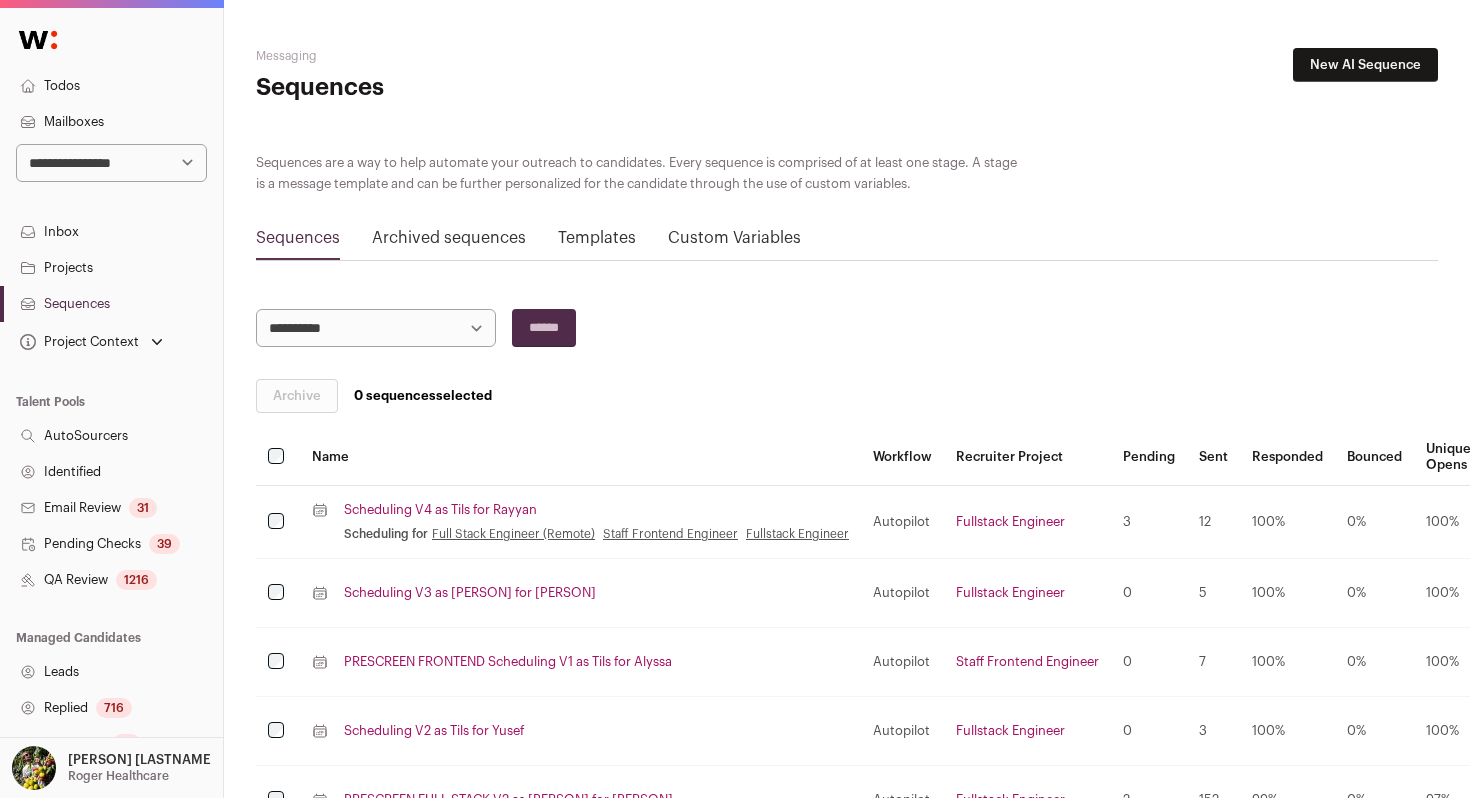 scroll, scrollTop: 126, scrollLeft: 0, axis: vertical 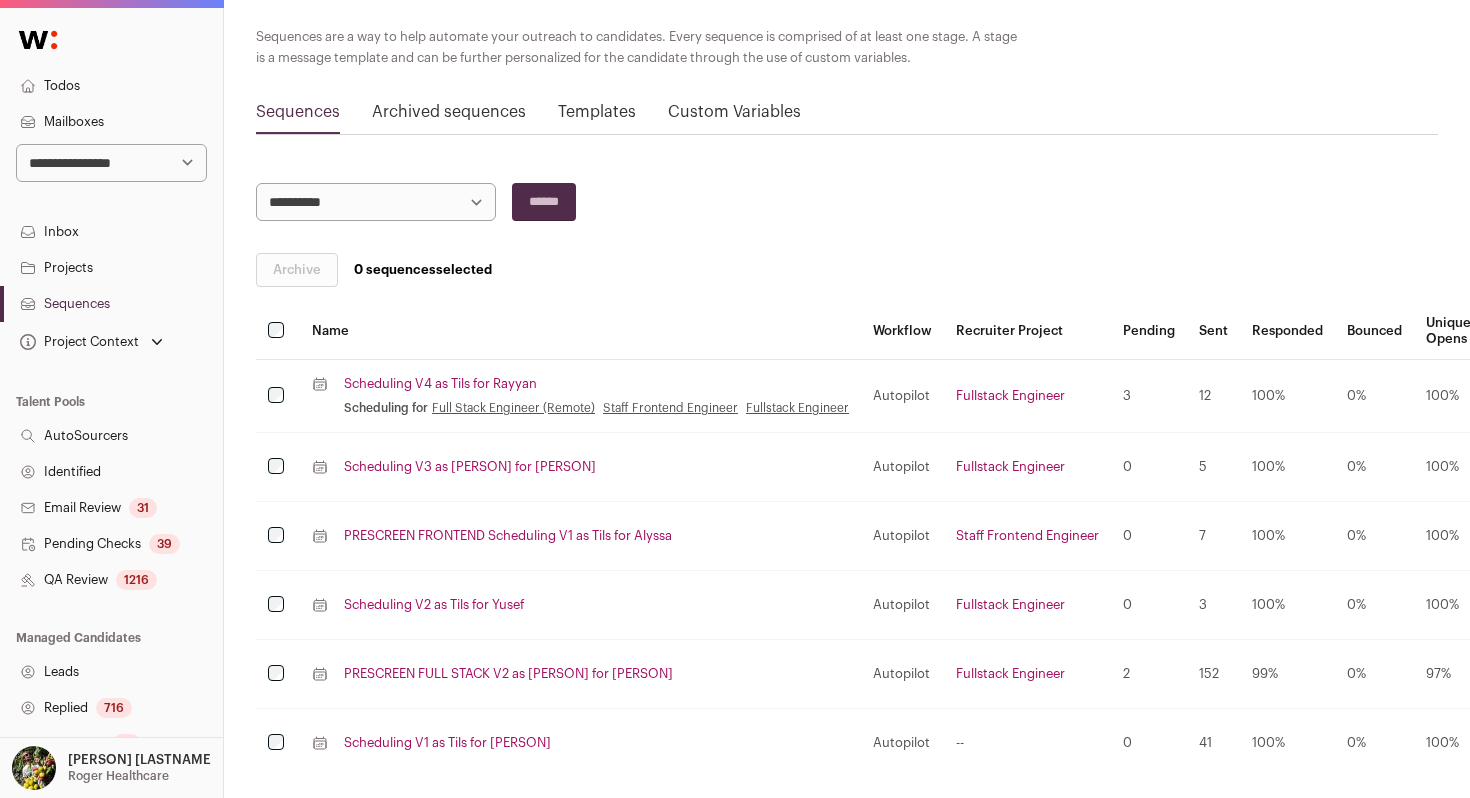 click on "Scheduling V4 as Tils for Rayyan" at bounding box center (440, 384) 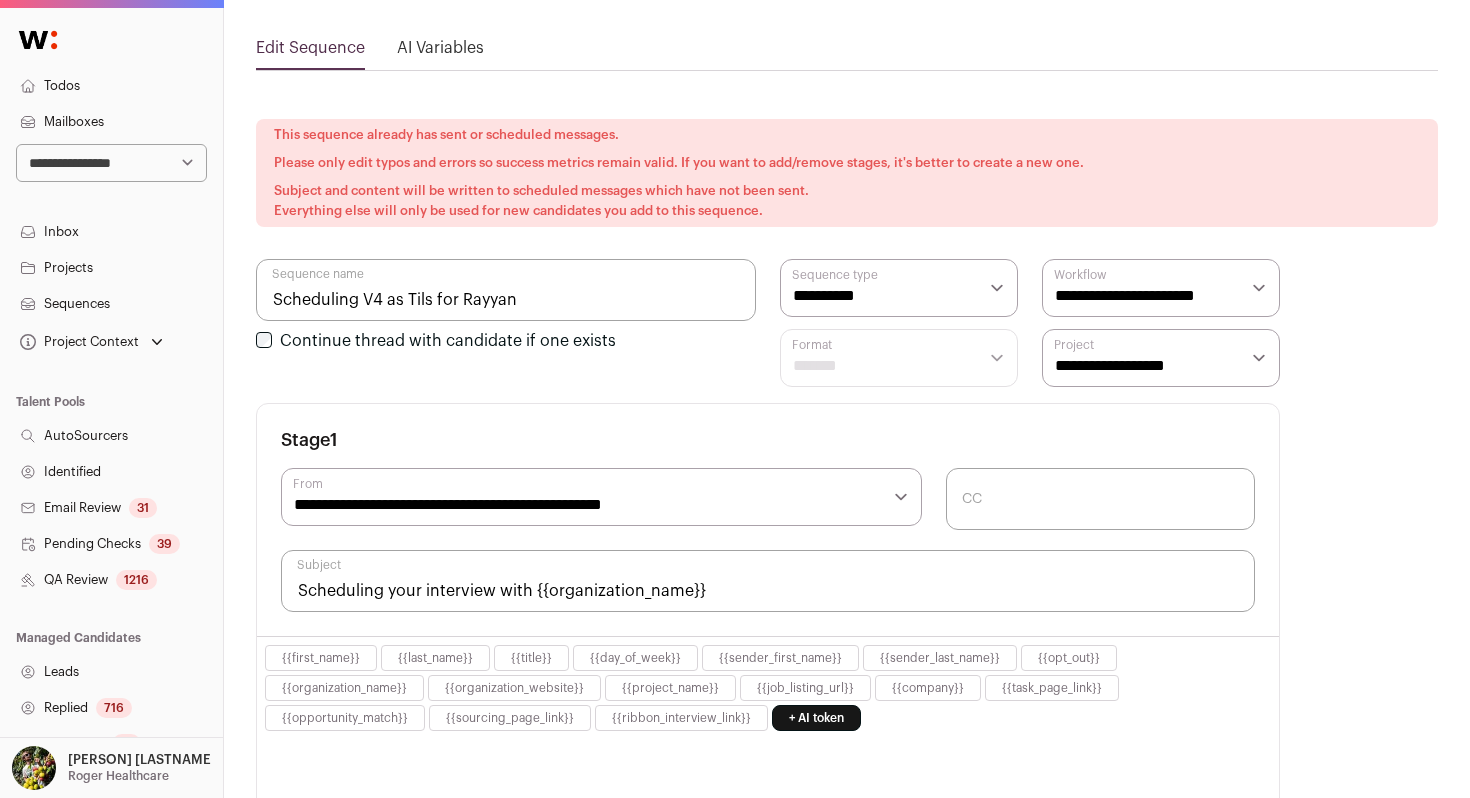 select on "****" 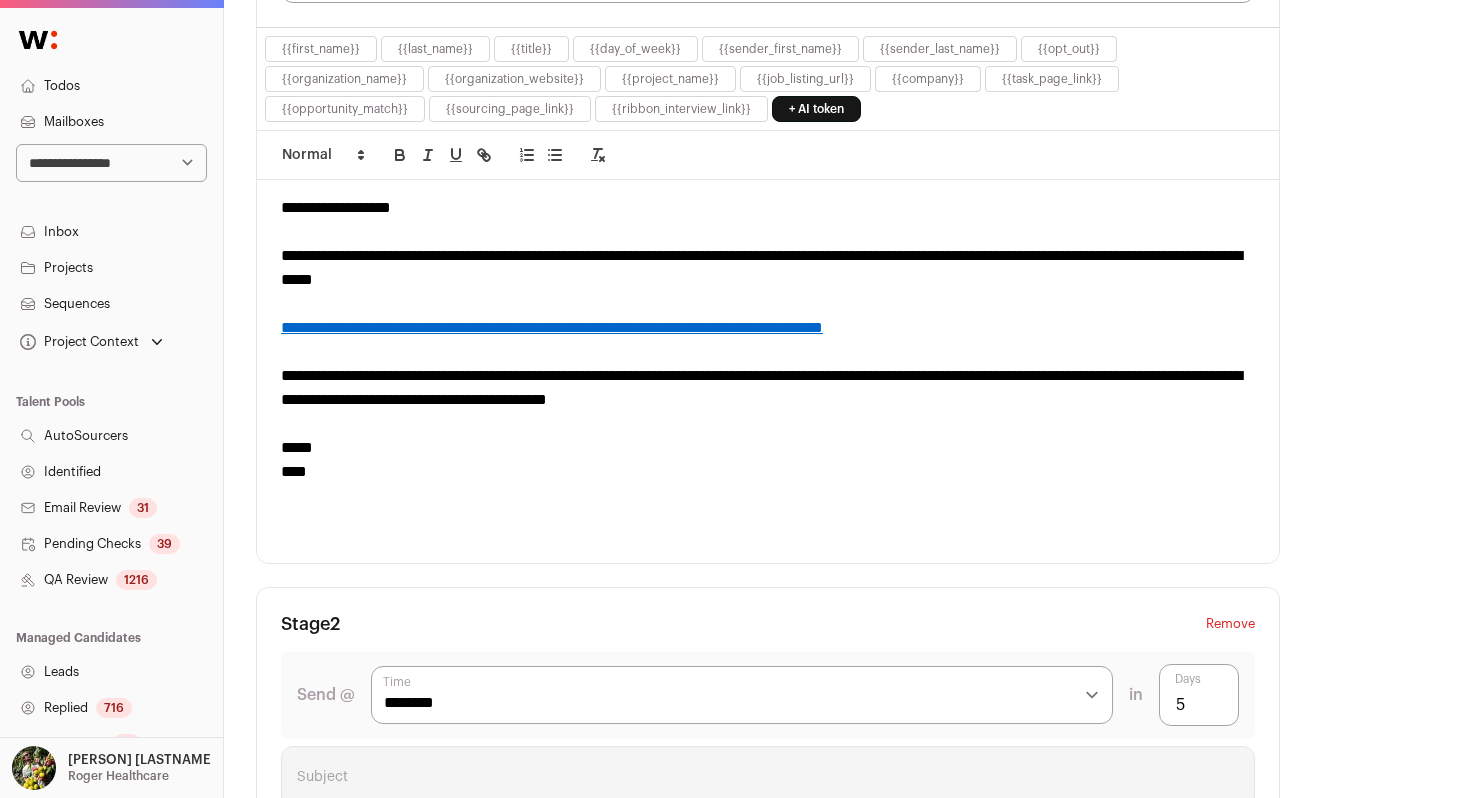 scroll, scrollTop: 739, scrollLeft: 0, axis: vertical 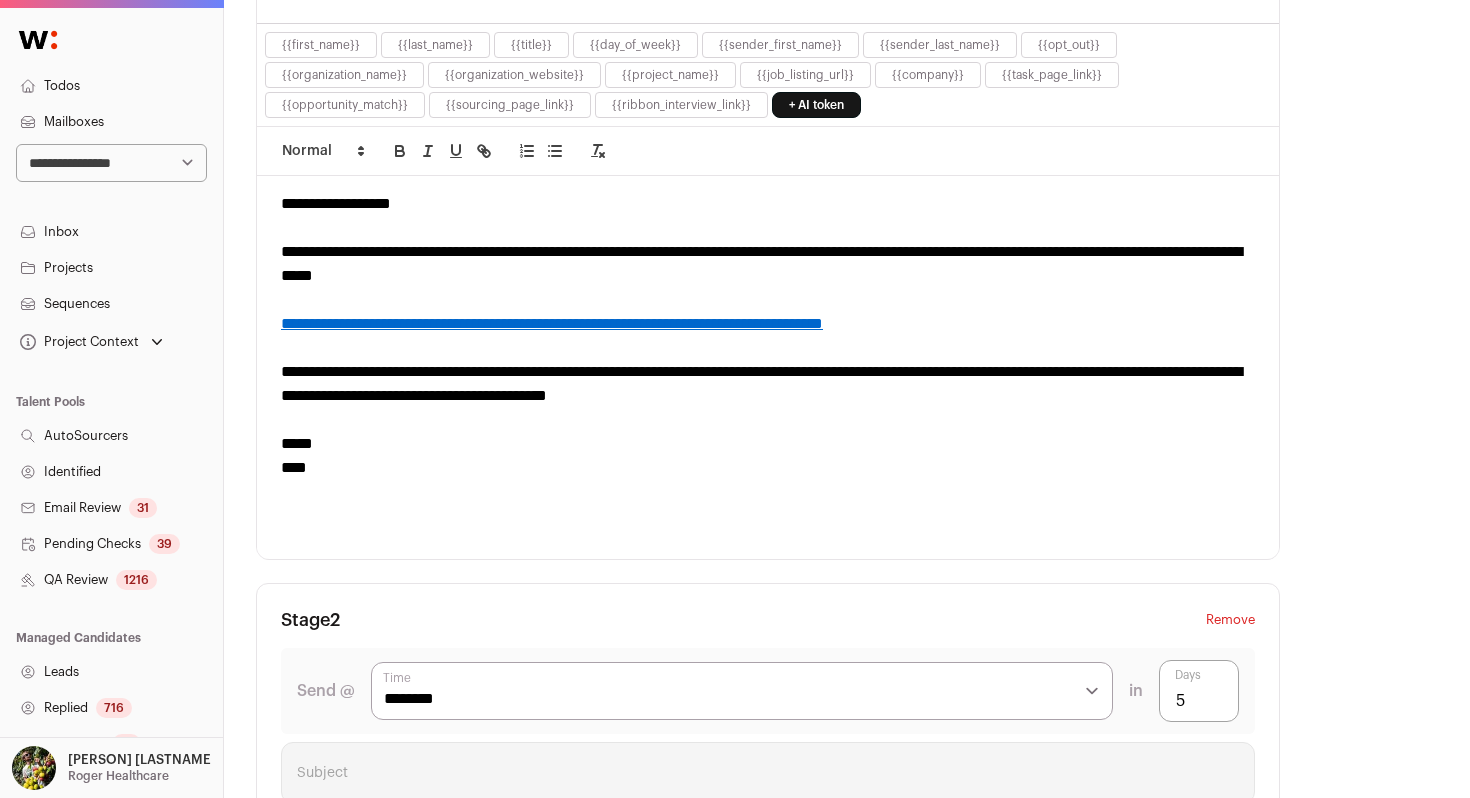 click on "**********" at bounding box center (768, 264) 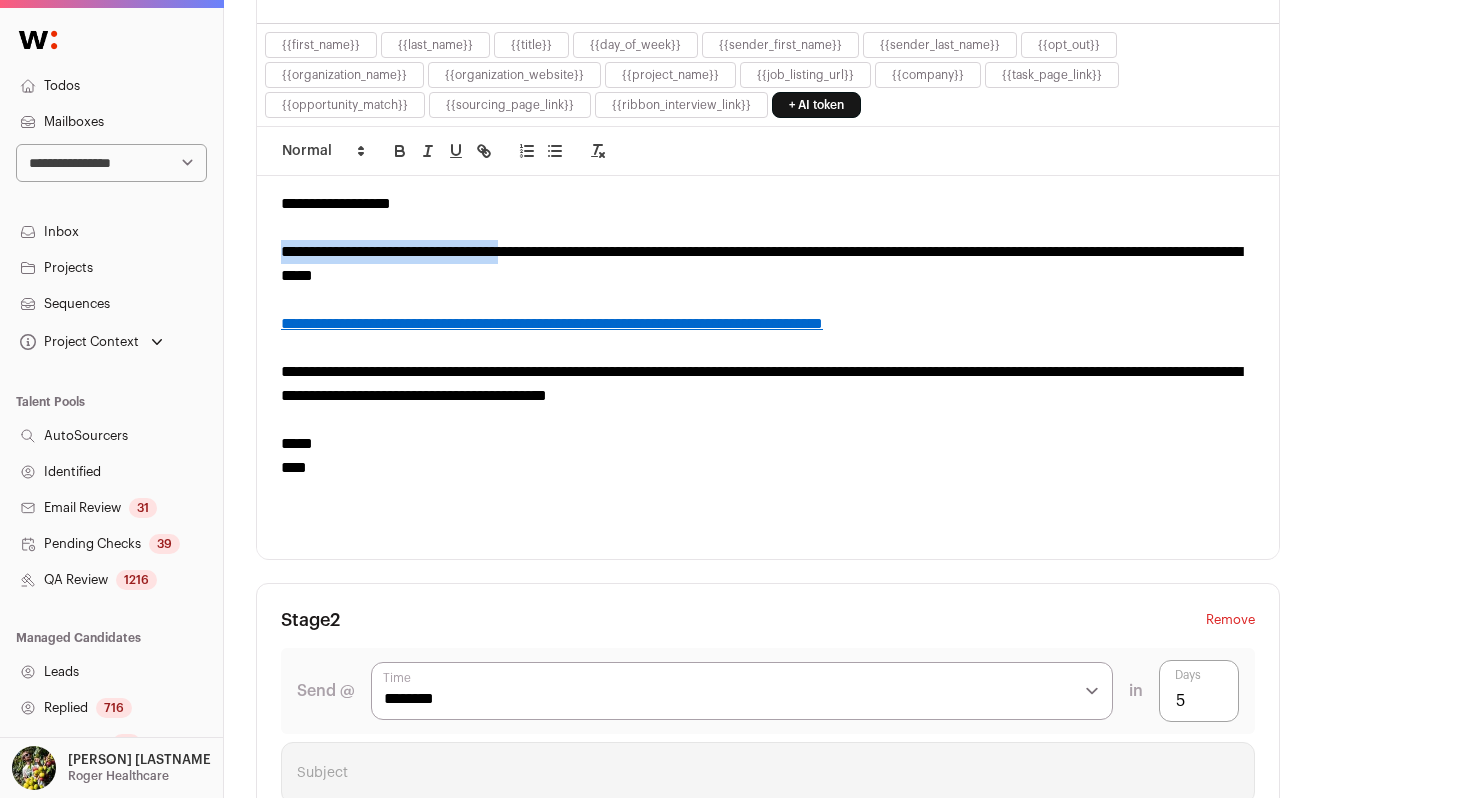 drag, startPoint x: 544, startPoint y: 256, endPoint x: 281, endPoint y: 258, distance: 263.0076 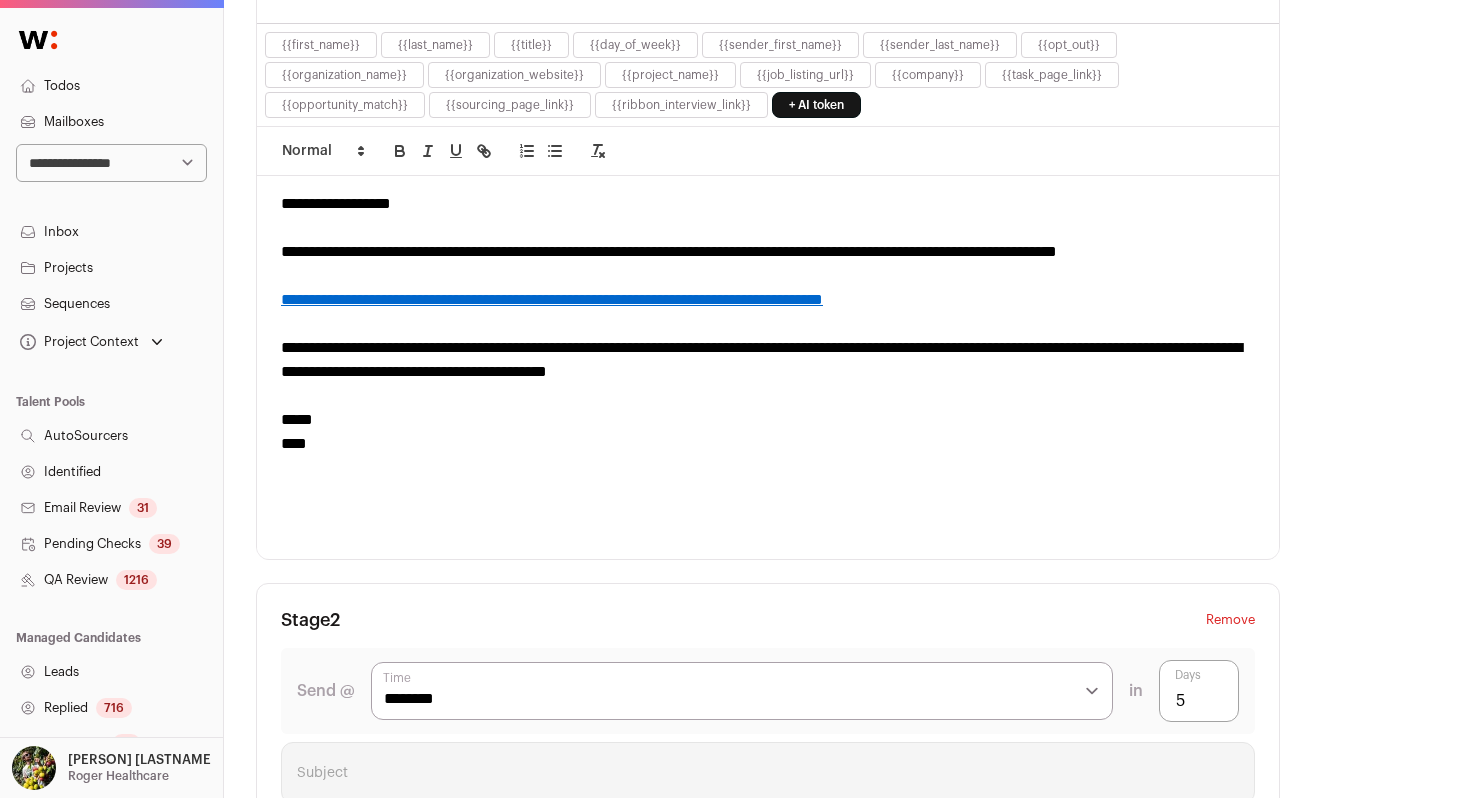 click on "**********" at bounding box center [847, 840] 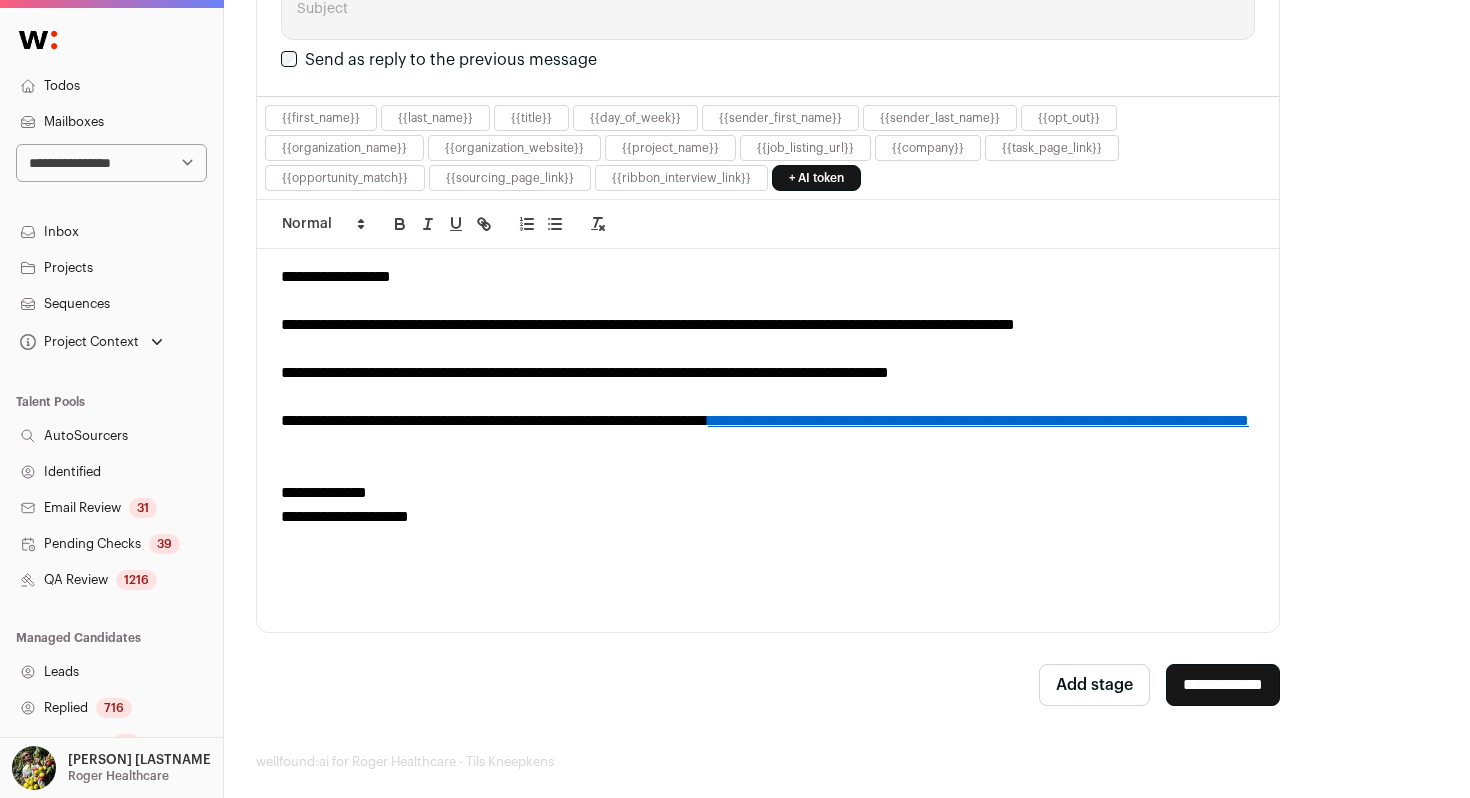 scroll, scrollTop: 2360, scrollLeft: 0, axis: vertical 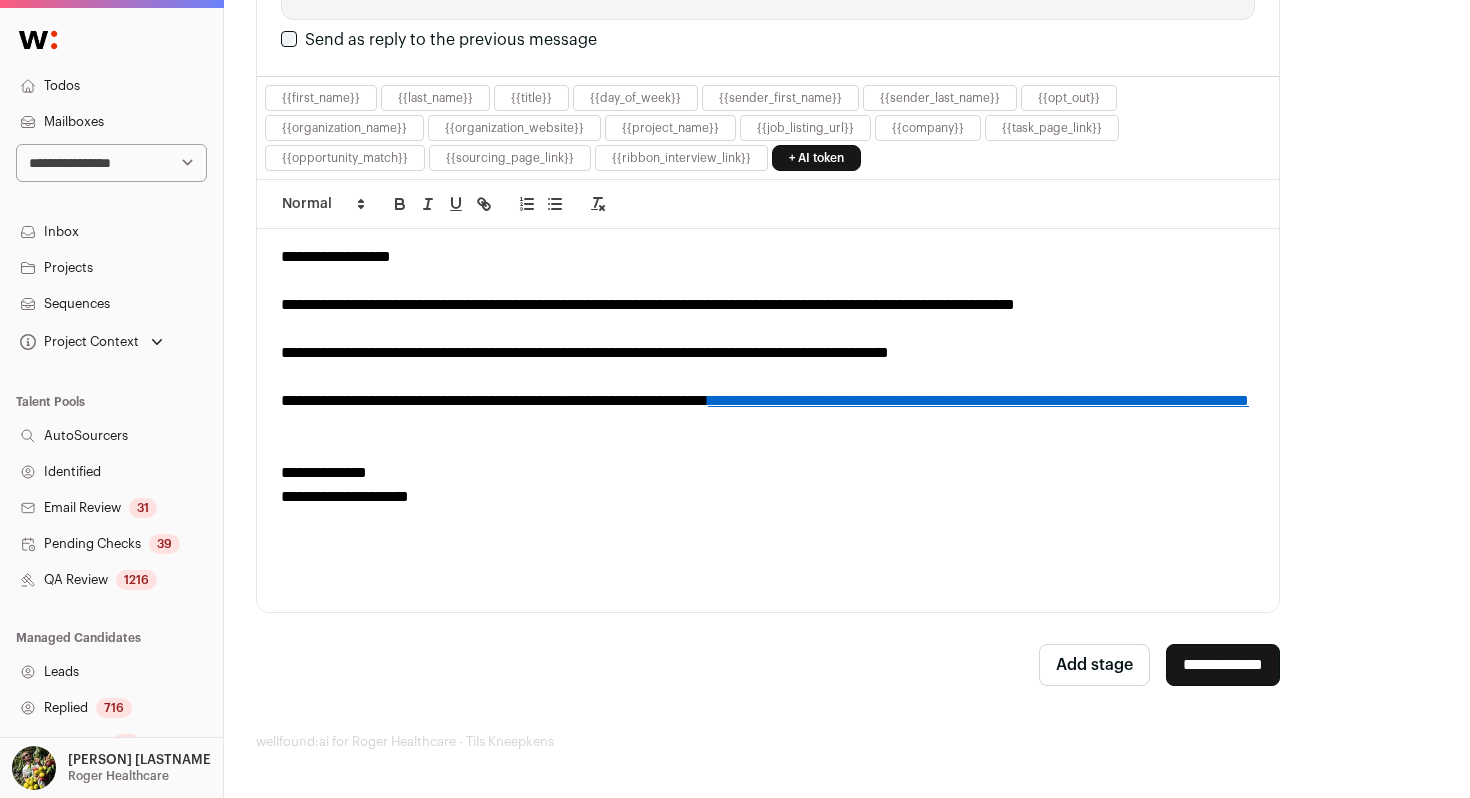 click on "**********" at bounding box center [1223, 665] 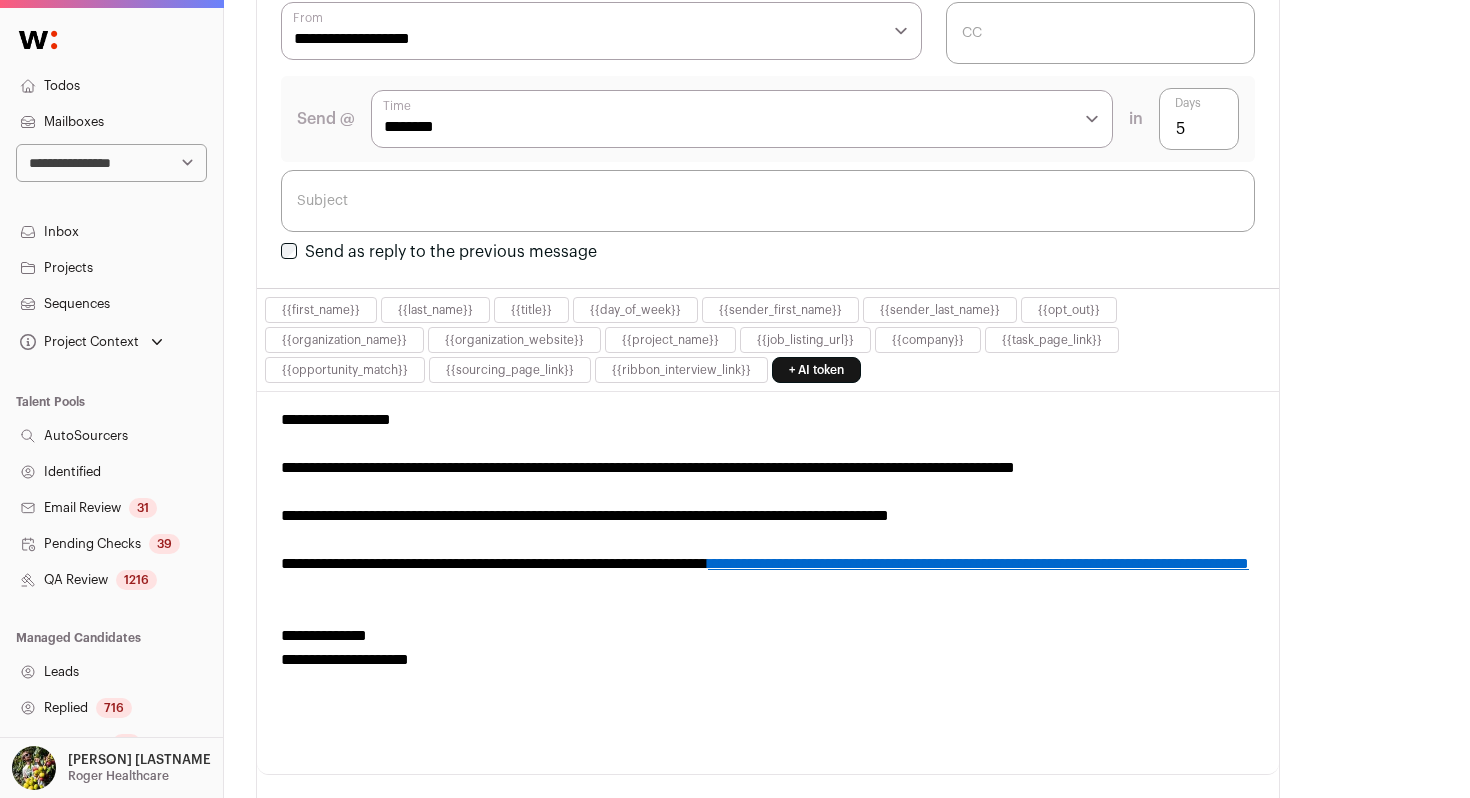 scroll, scrollTop: 0, scrollLeft: 0, axis: both 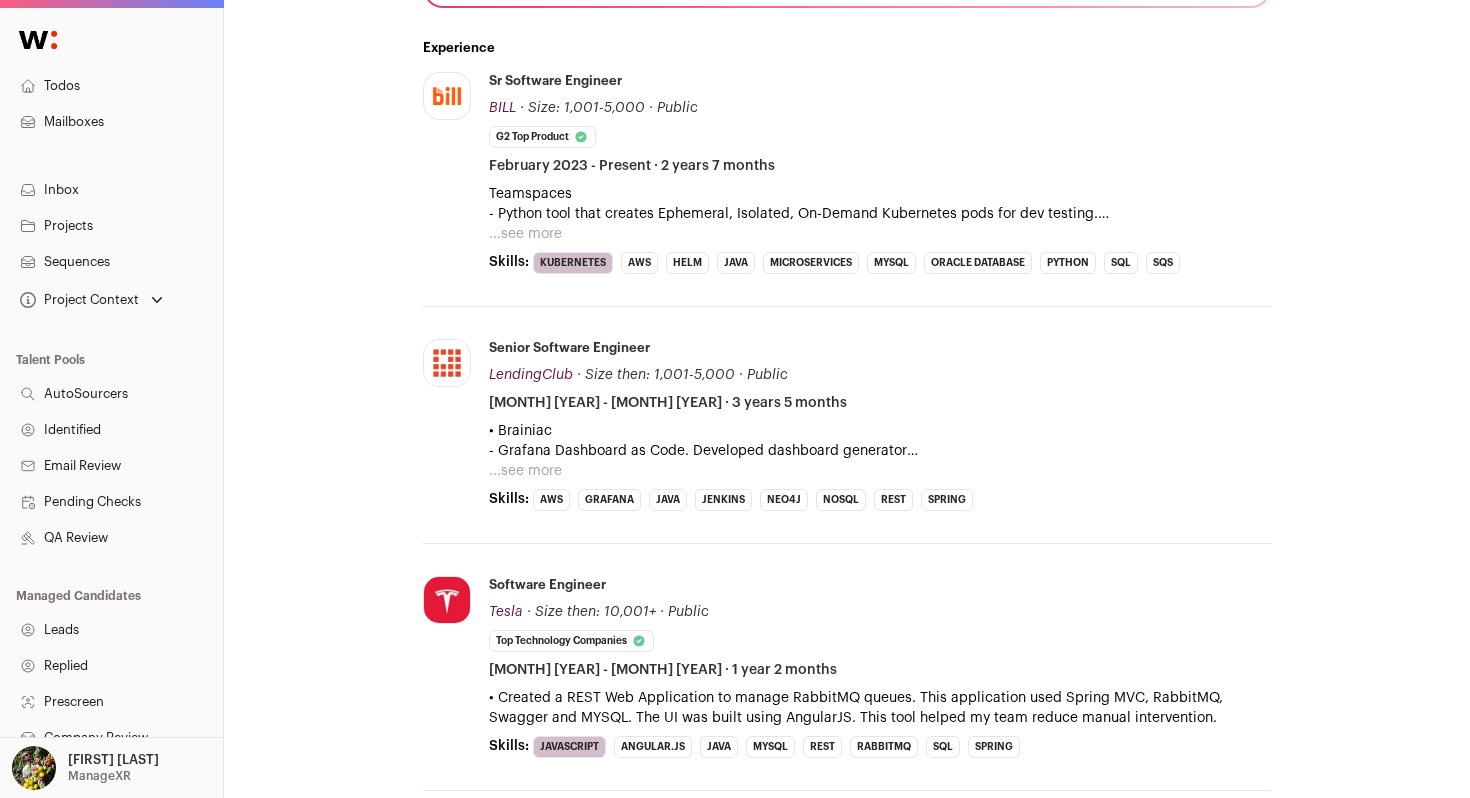 click on "...see more" at bounding box center [525, 234] 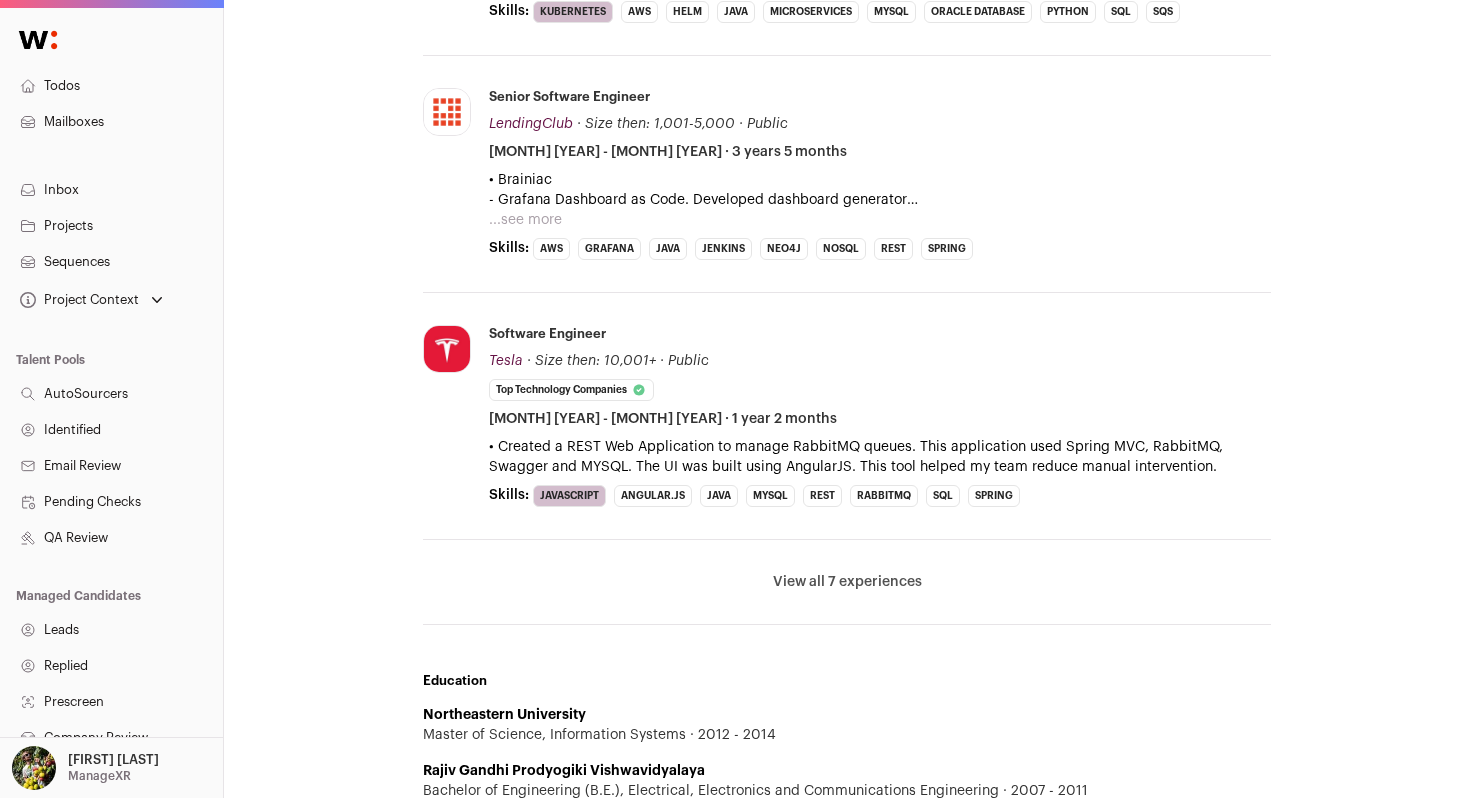 scroll, scrollTop: 1041, scrollLeft: 0, axis: vertical 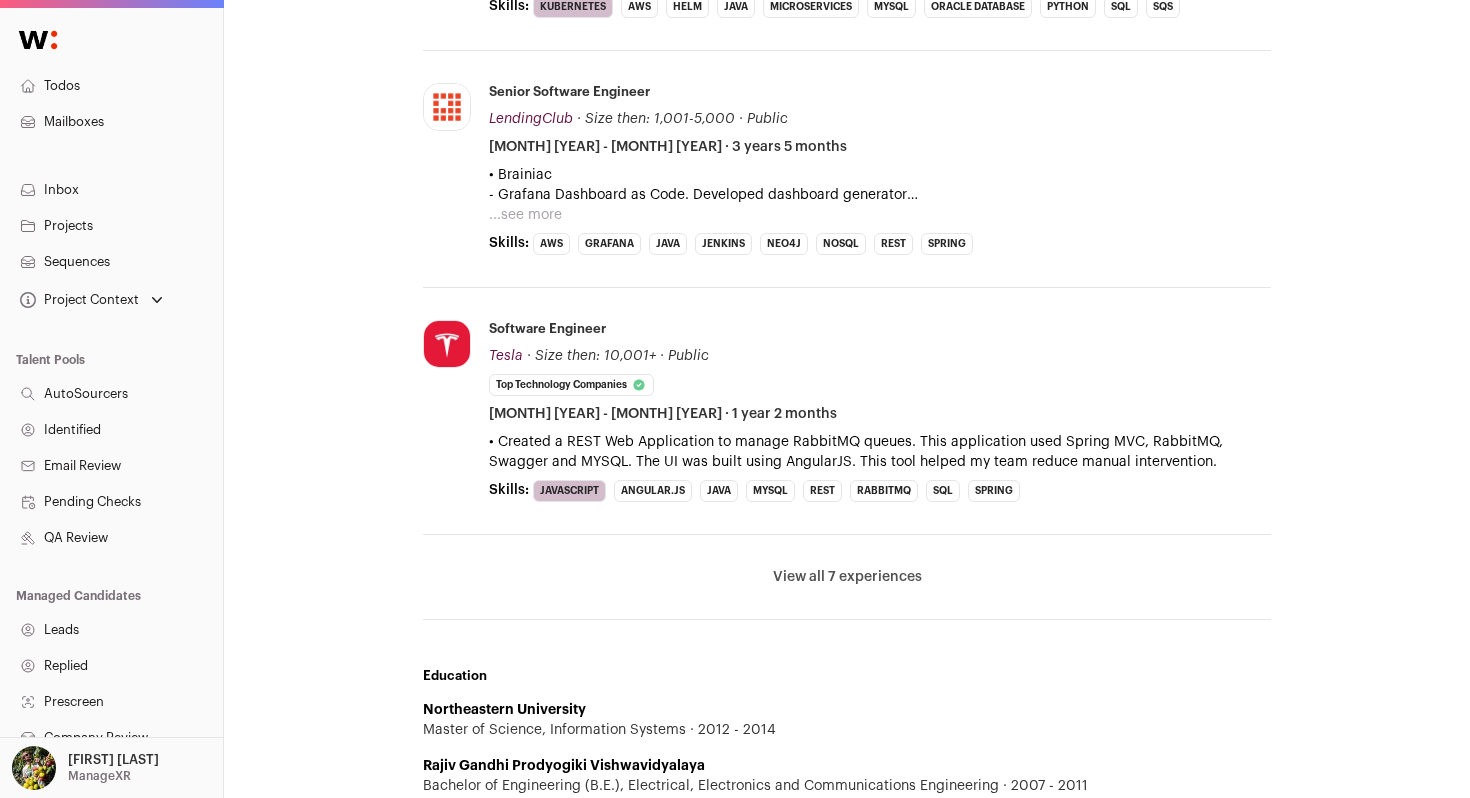 click on "View all 7 experiences" at bounding box center [847, 577] 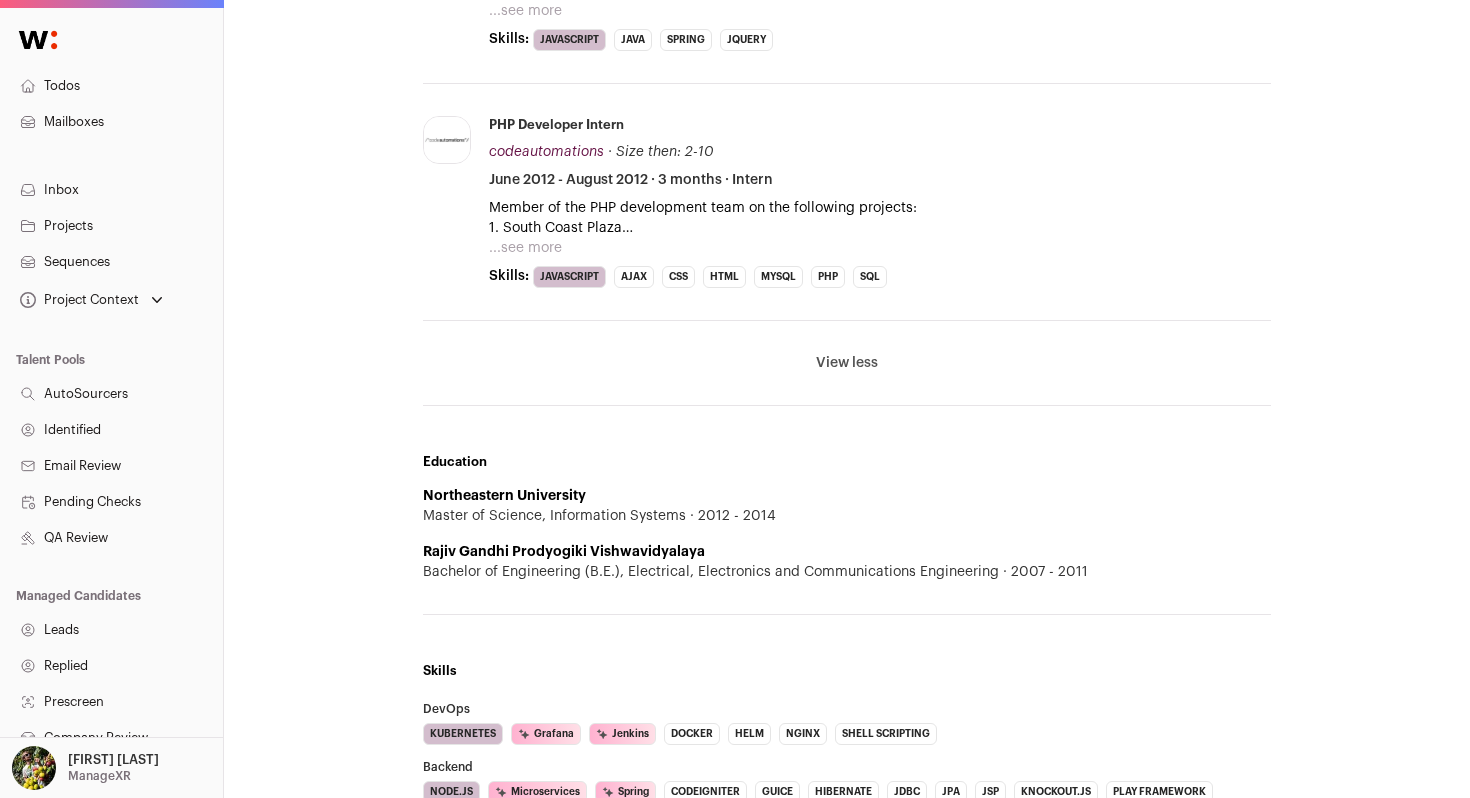 scroll, scrollTop: 2397, scrollLeft: 0, axis: vertical 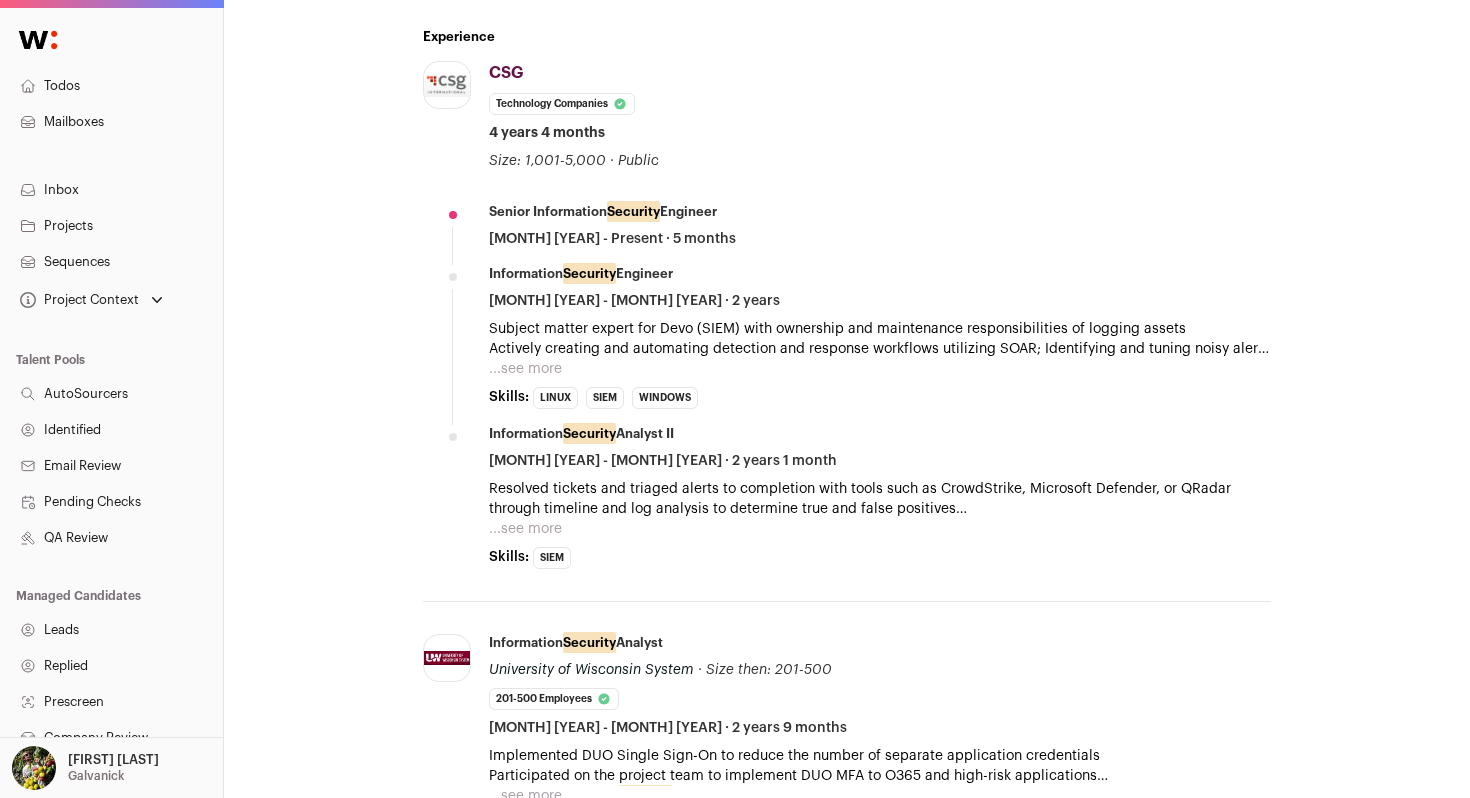 click on "...see more" at bounding box center (525, 369) 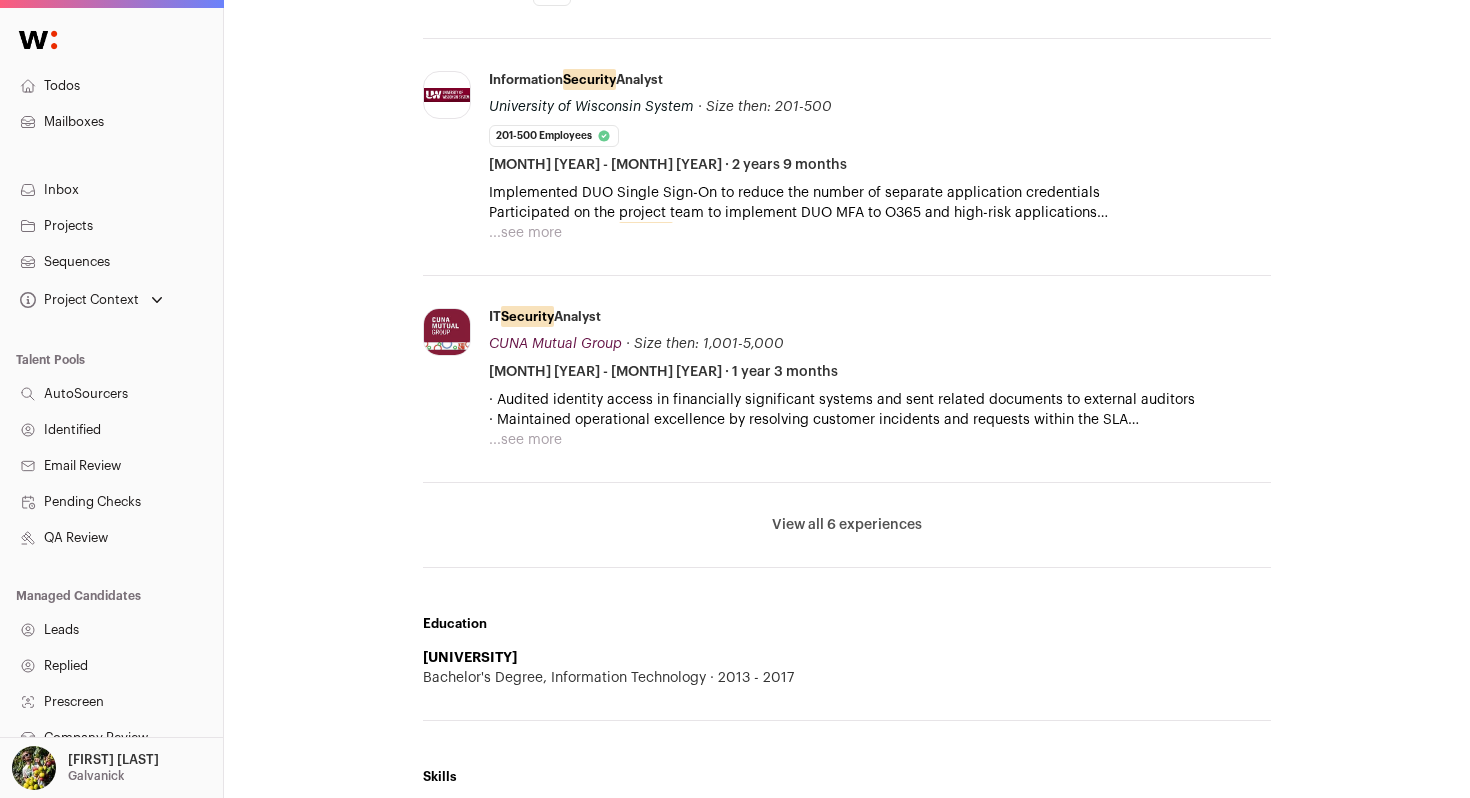 scroll, scrollTop: 1857, scrollLeft: 0, axis: vertical 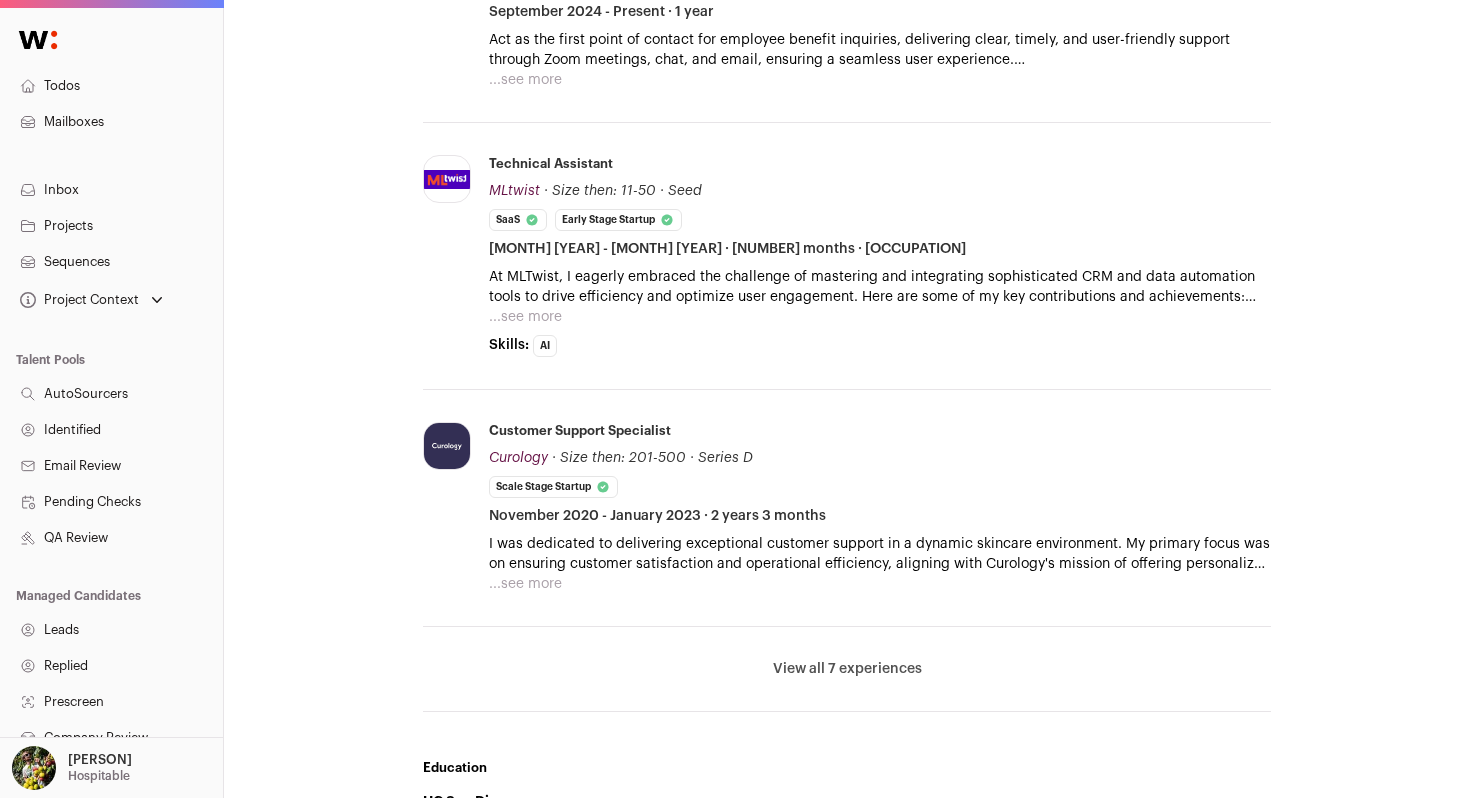 click on "View all 7 experiences
View less" at bounding box center [847, 669] 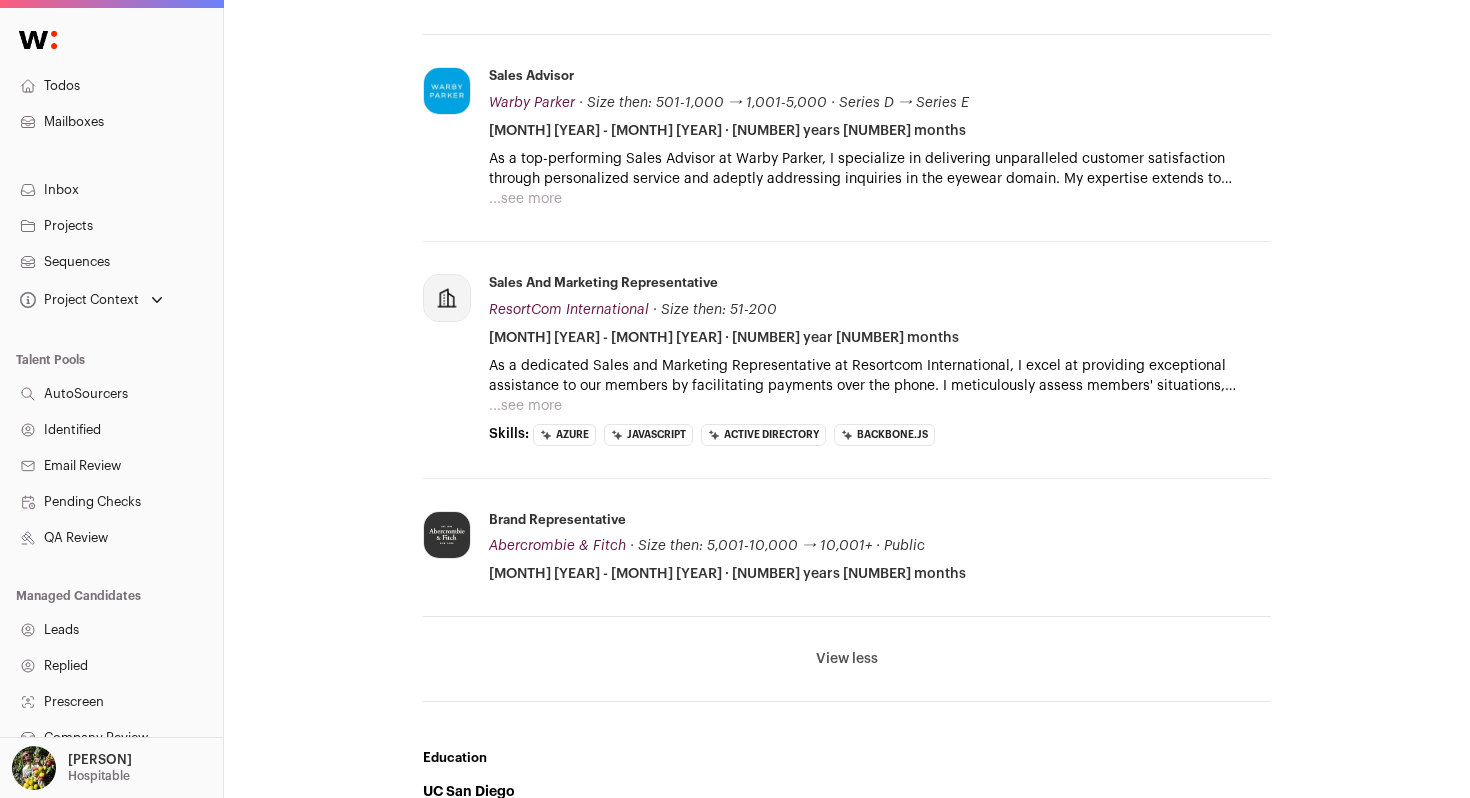 scroll, scrollTop: 1611, scrollLeft: 0, axis: vertical 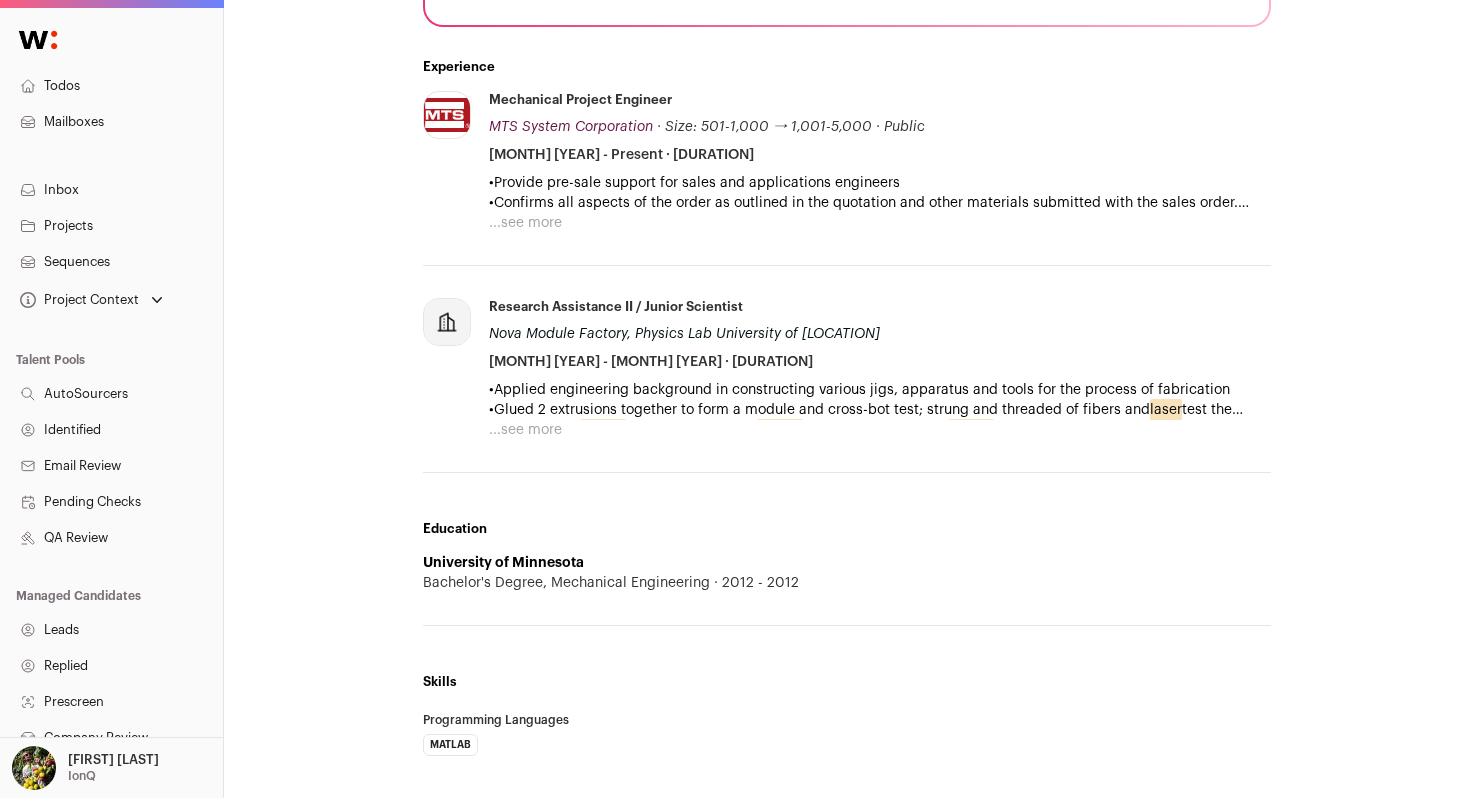 click on "...see more" at bounding box center [525, 223] 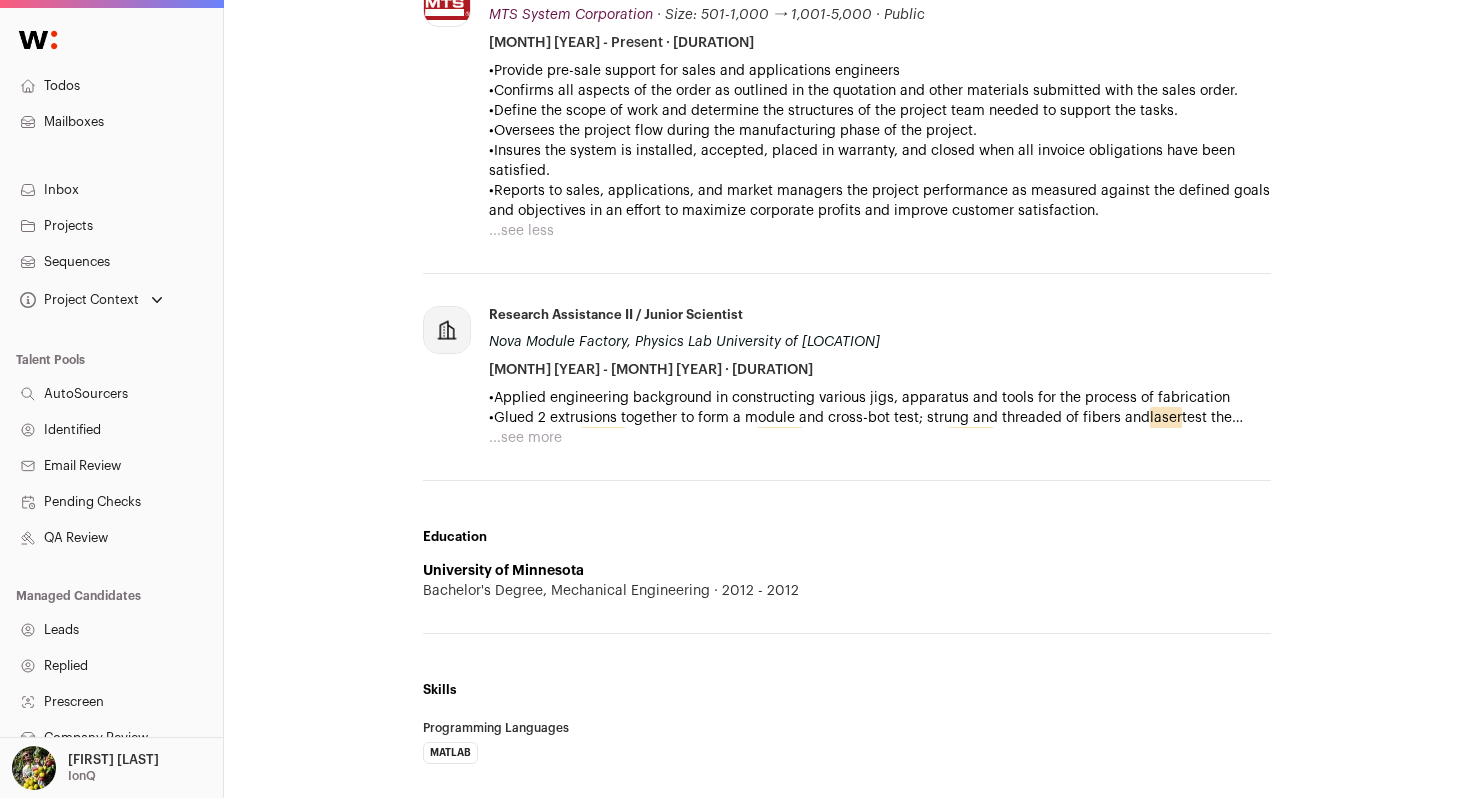 scroll, scrollTop: 670, scrollLeft: 0, axis: vertical 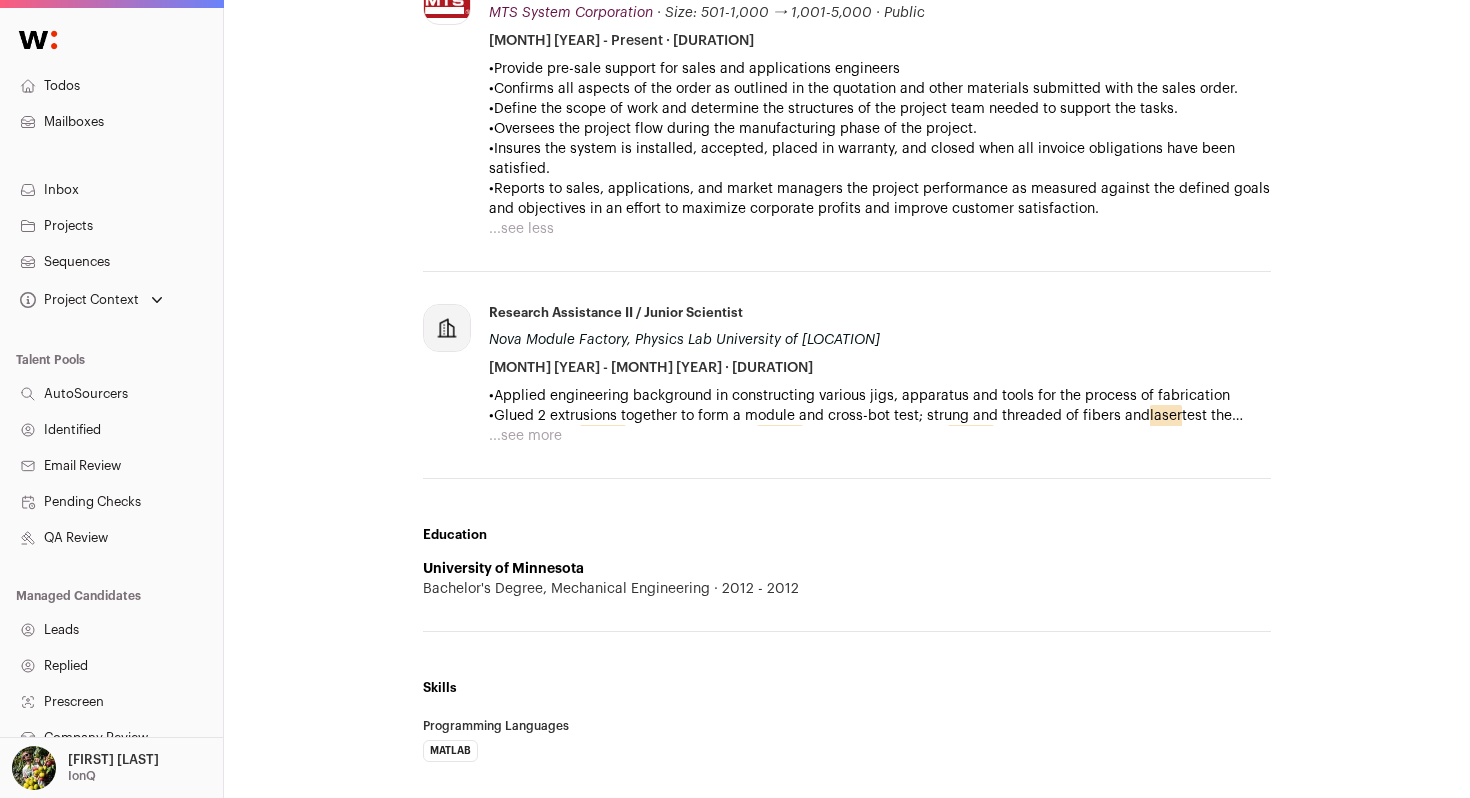 click on "...see more" at bounding box center [525, 436] 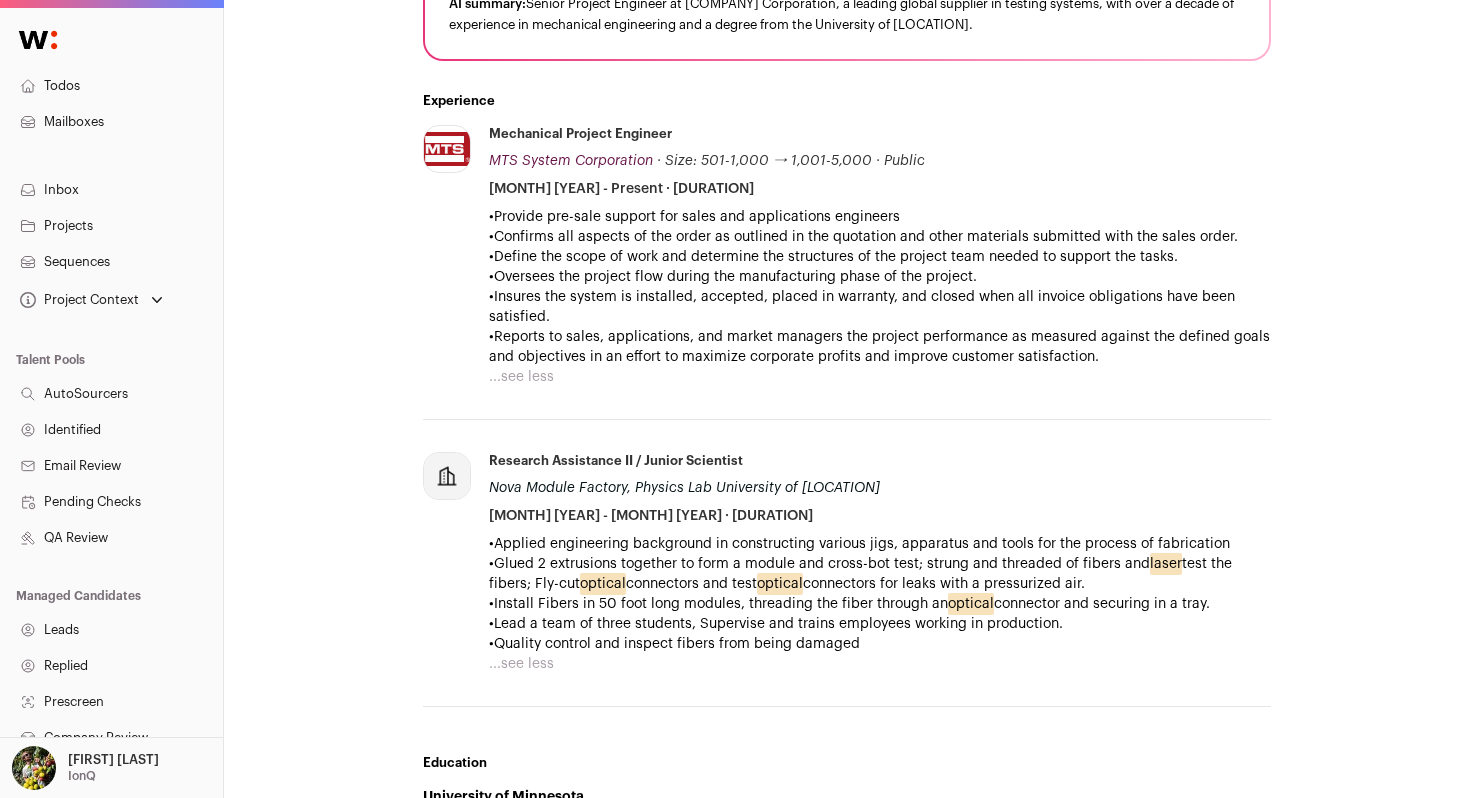 scroll, scrollTop: 517, scrollLeft: 0, axis: vertical 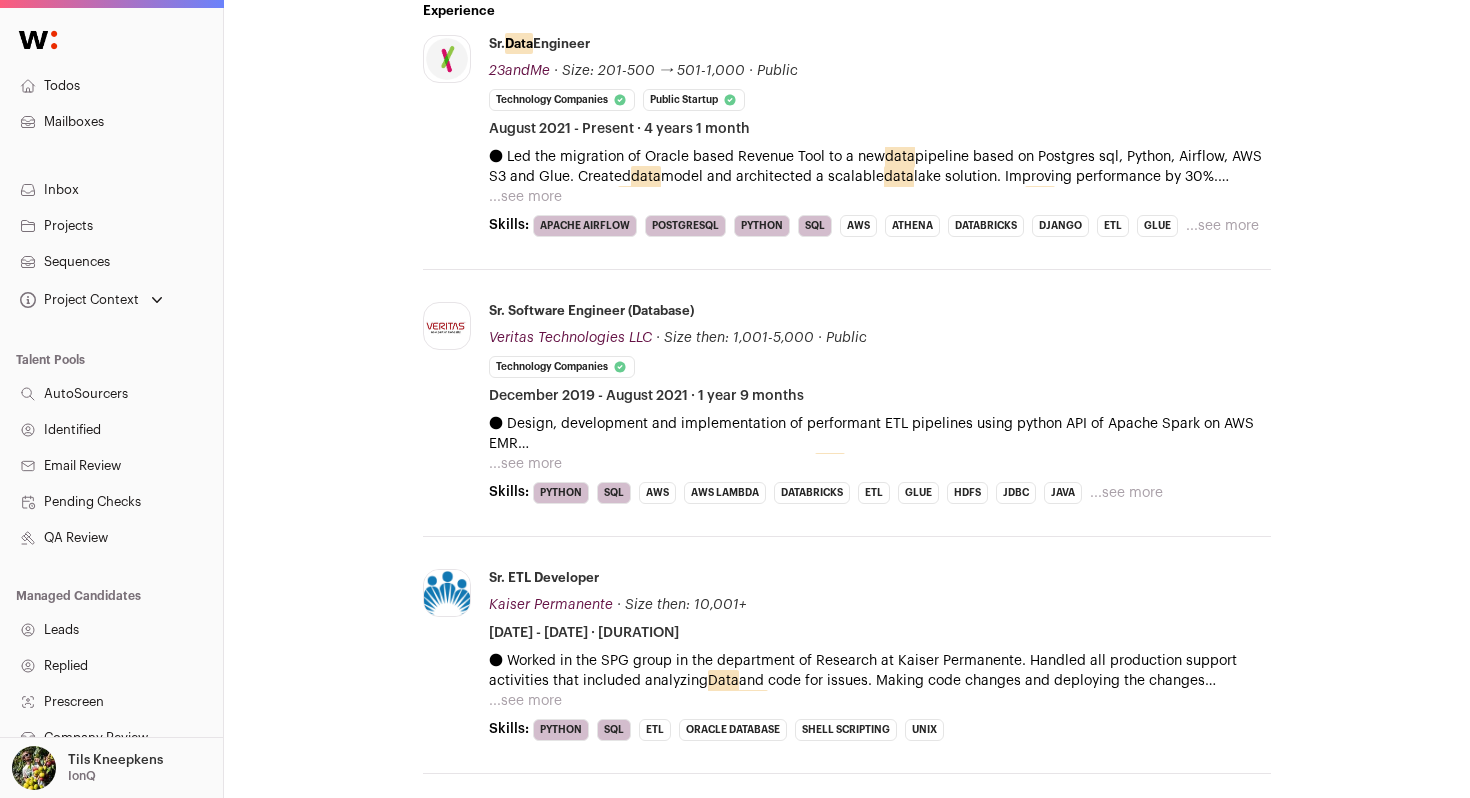 click on "...see more" at bounding box center (525, 197) 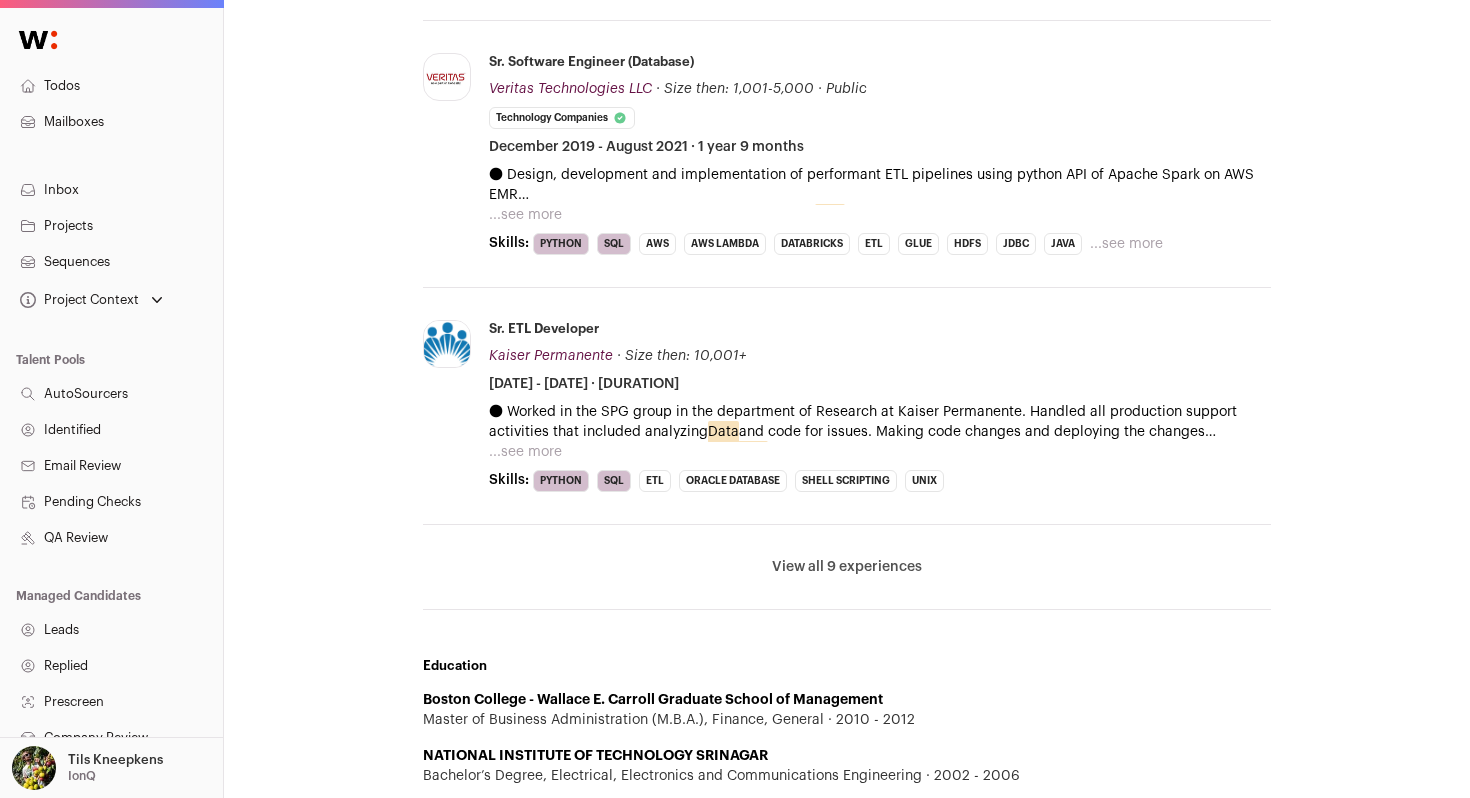 scroll, scrollTop: 1261, scrollLeft: 0, axis: vertical 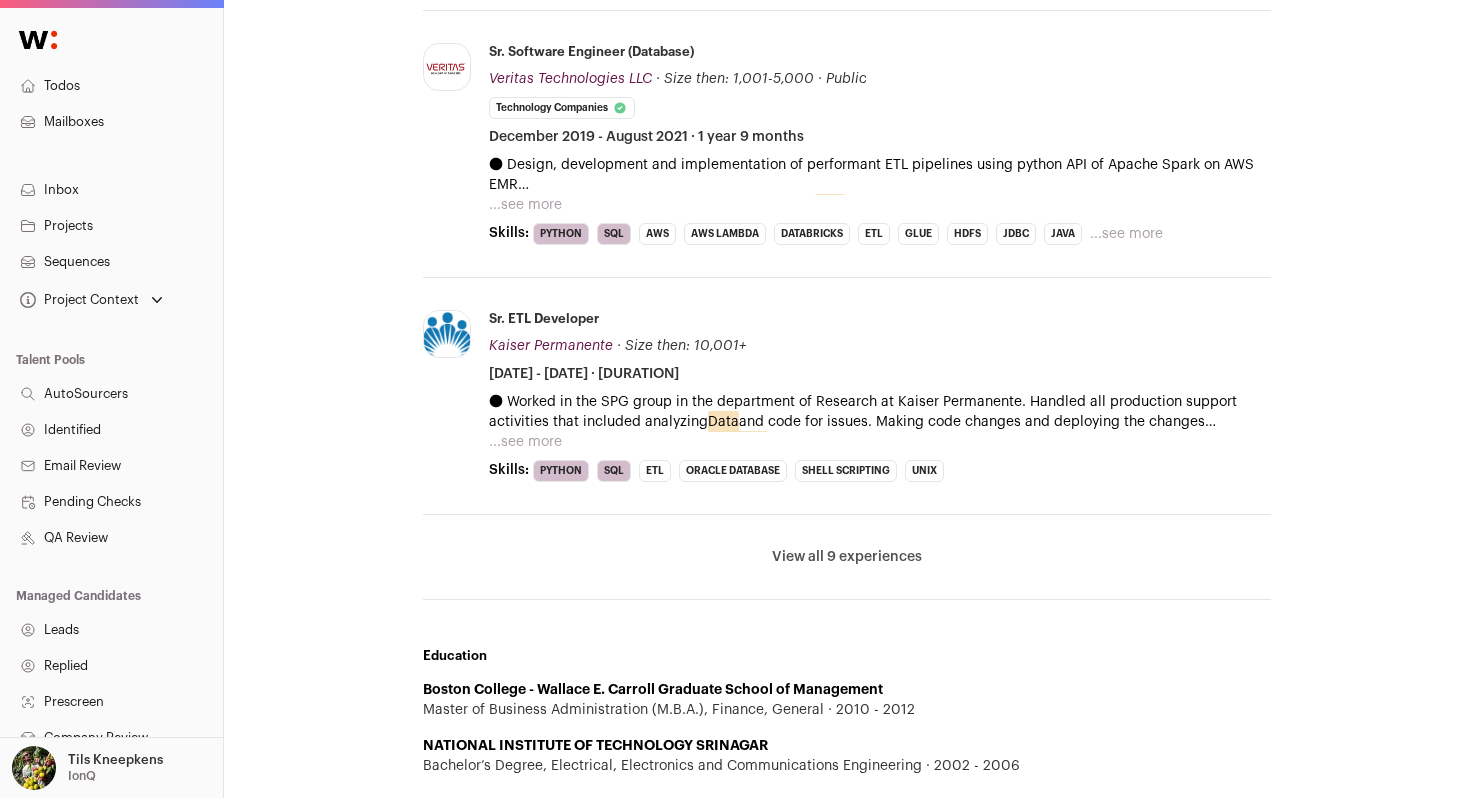 click on "View all 9 experiences" at bounding box center [847, 557] 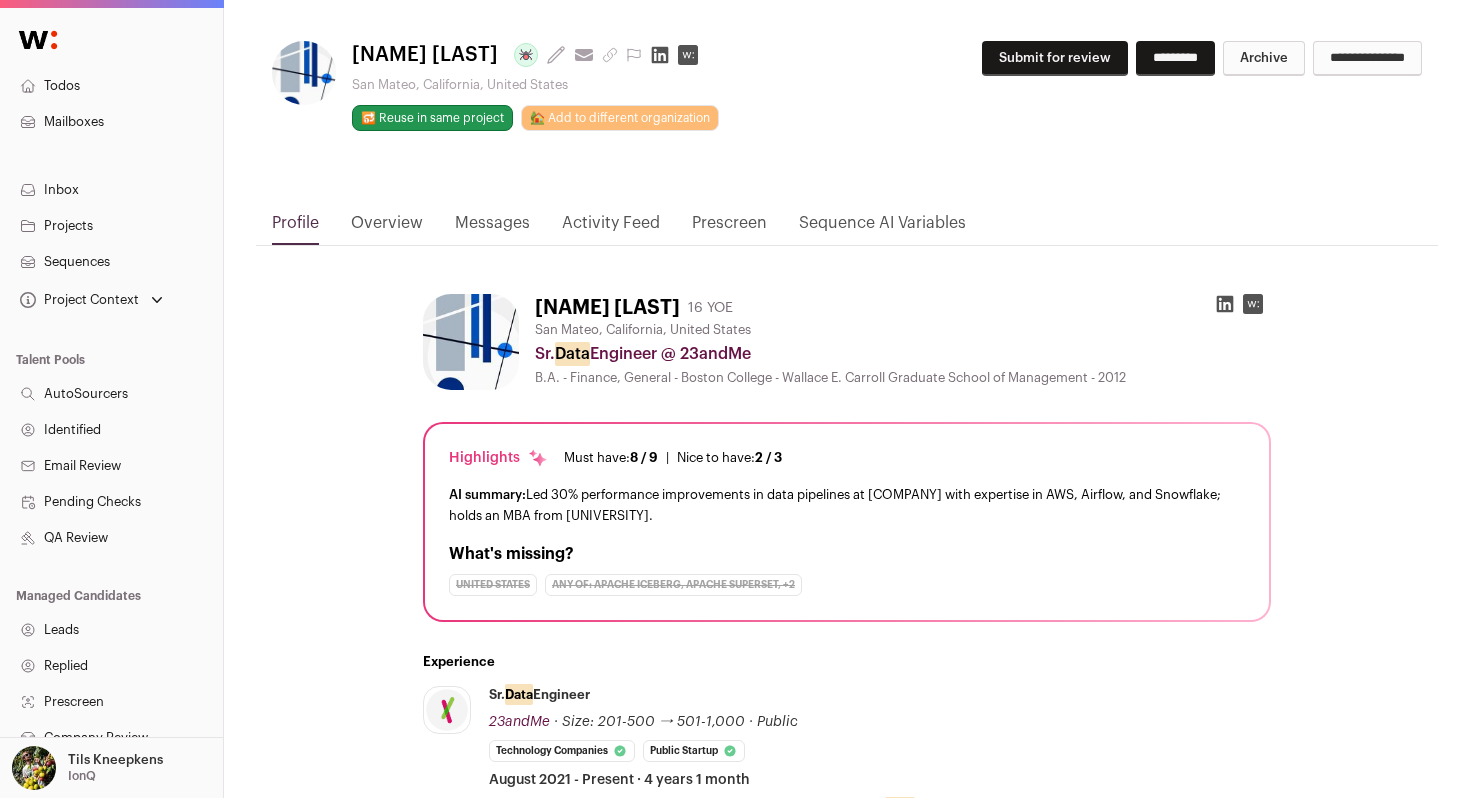 scroll, scrollTop: 0, scrollLeft: 0, axis: both 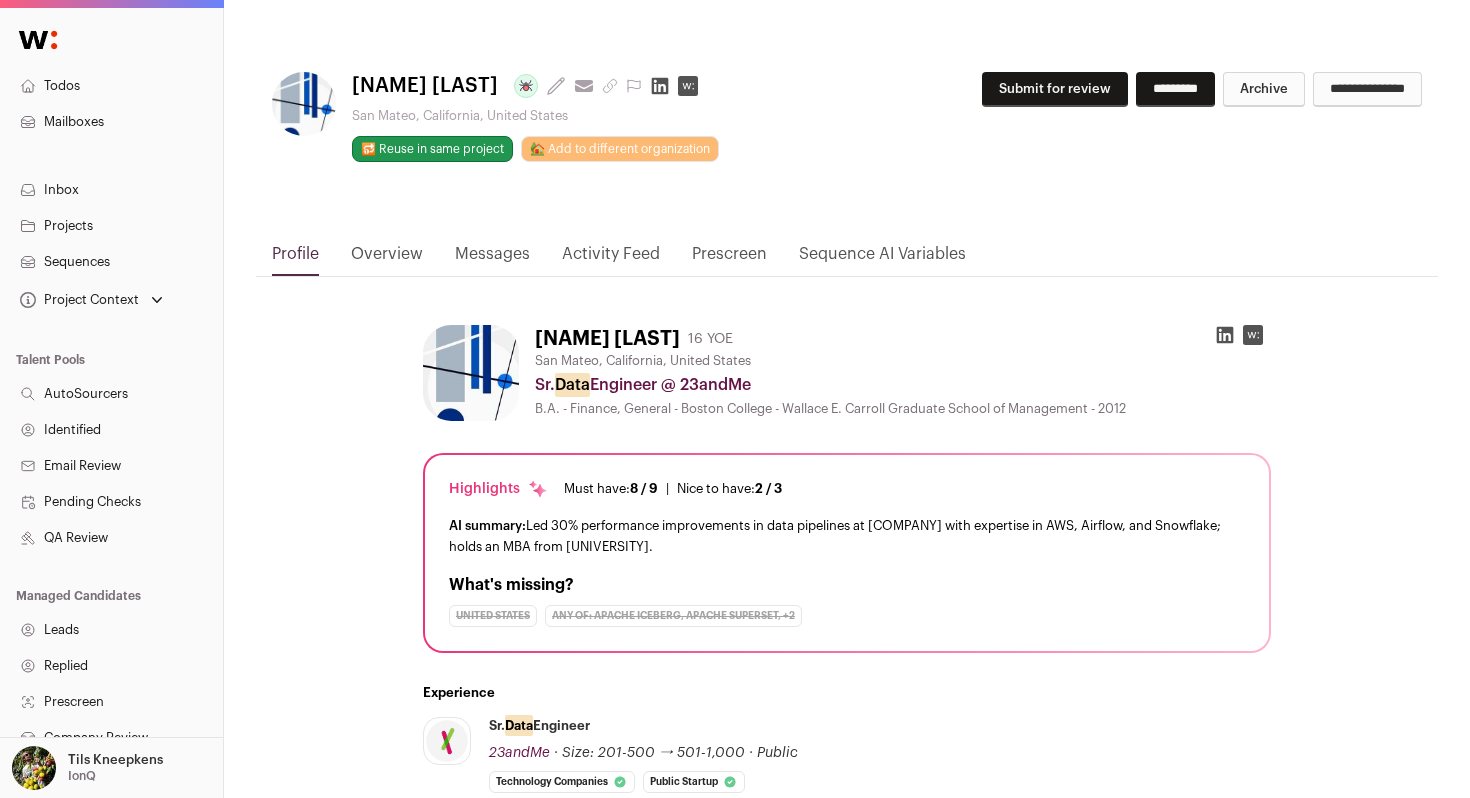 click on "Submit for review" at bounding box center (1055, 89) 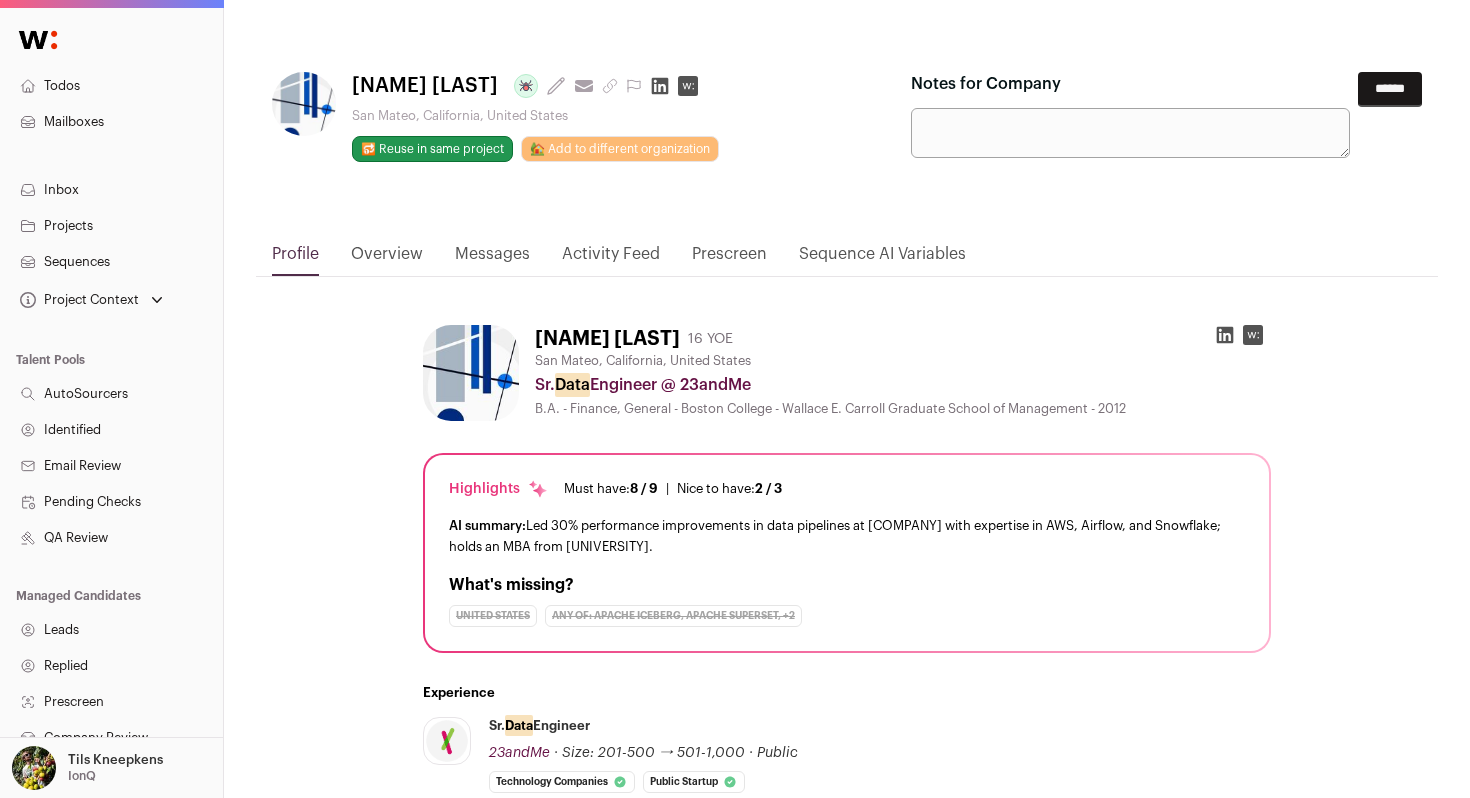 click 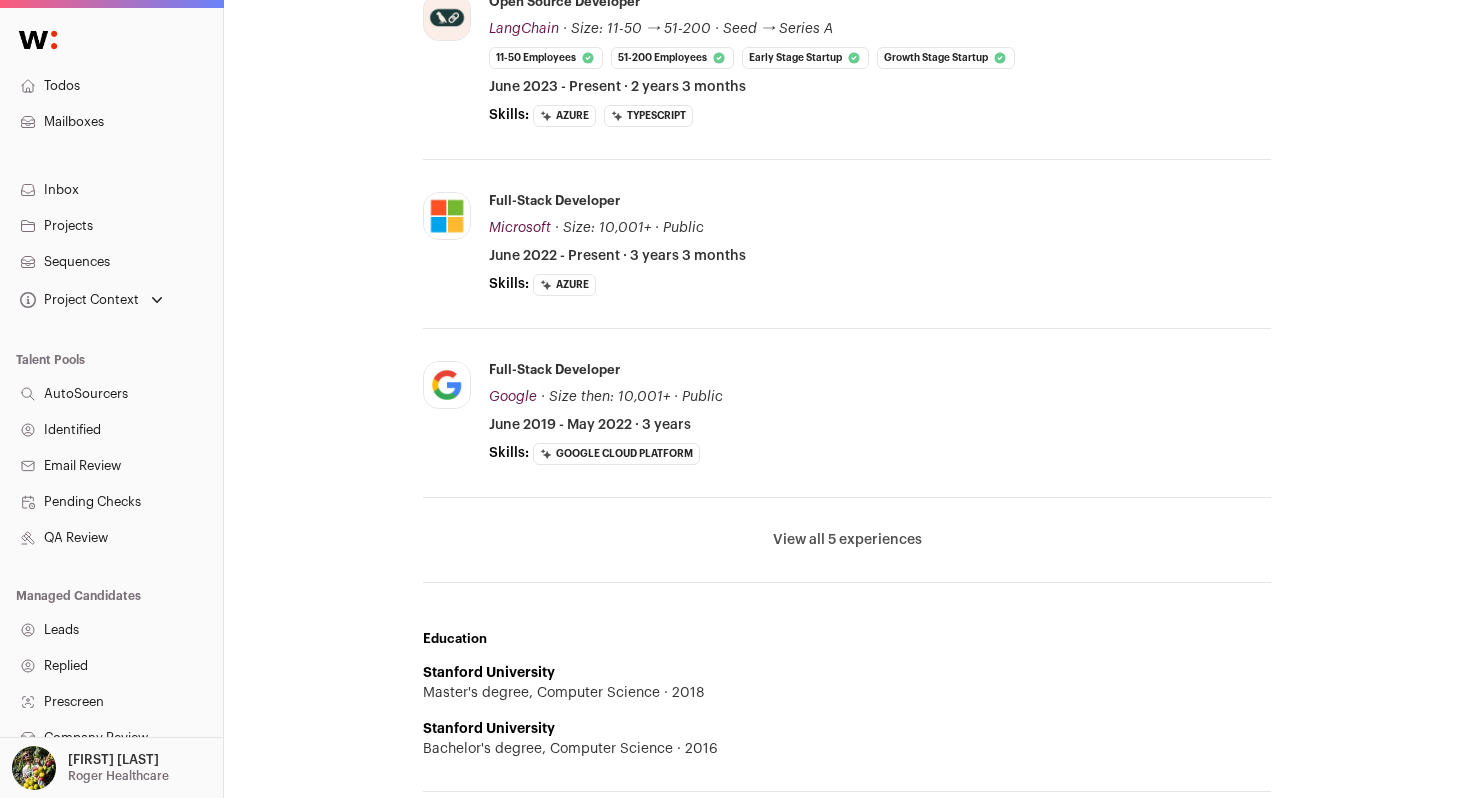 scroll, scrollTop: 674, scrollLeft: 0, axis: vertical 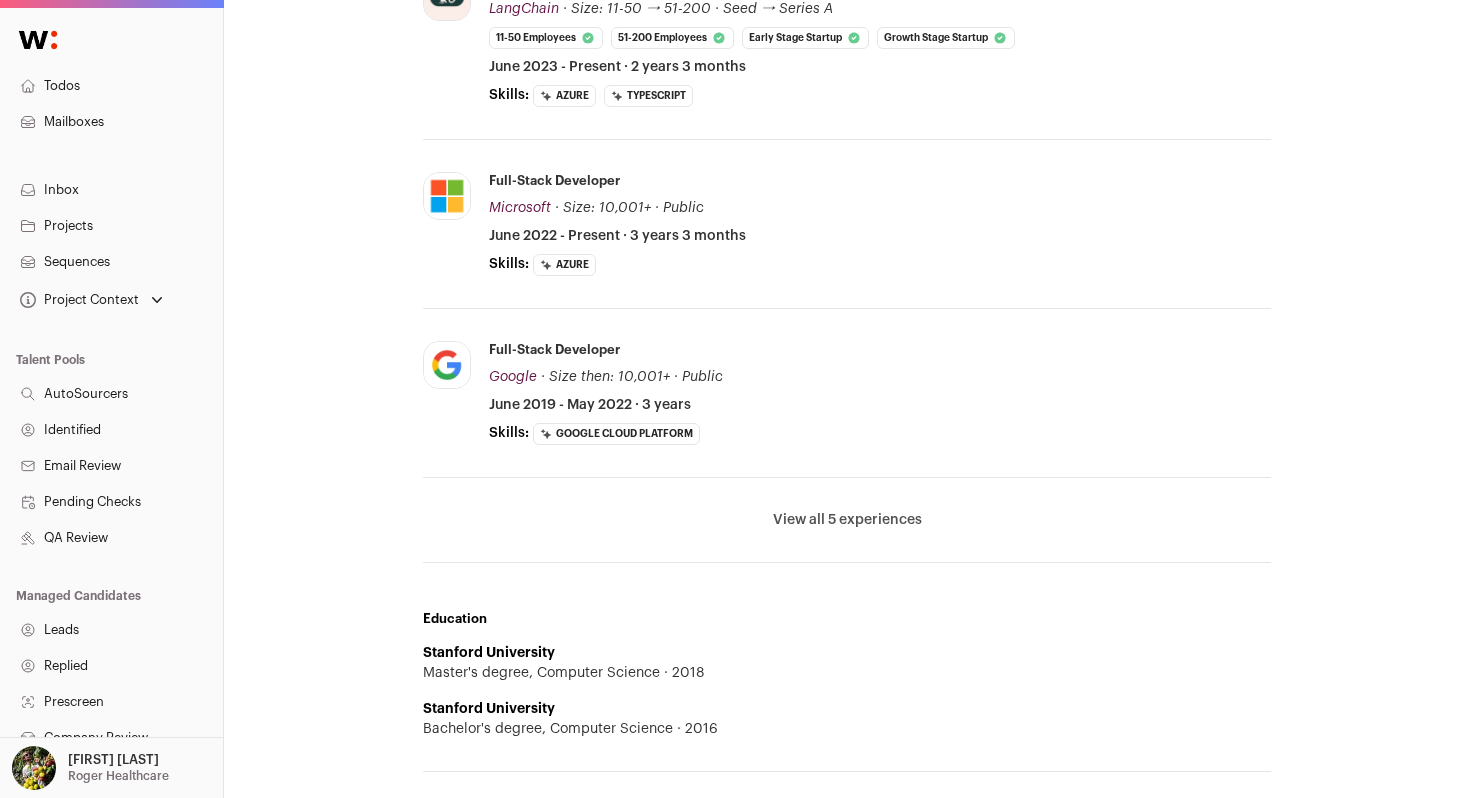 click on "View all 5 experiences" at bounding box center (847, 520) 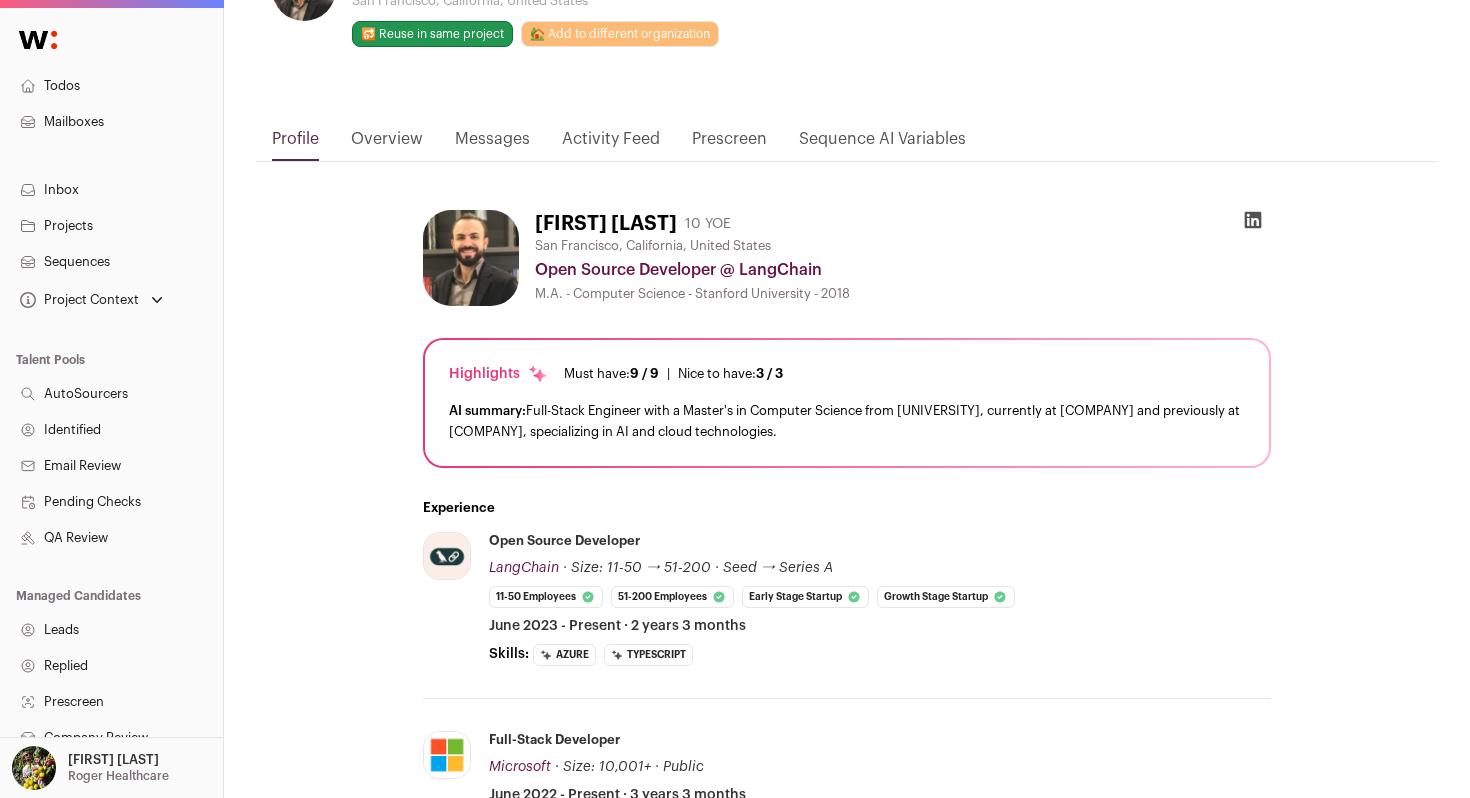 scroll, scrollTop: 90, scrollLeft: 0, axis: vertical 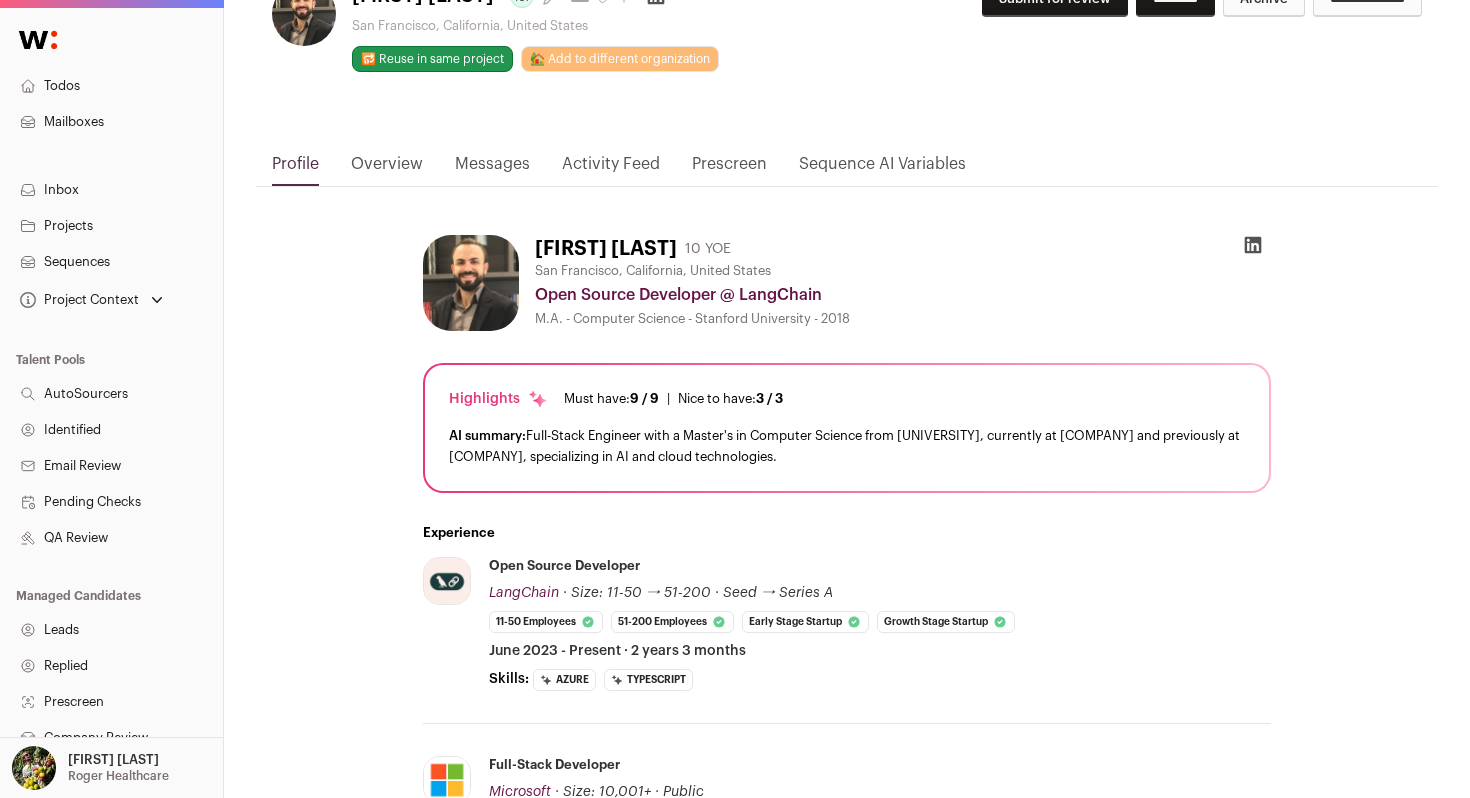 click 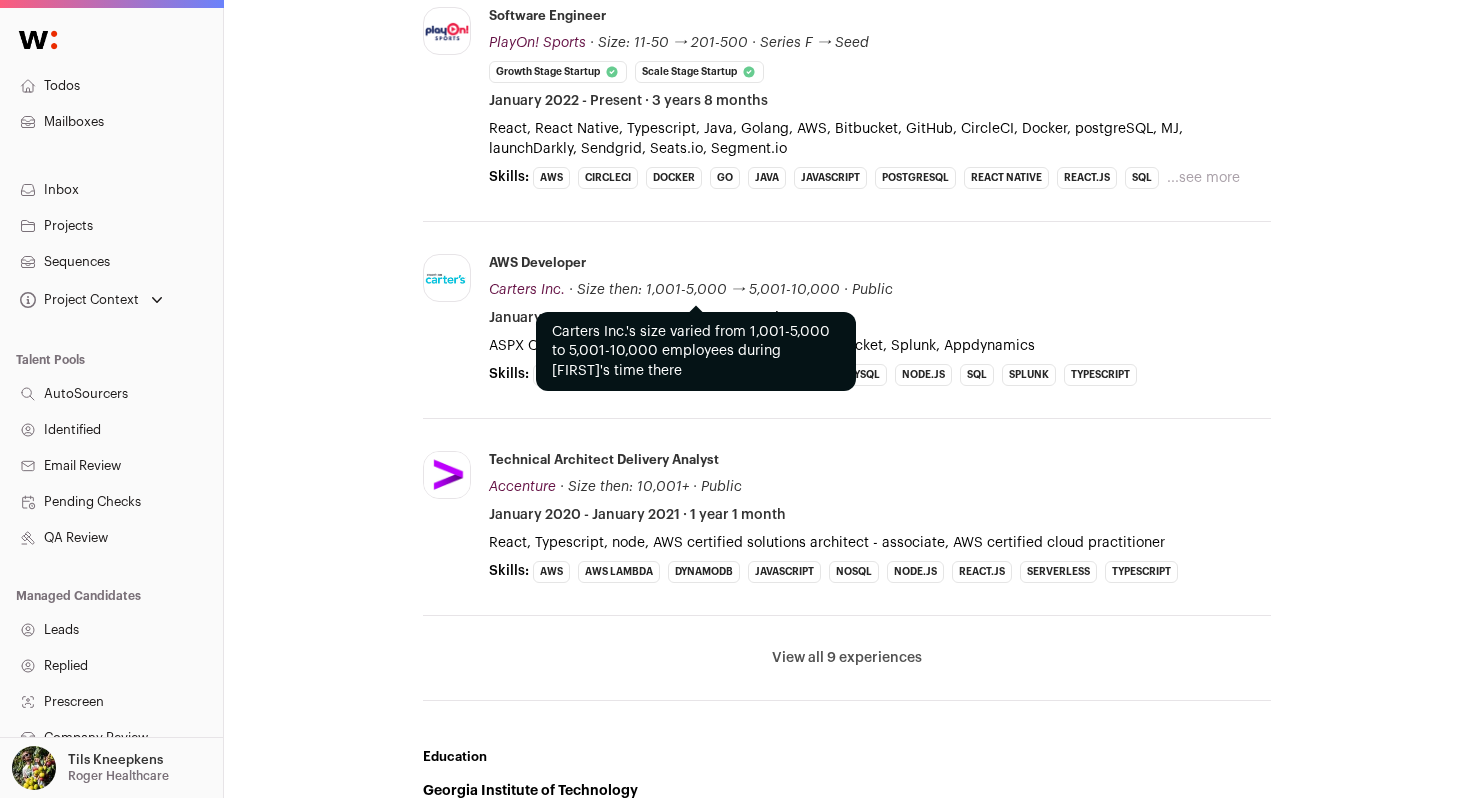 scroll, scrollTop: 796, scrollLeft: 0, axis: vertical 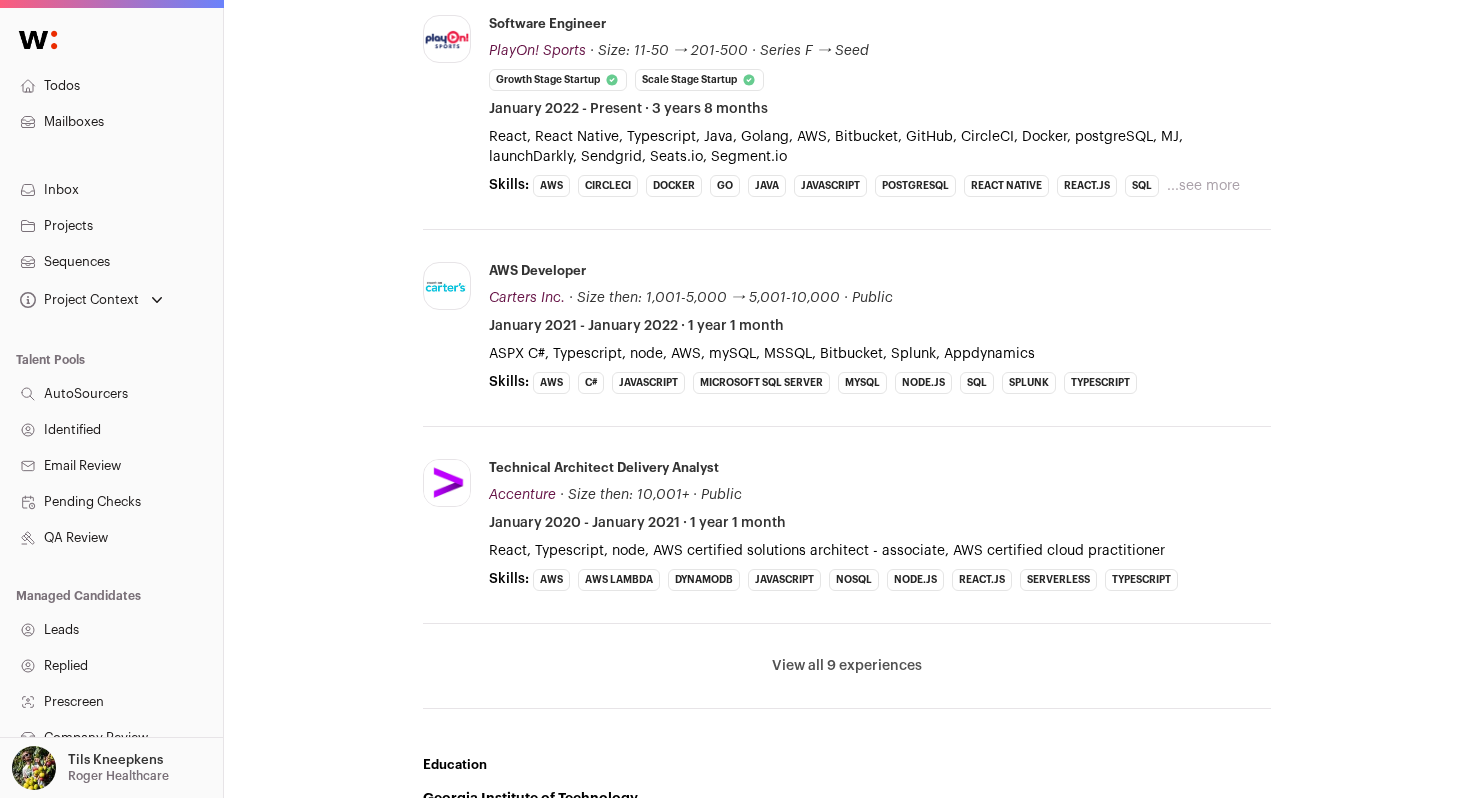 click on "View all 9 experiences" at bounding box center [847, 666] 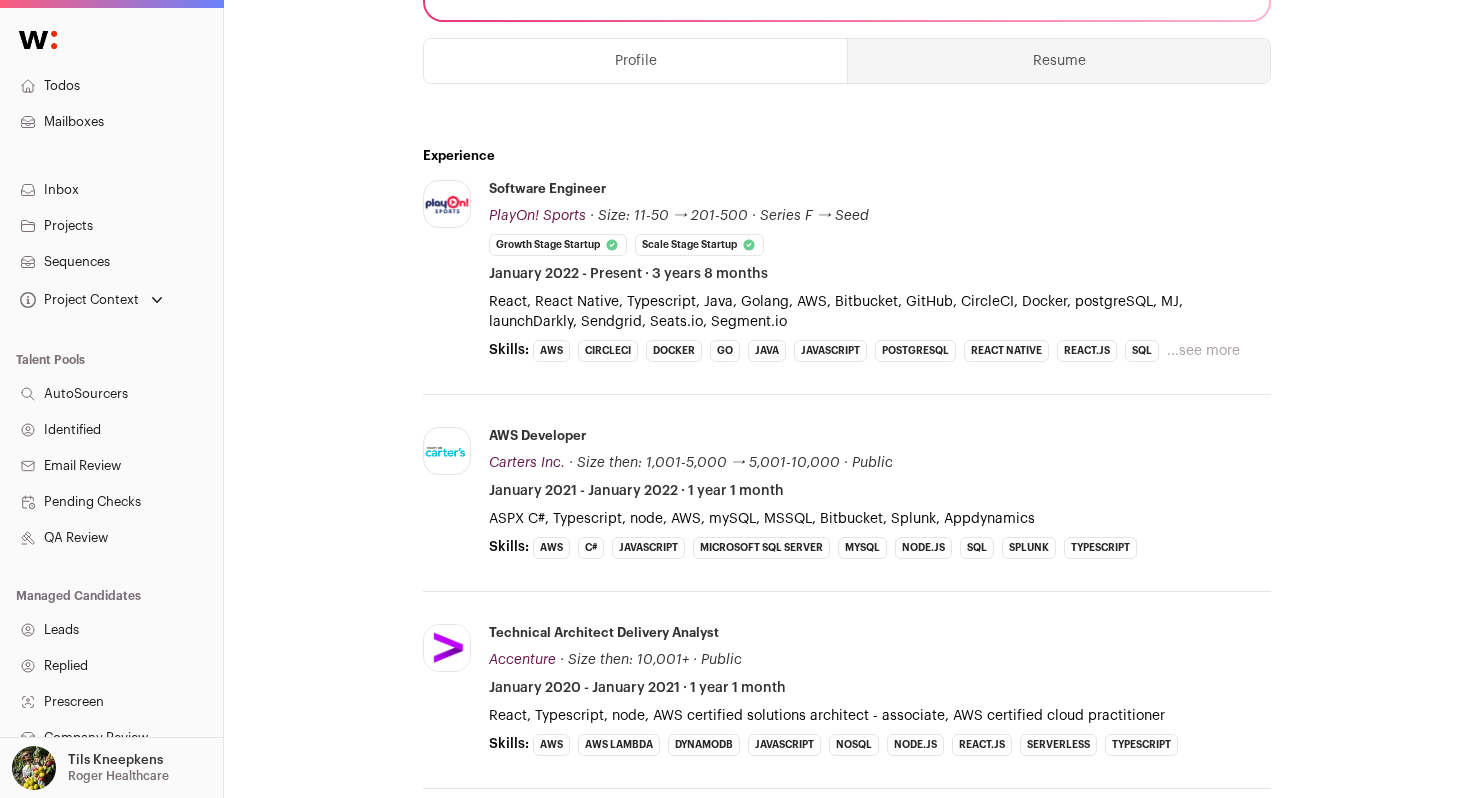 scroll, scrollTop: 565, scrollLeft: 0, axis: vertical 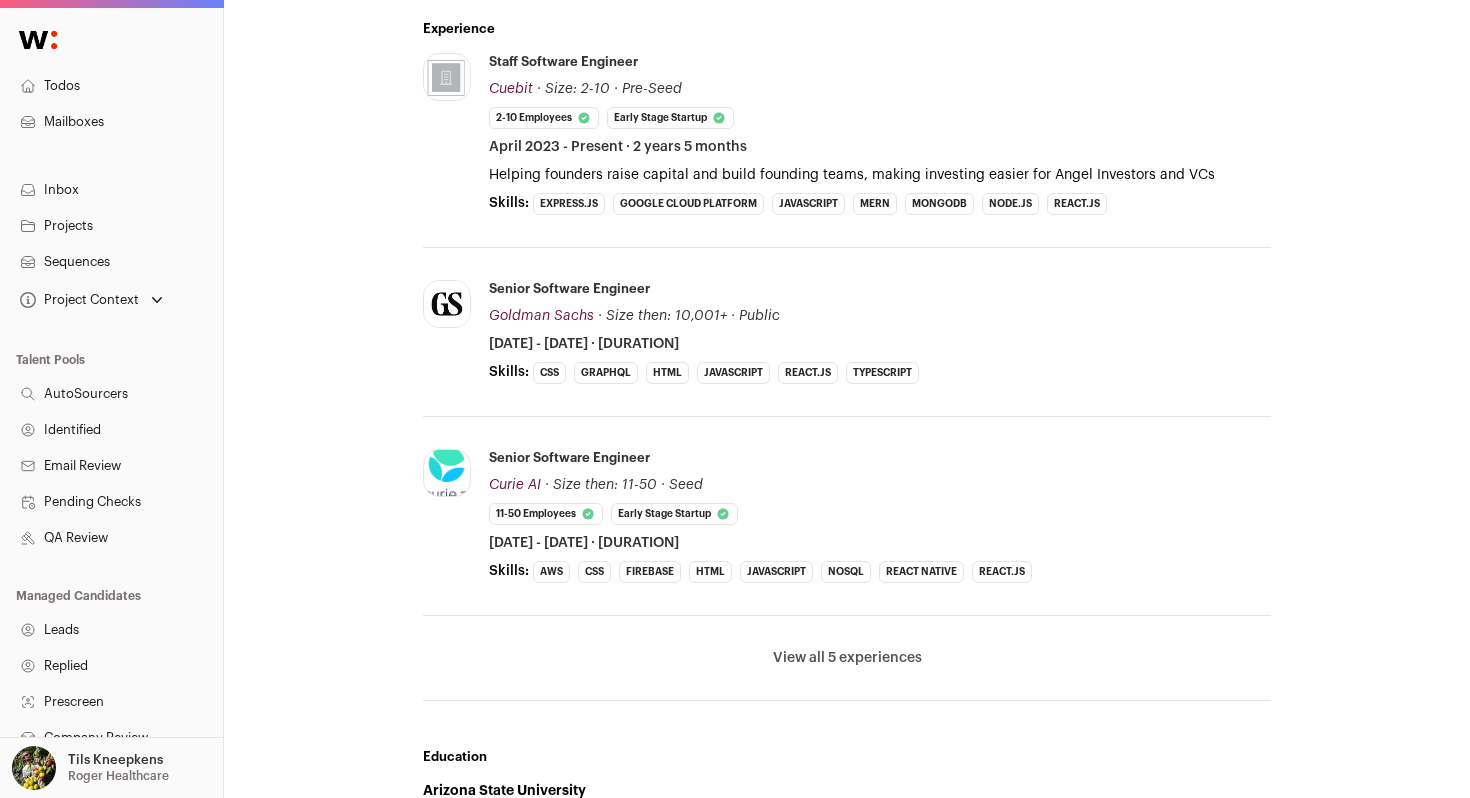 click on "View all 5 experiences" at bounding box center [847, 658] 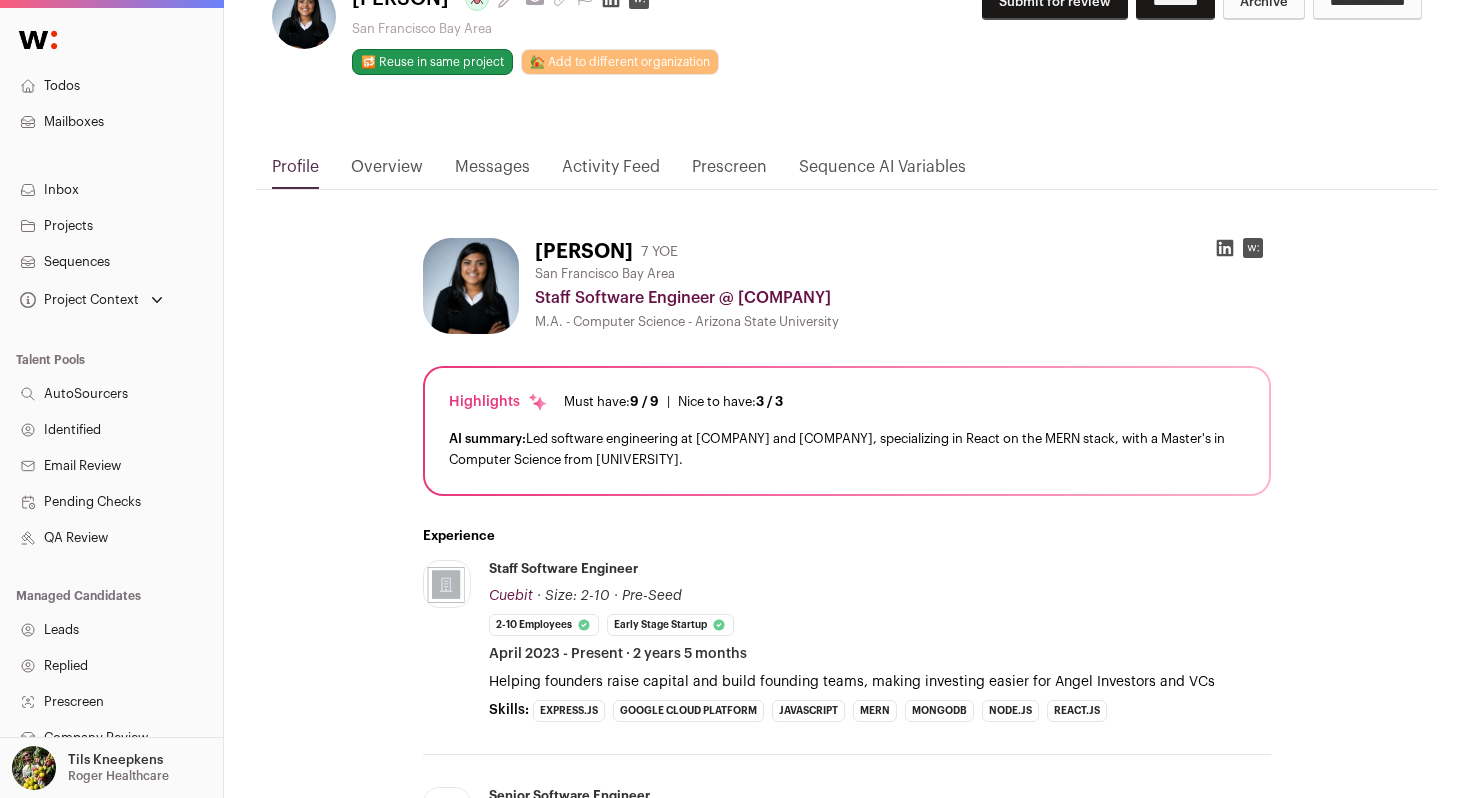 scroll, scrollTop: 0, scrollLeft: 0, axis: both 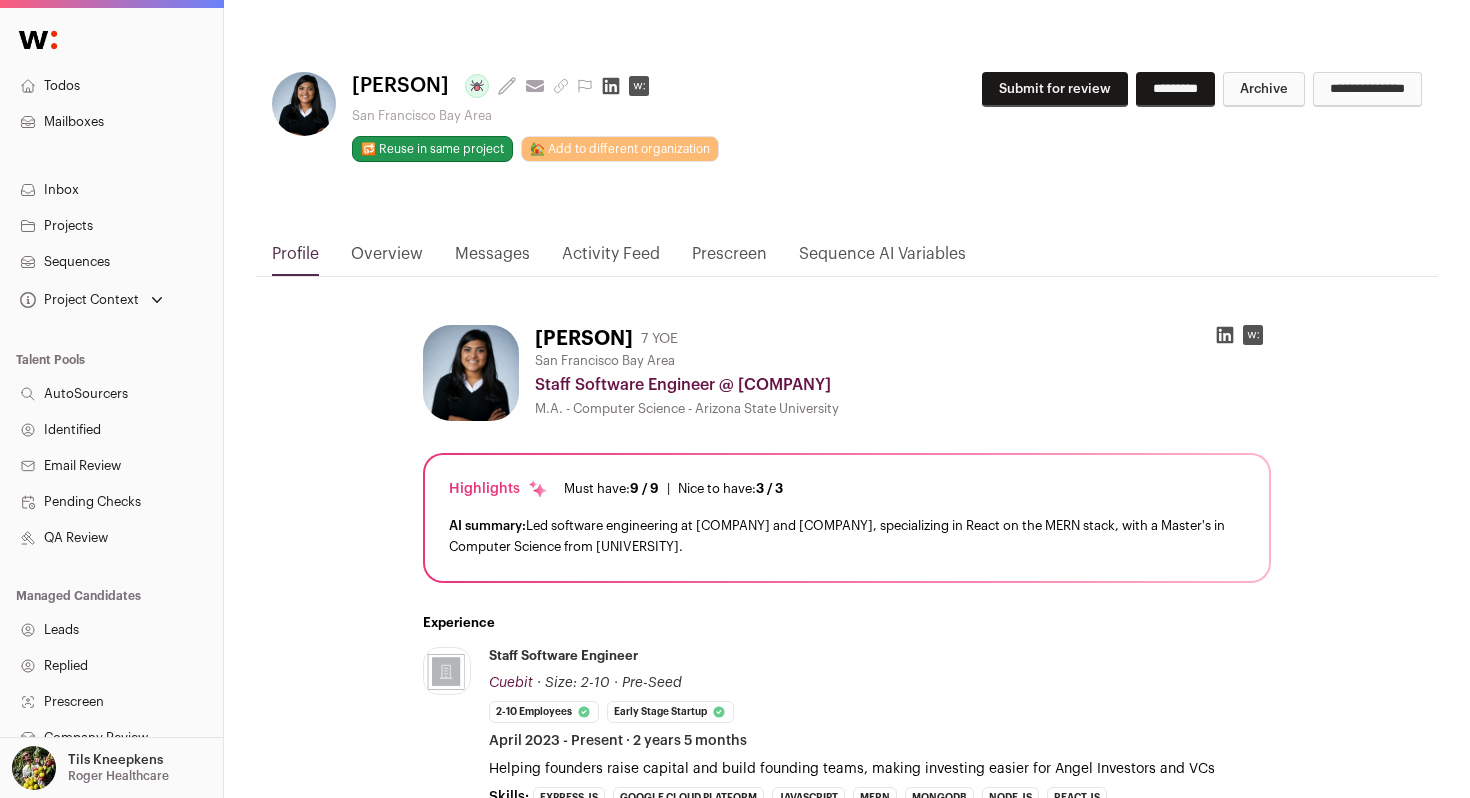 click on "*********" at bounding box center (1175, 89) 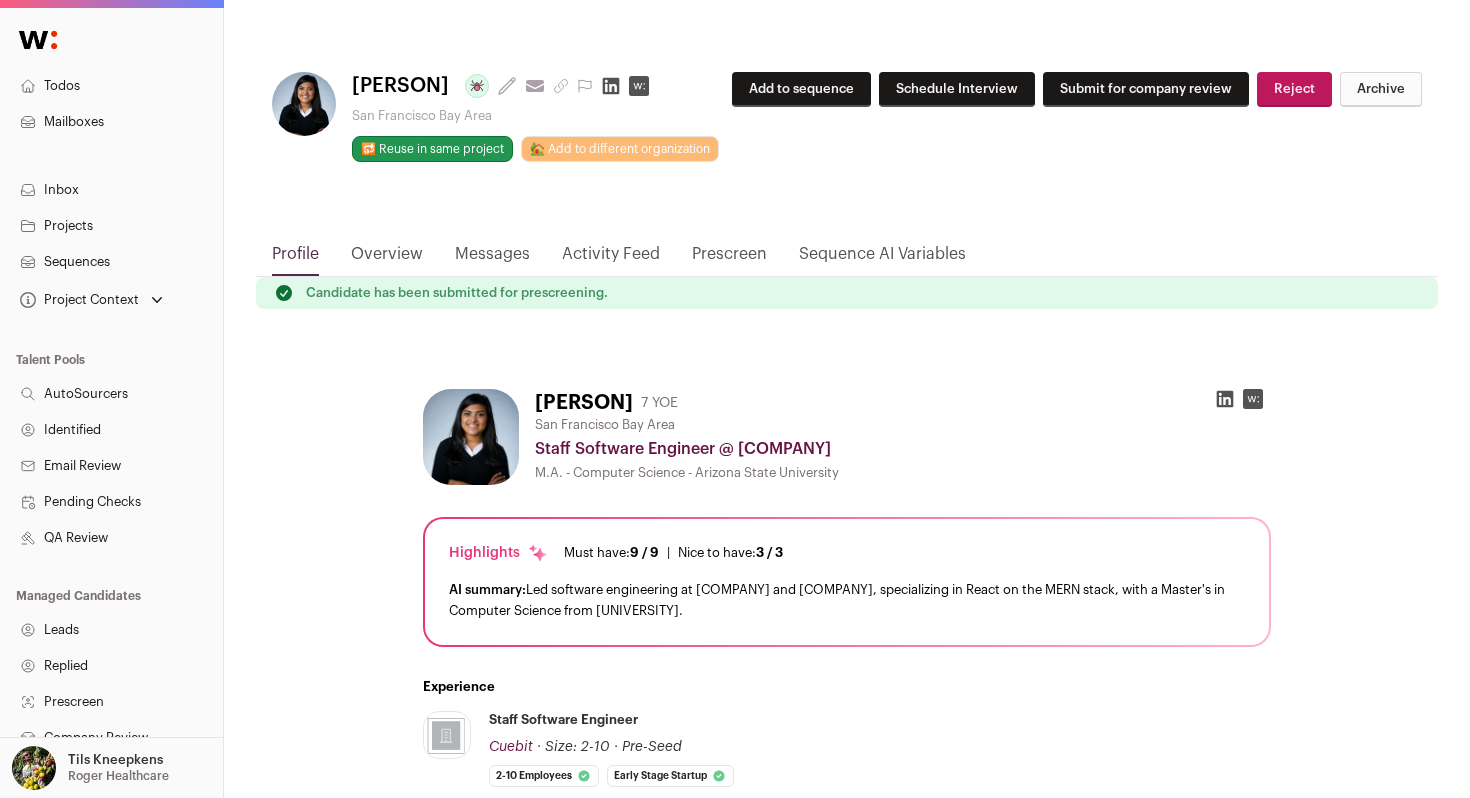 click on "Add to sequence" at bounding box center (801, 89) 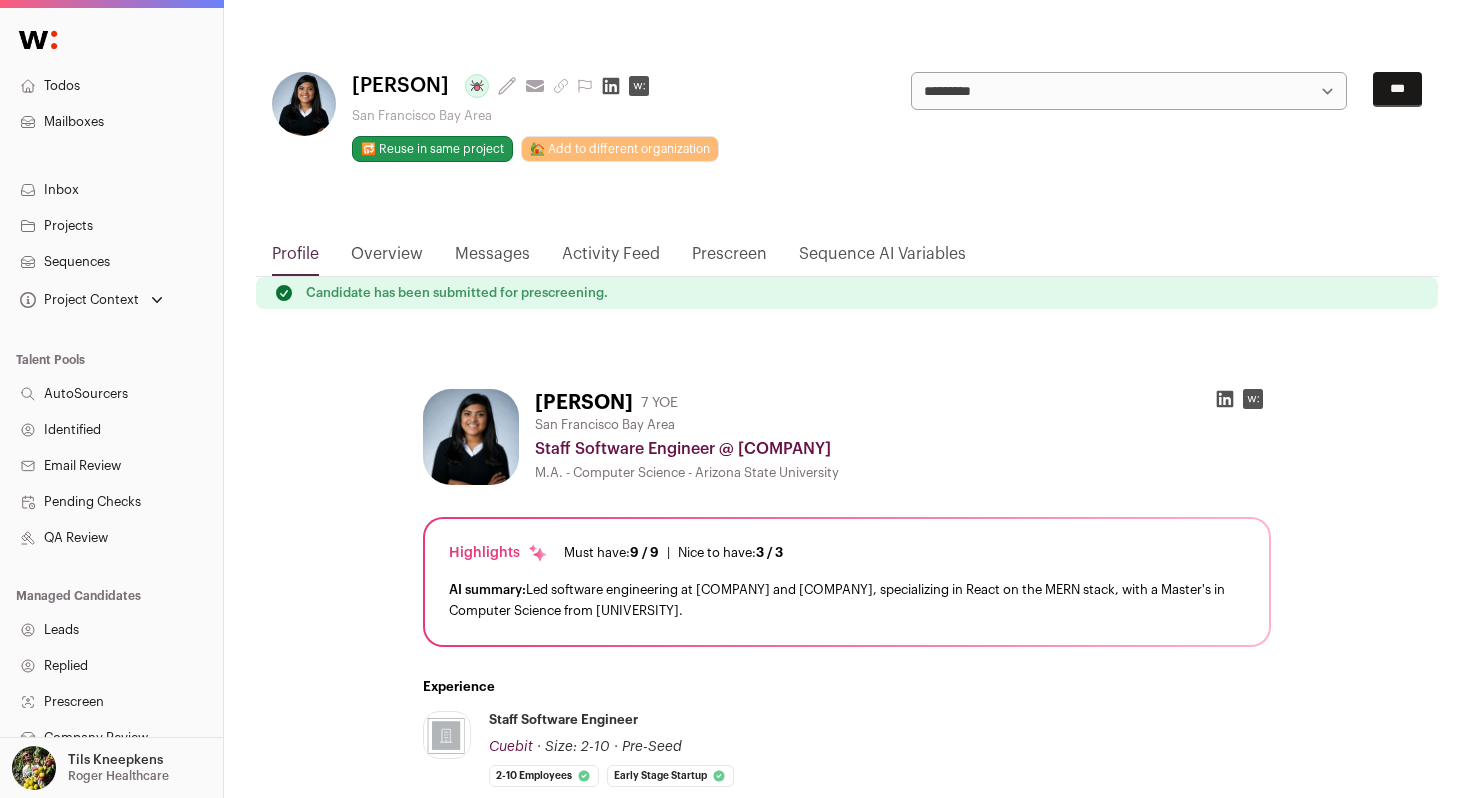 click on "**********" at bounding box center (1129, 91) 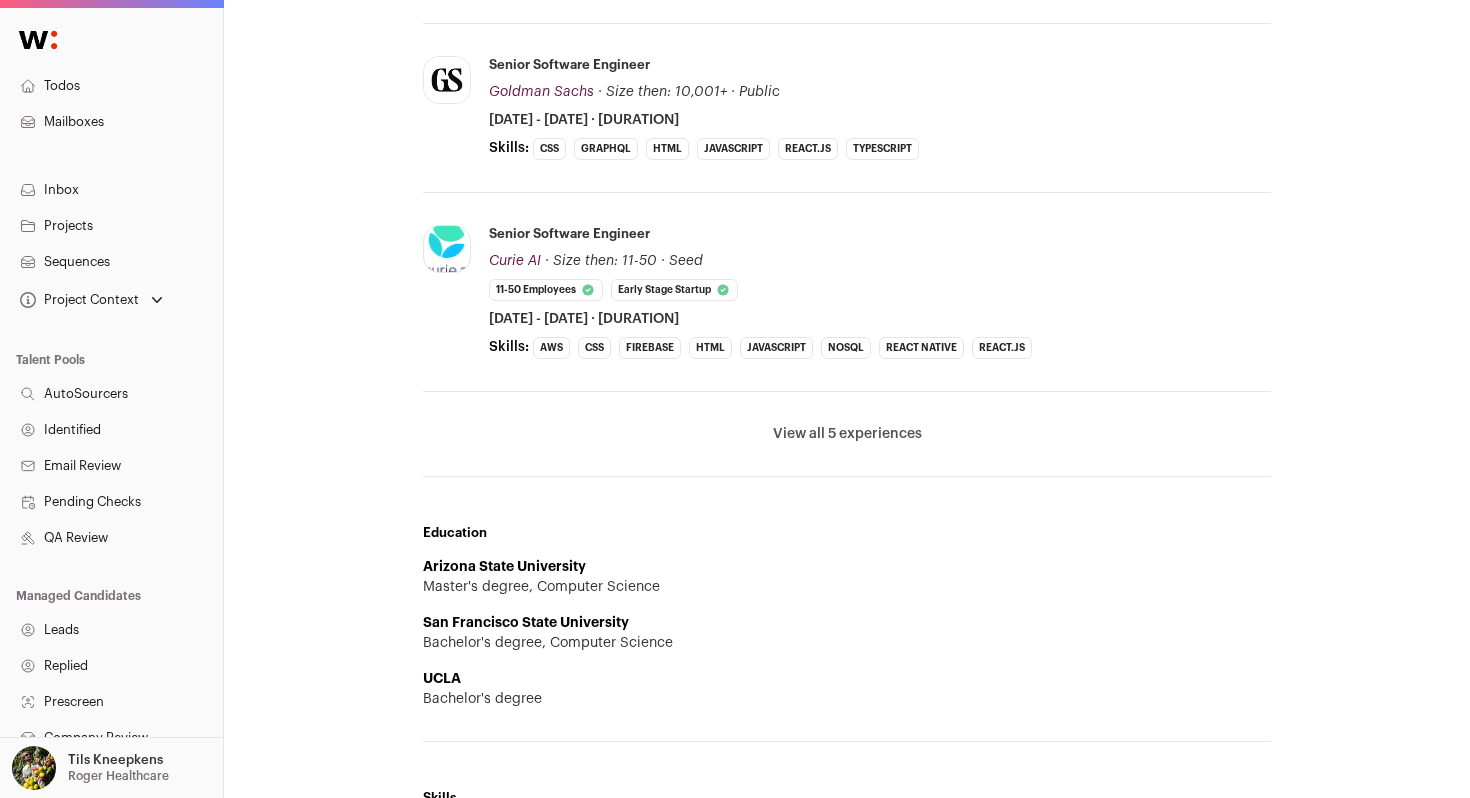 scroll, scrollTop: 1057, scrollLeft: 0, axis: vertical 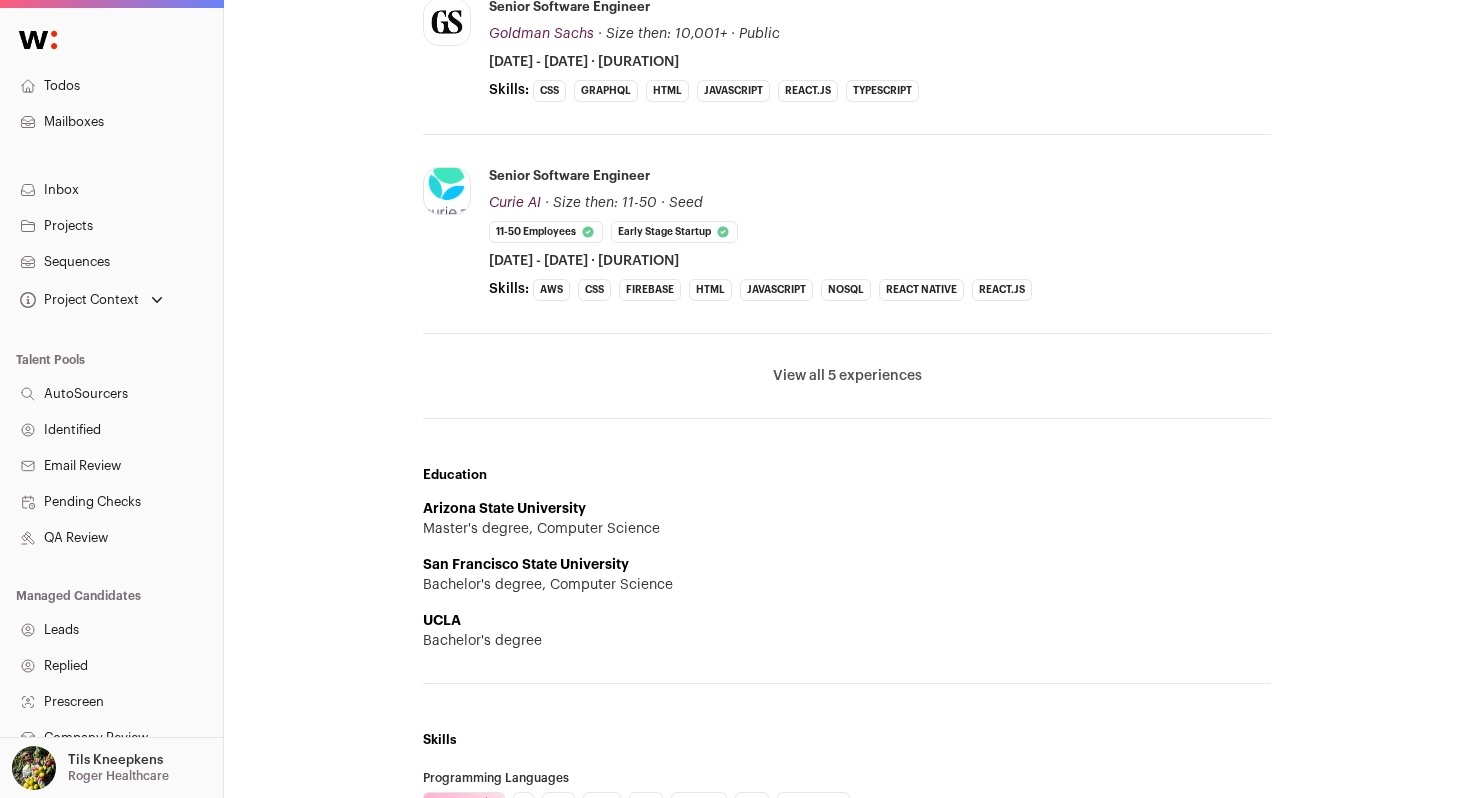 click on "View all 5 experiences" at bounding box center (847, 376) 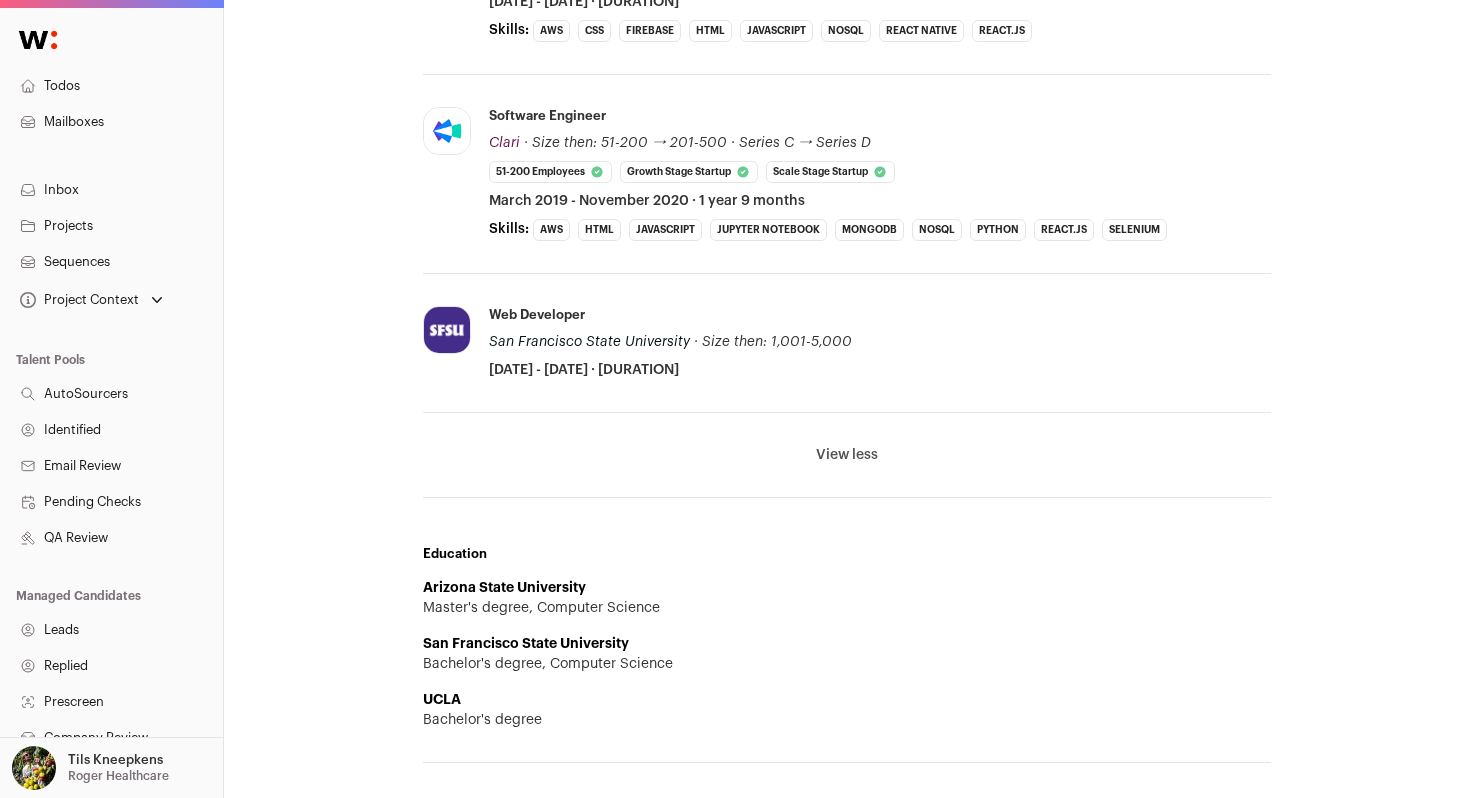 scroll, scrollTop: 1317, scrollLeft: 0, axis: vertical 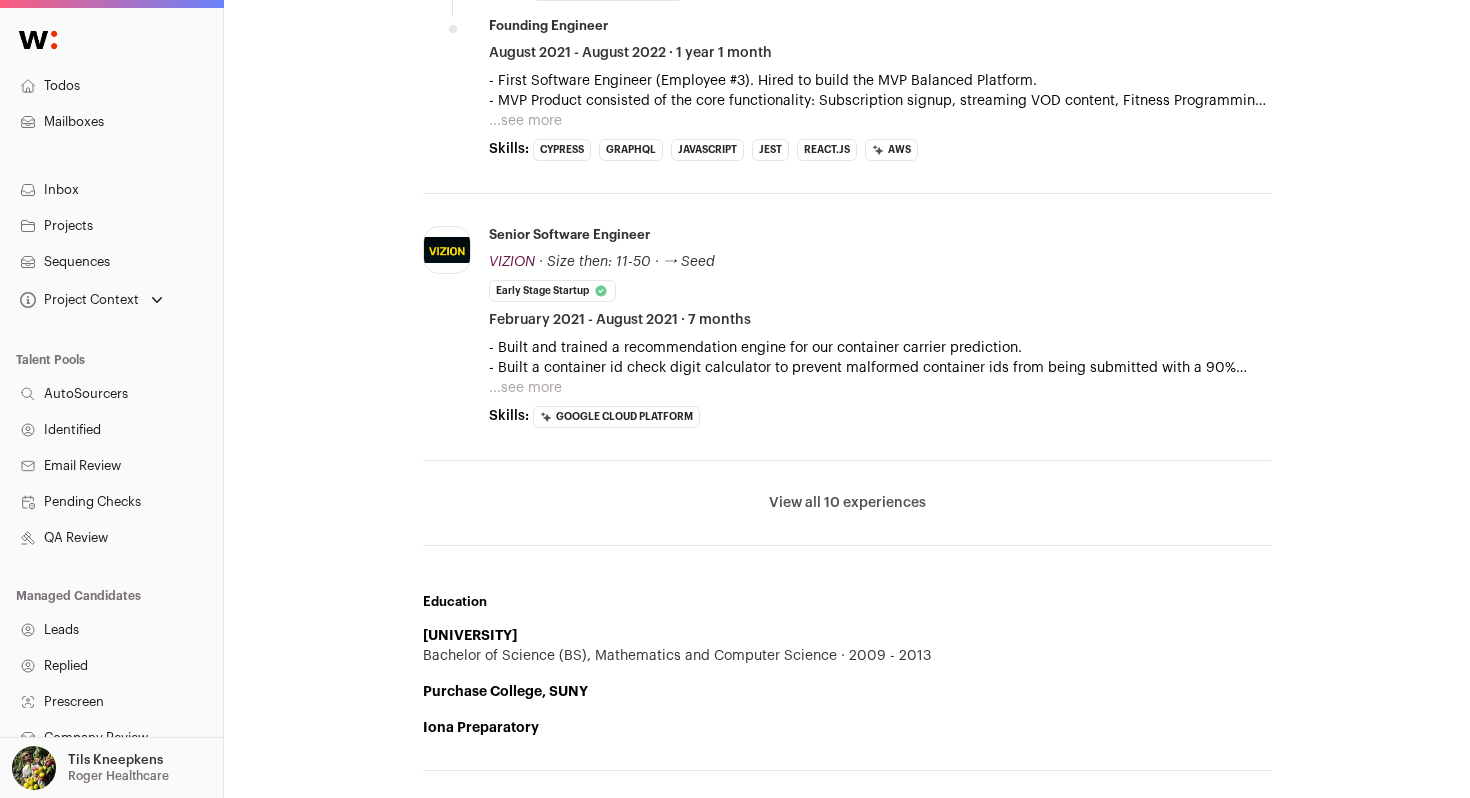 click on "View all 10 experiences" at bounding box center (847, 503) 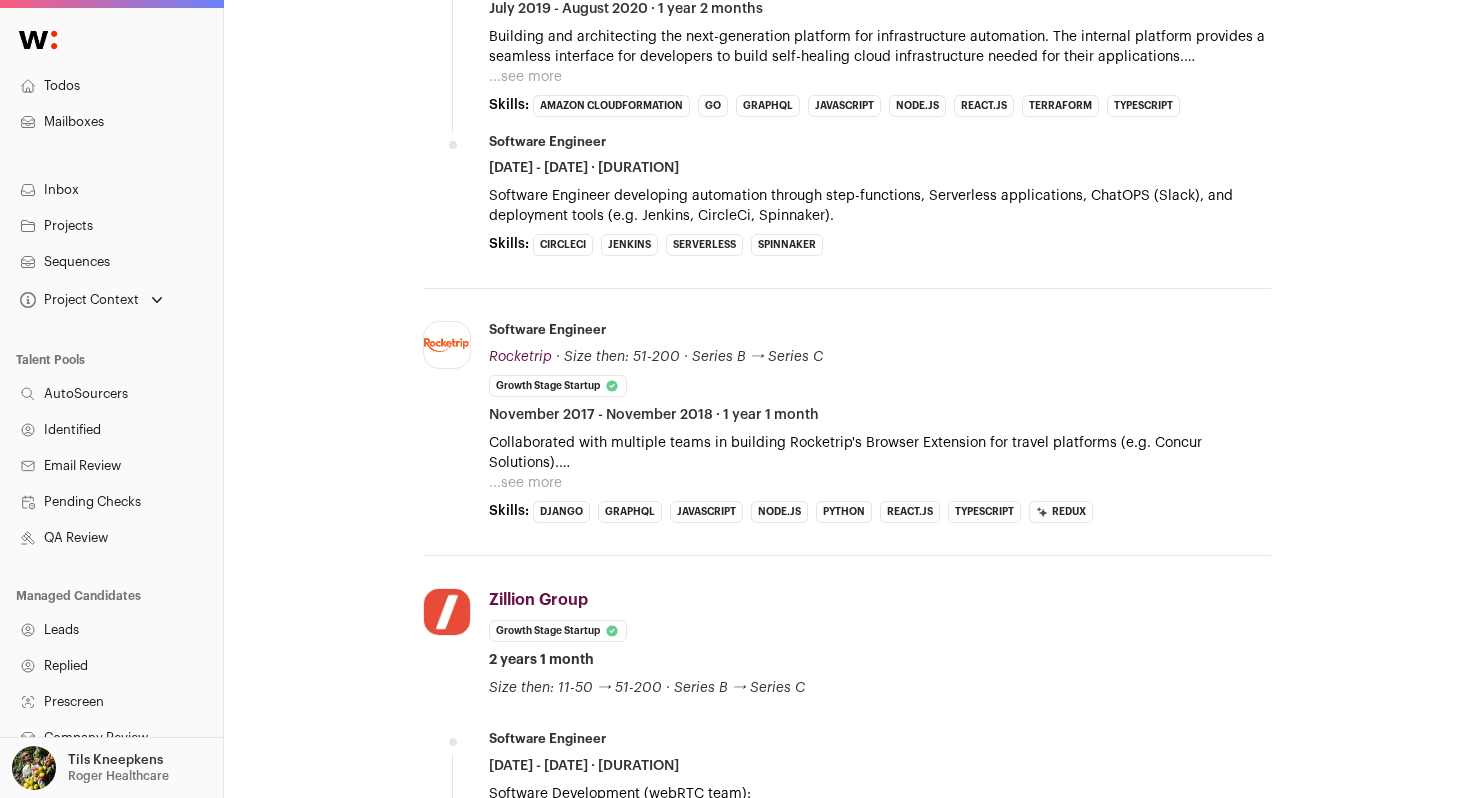 scroll, scrollTop: 2066, scrollLeft: 0, axis: vertical 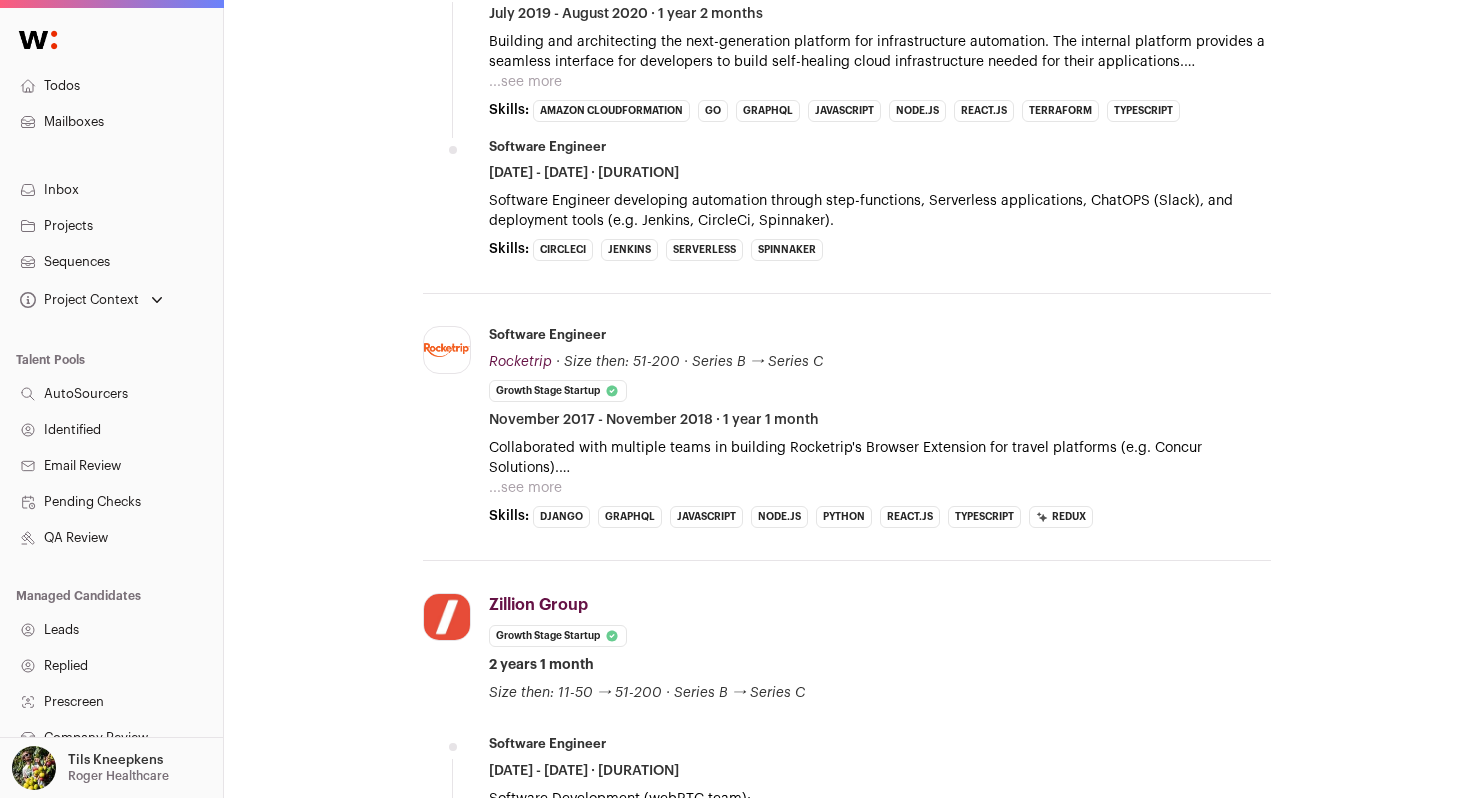 click on "...see more" at bounding box center [525, 488] 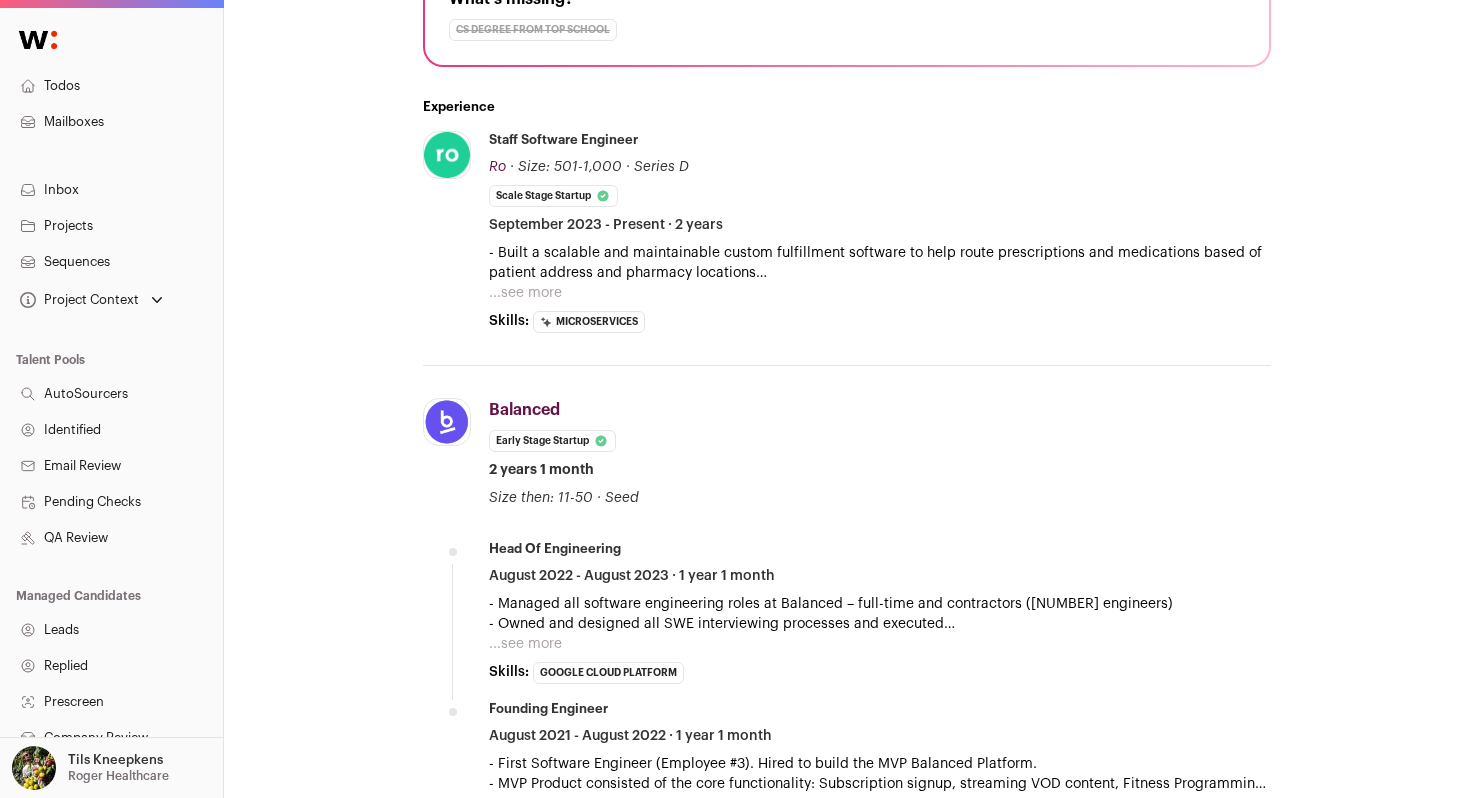 scroll, scrollTop: 582, scrollLeft: 0, axis: vertical 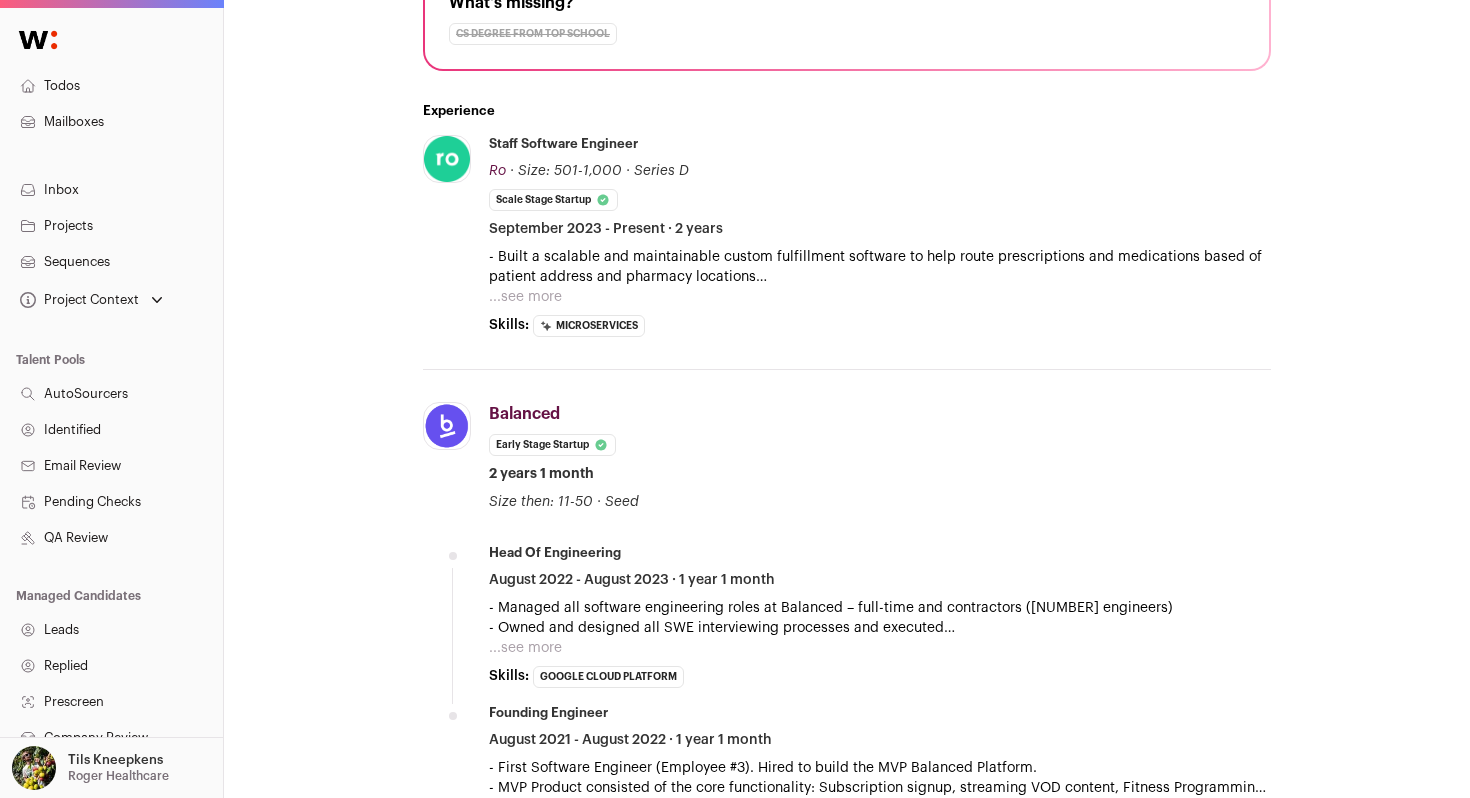 click on "...see more" at bounding box center [525, 297] 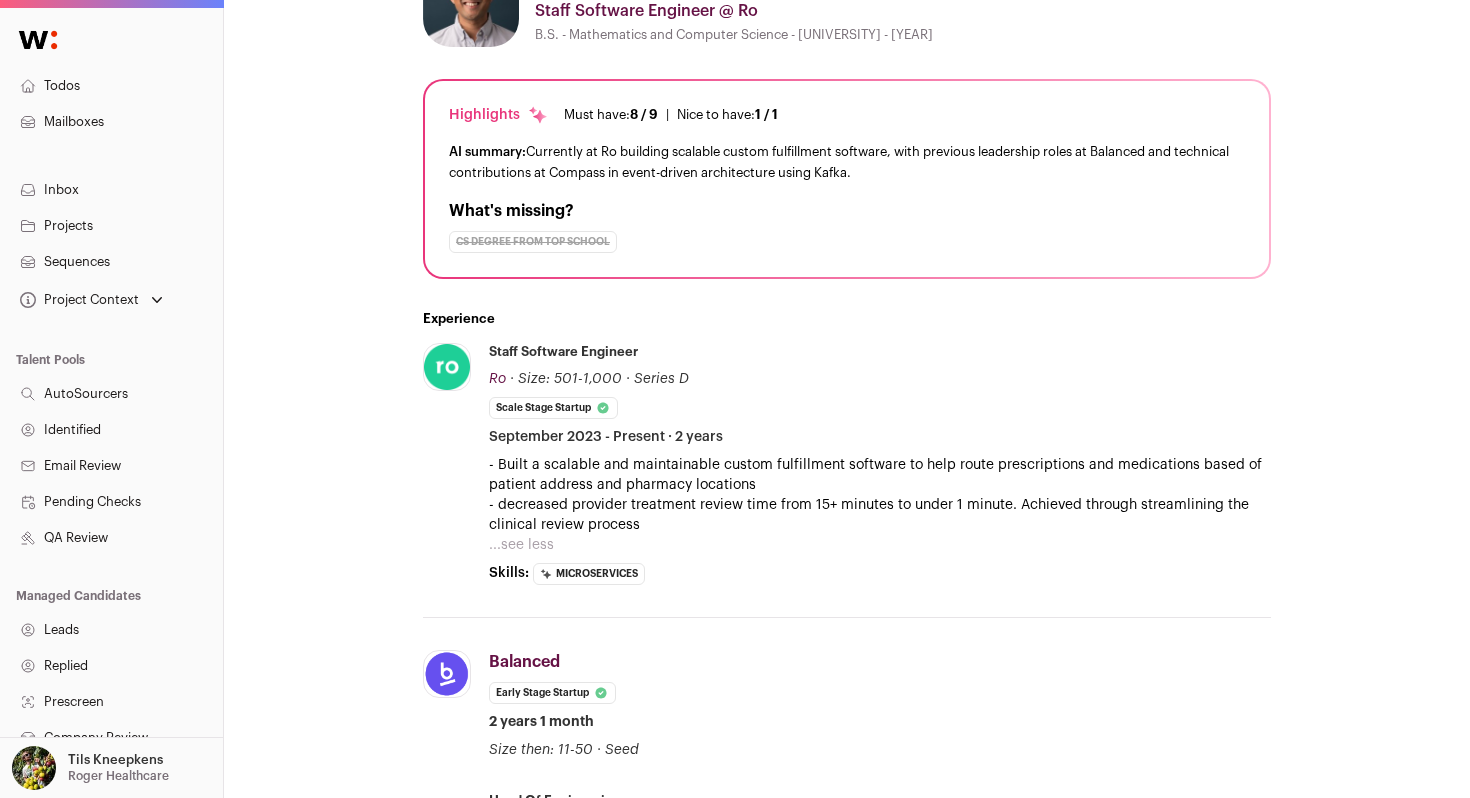 scroll, scrollTop: 231, scrollLeft: 0, axis: vertical 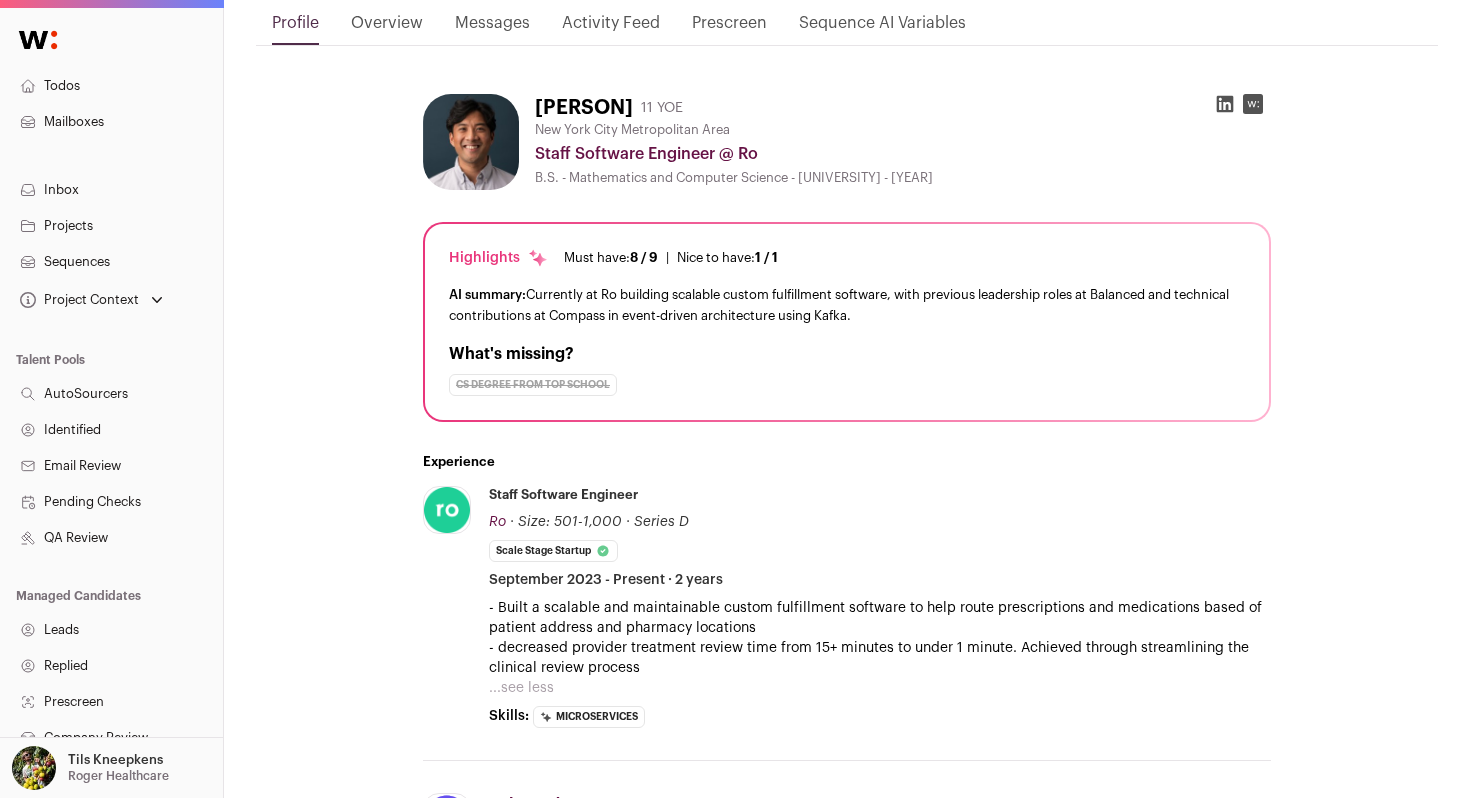 click 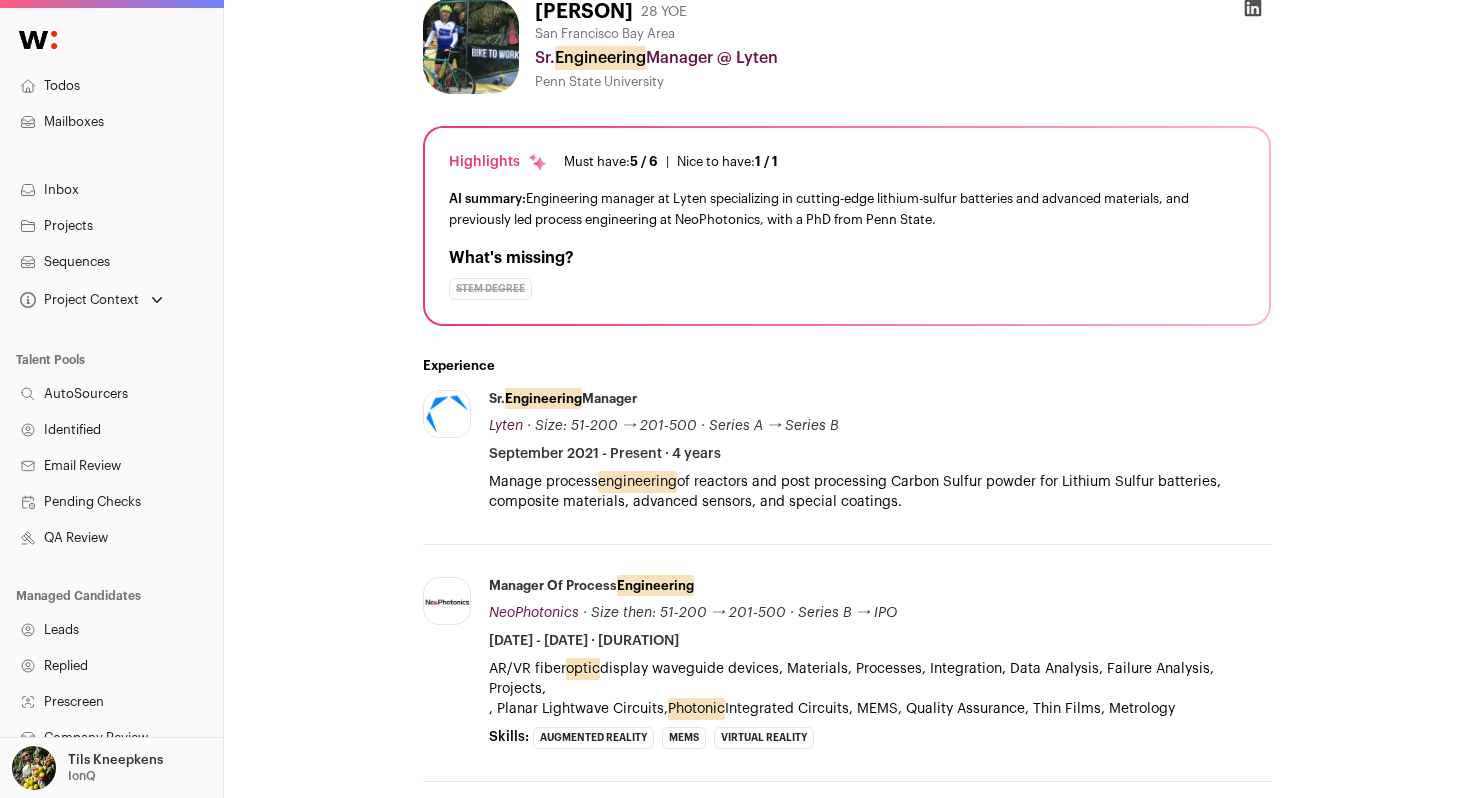 scroll, scrollTop: 0, scrollLeft: 0, axis: both 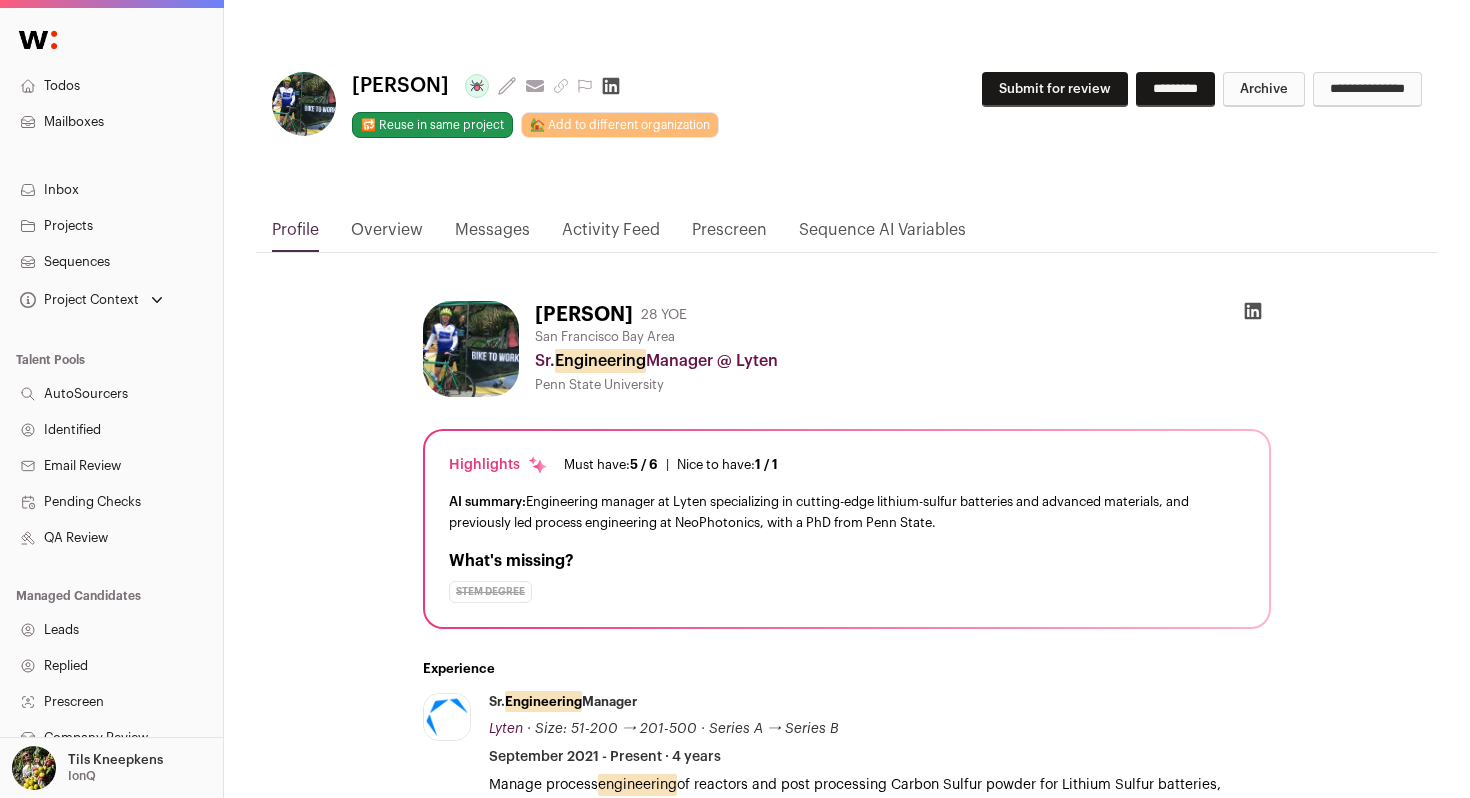 click on "Submit for review" at bounding box center [1055, 89] 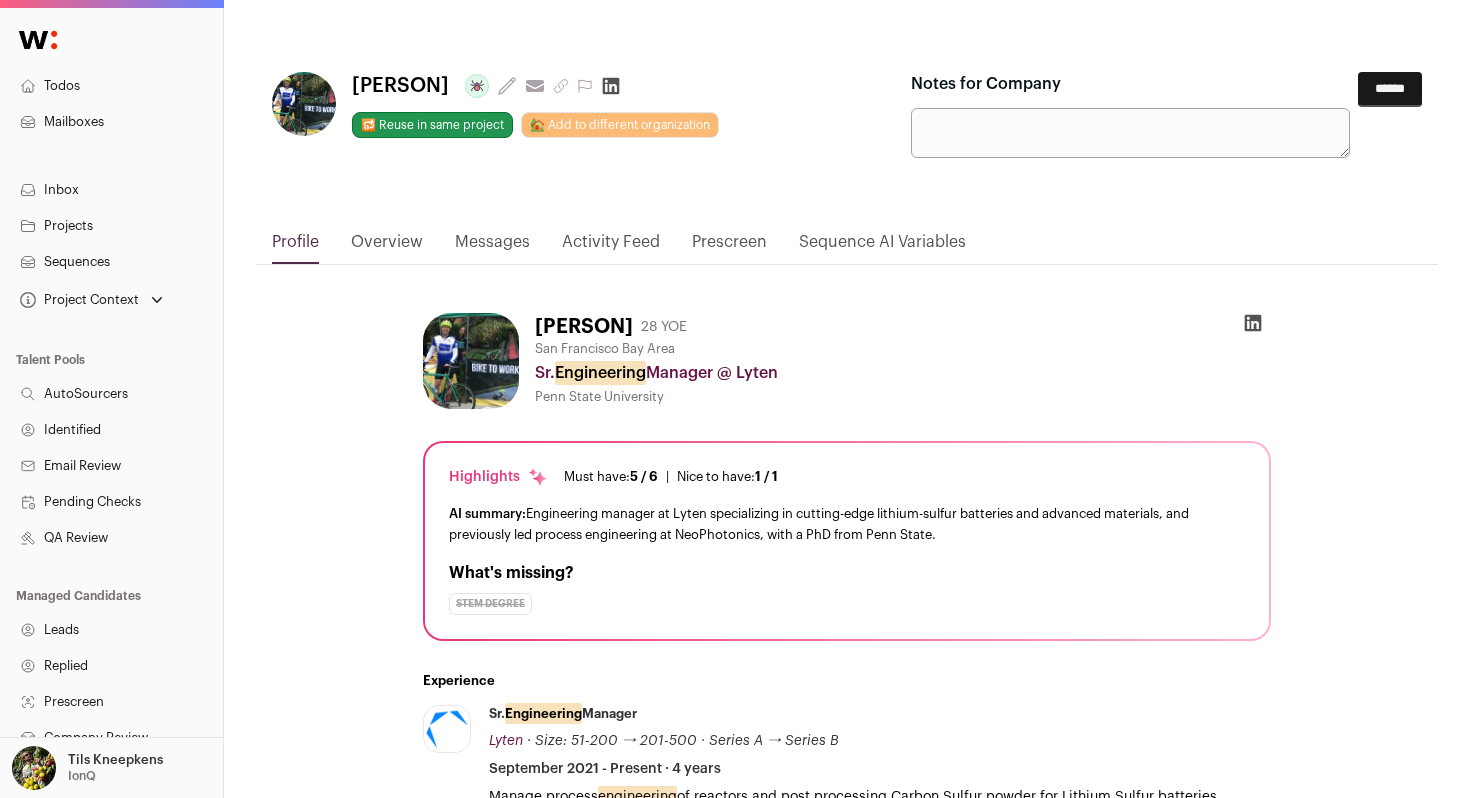 click on "Notes for Company" at bounding box center [1130, 133] 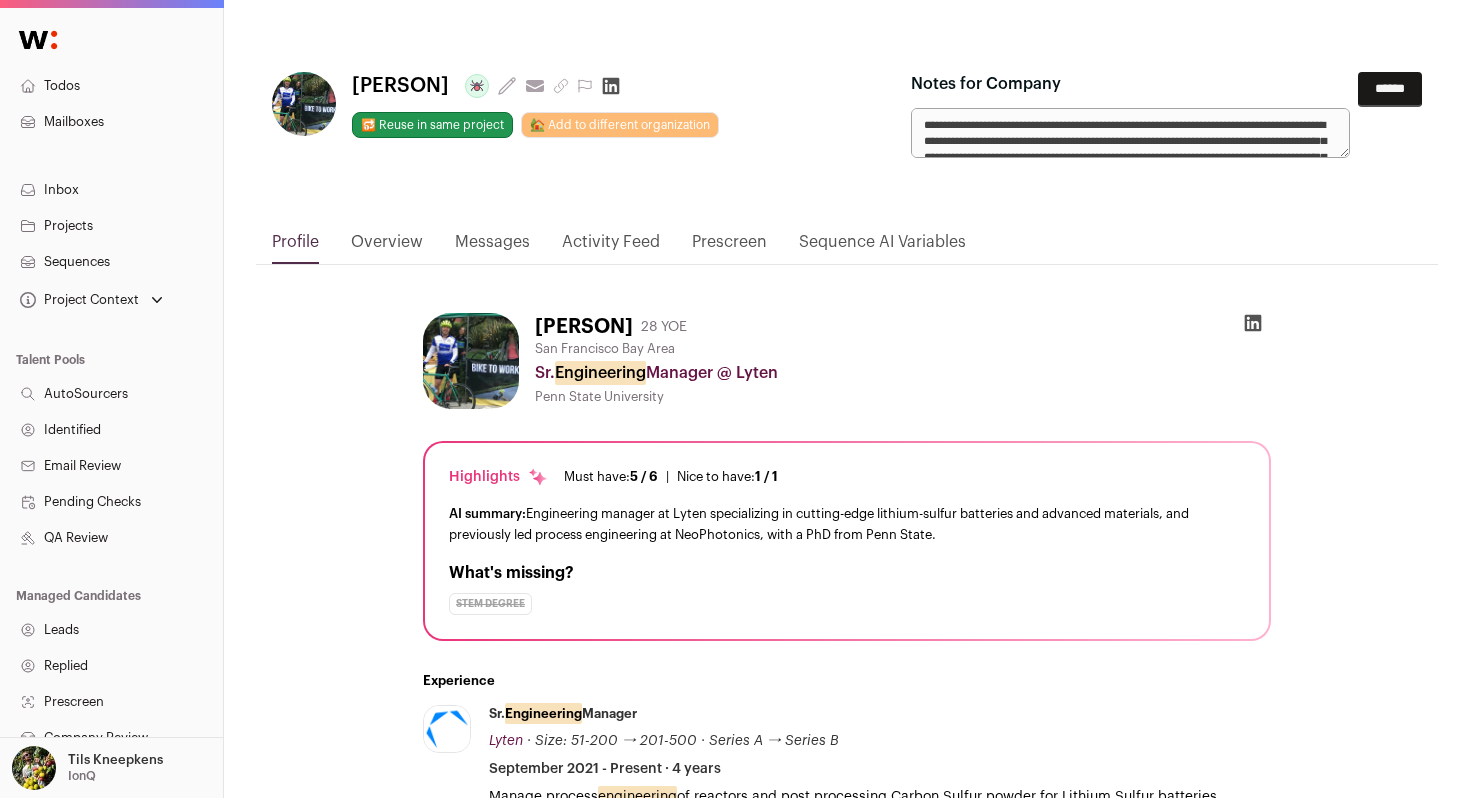 scroll, scrollTop: 69, scrollLeft: 0, axis: vertical 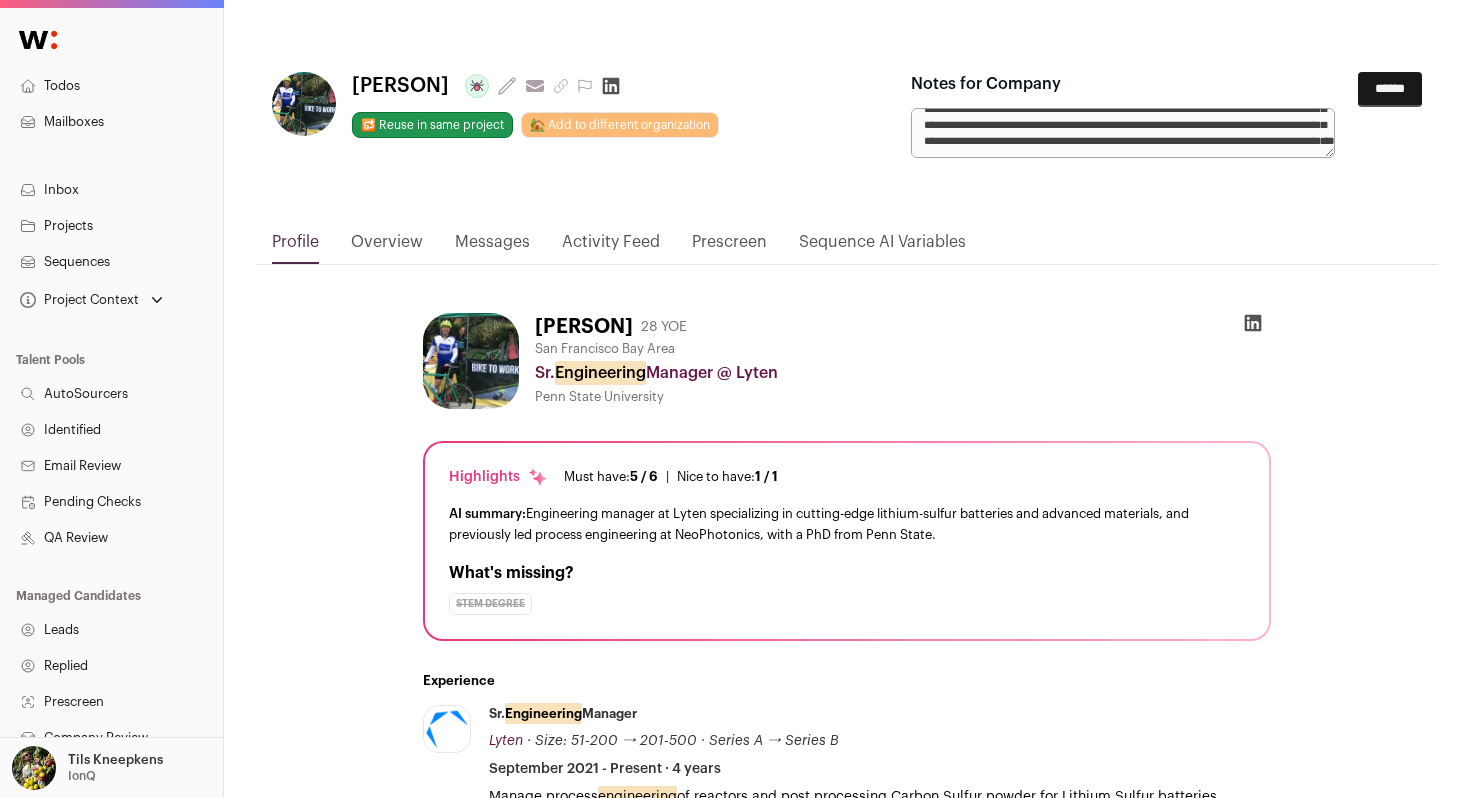 drag, startPoint x: 1025, startPoint y: 125, endPoint x: 1114, endPoint y: 153, distance: 93.30059 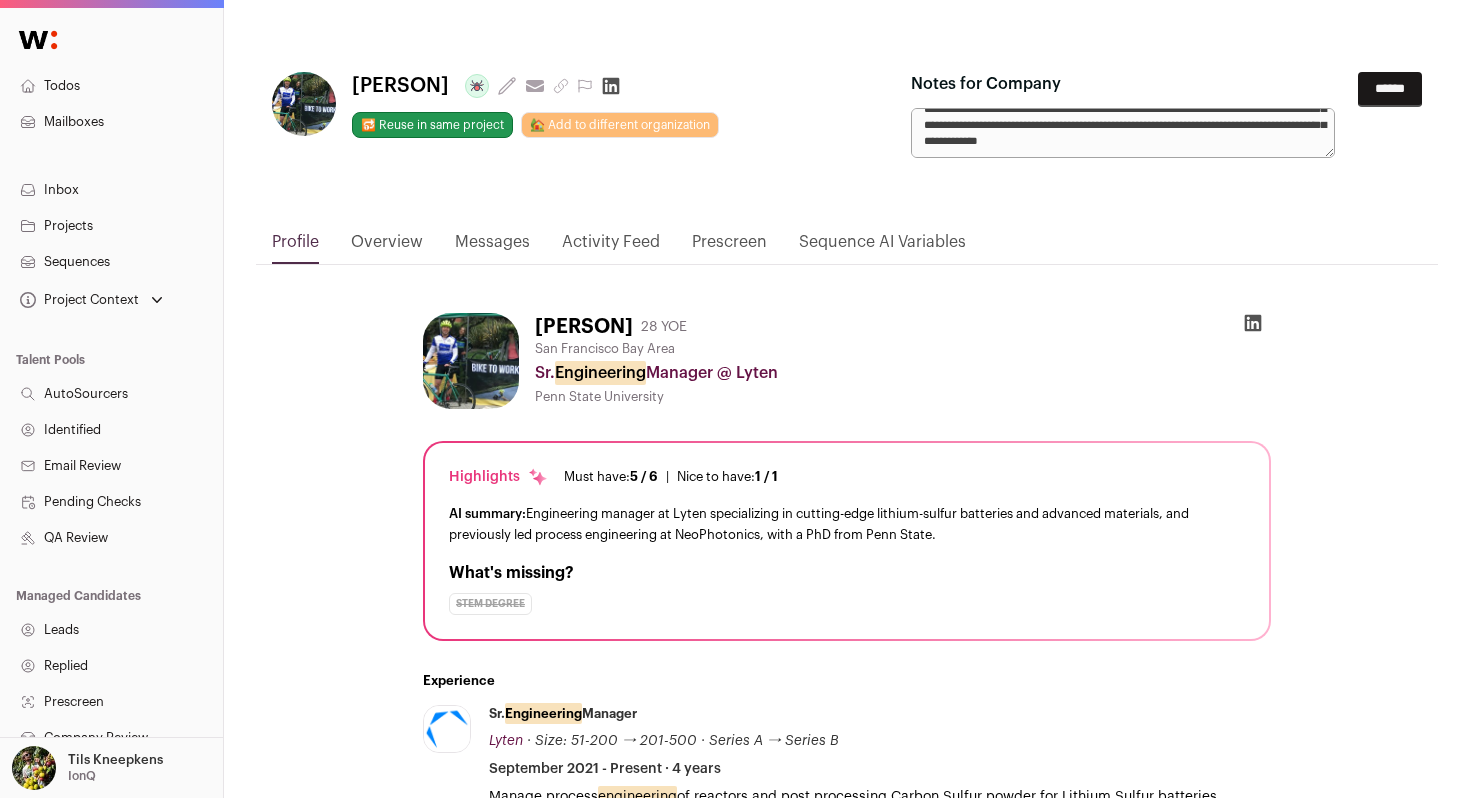 scroll, scrollTop: 0, scrollLeft: 0, axis: both 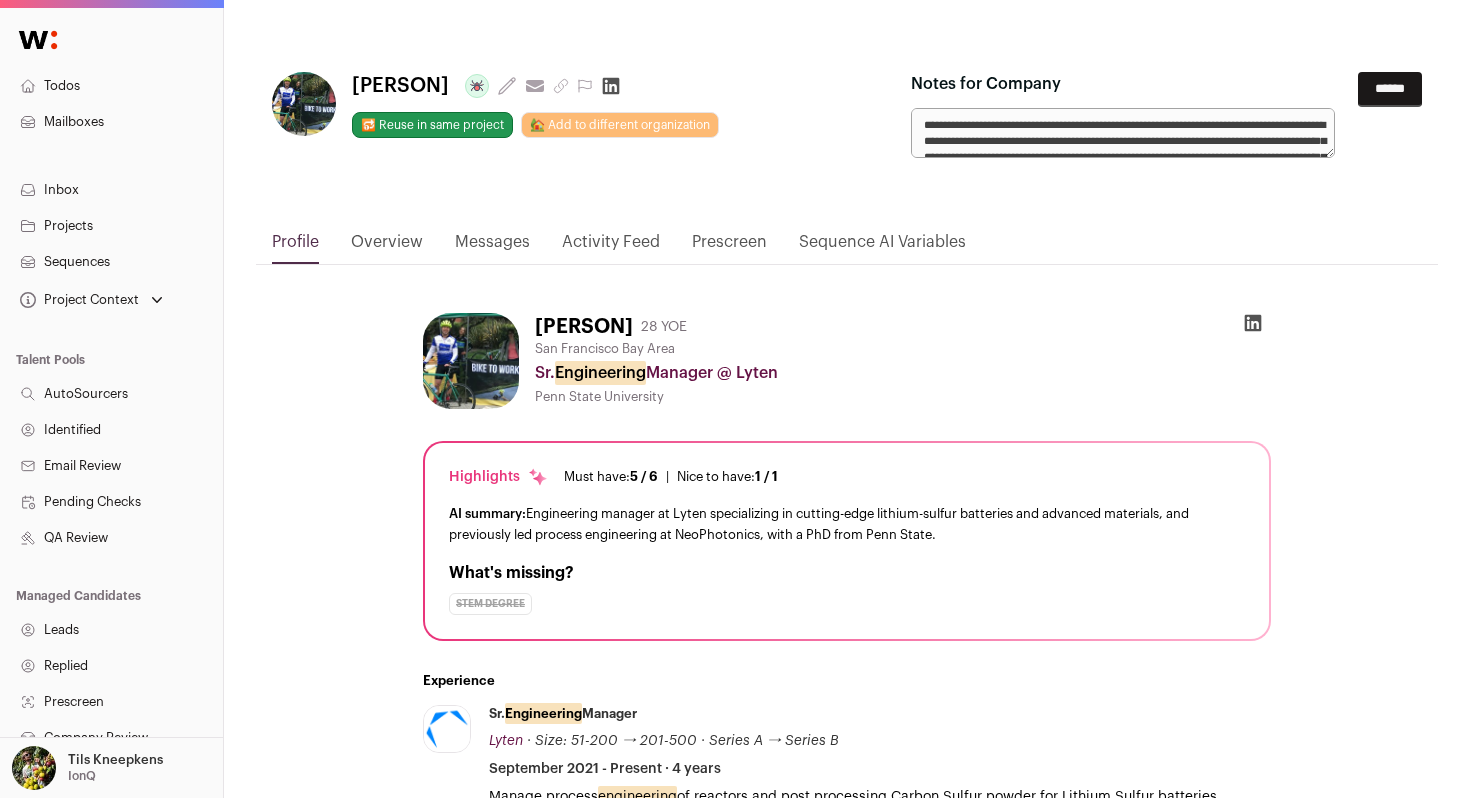 type on "**********" 